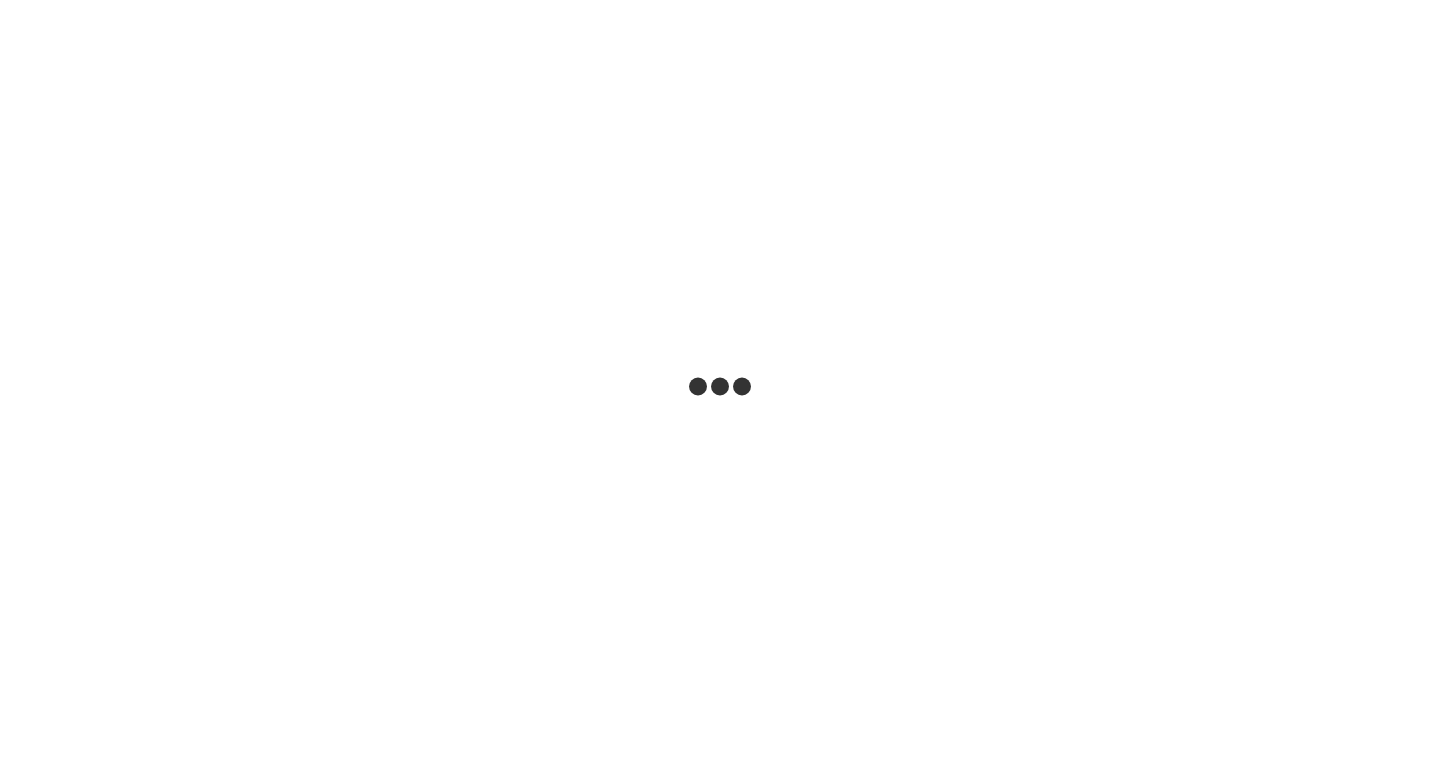 scroll, scrollTop: 0, scrollLeft: 0, axis: both 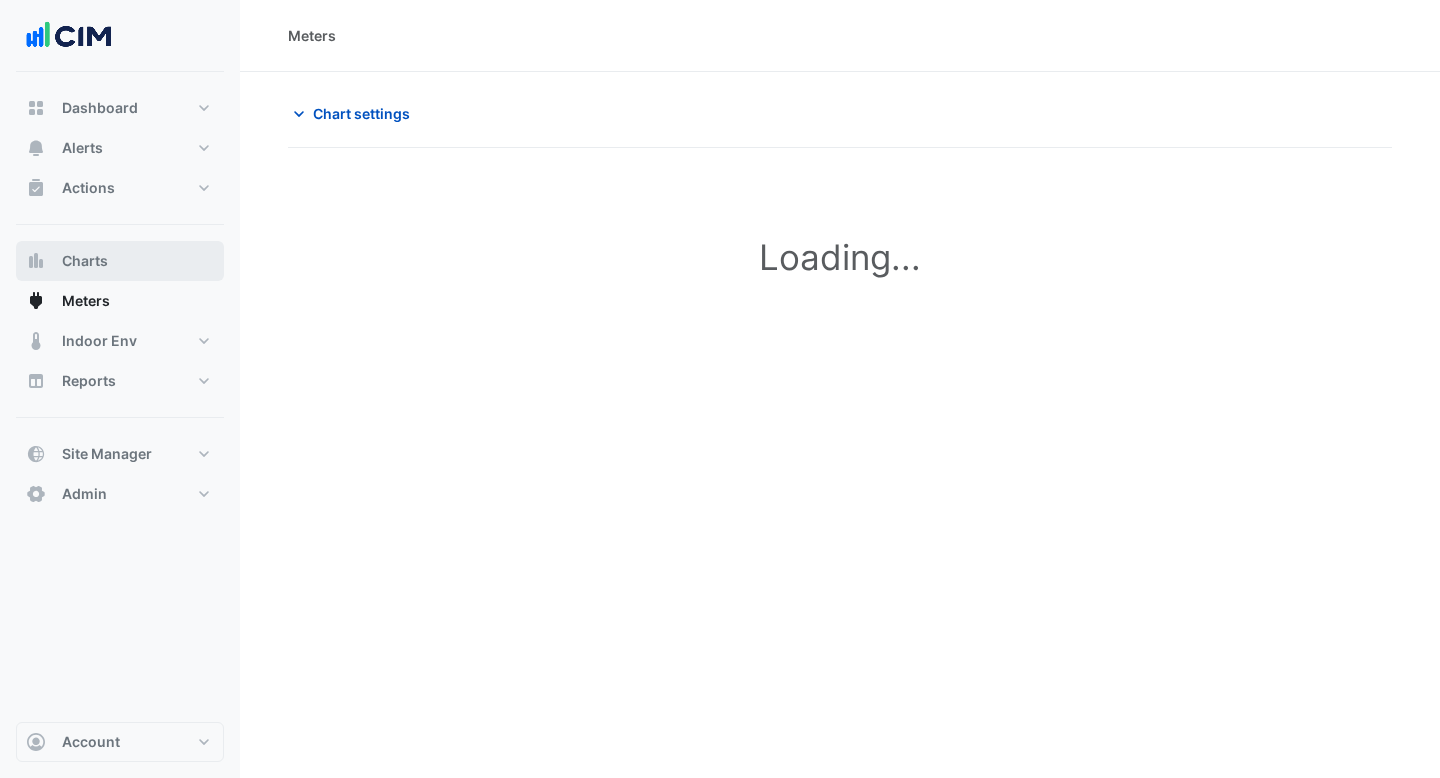 click on "Charts" at bounding box center (120, 261) 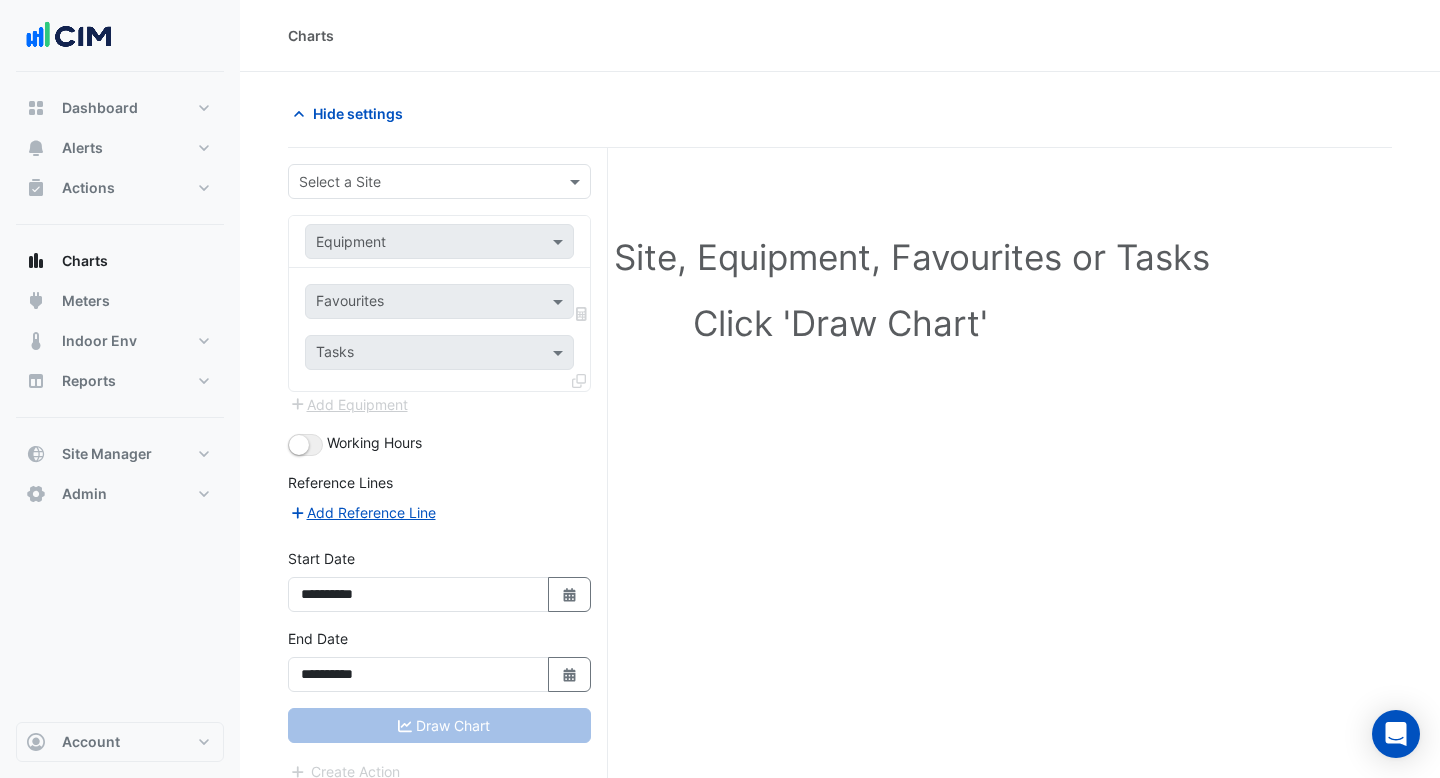 click on "Select a Site" at bounding box center [439, 181] 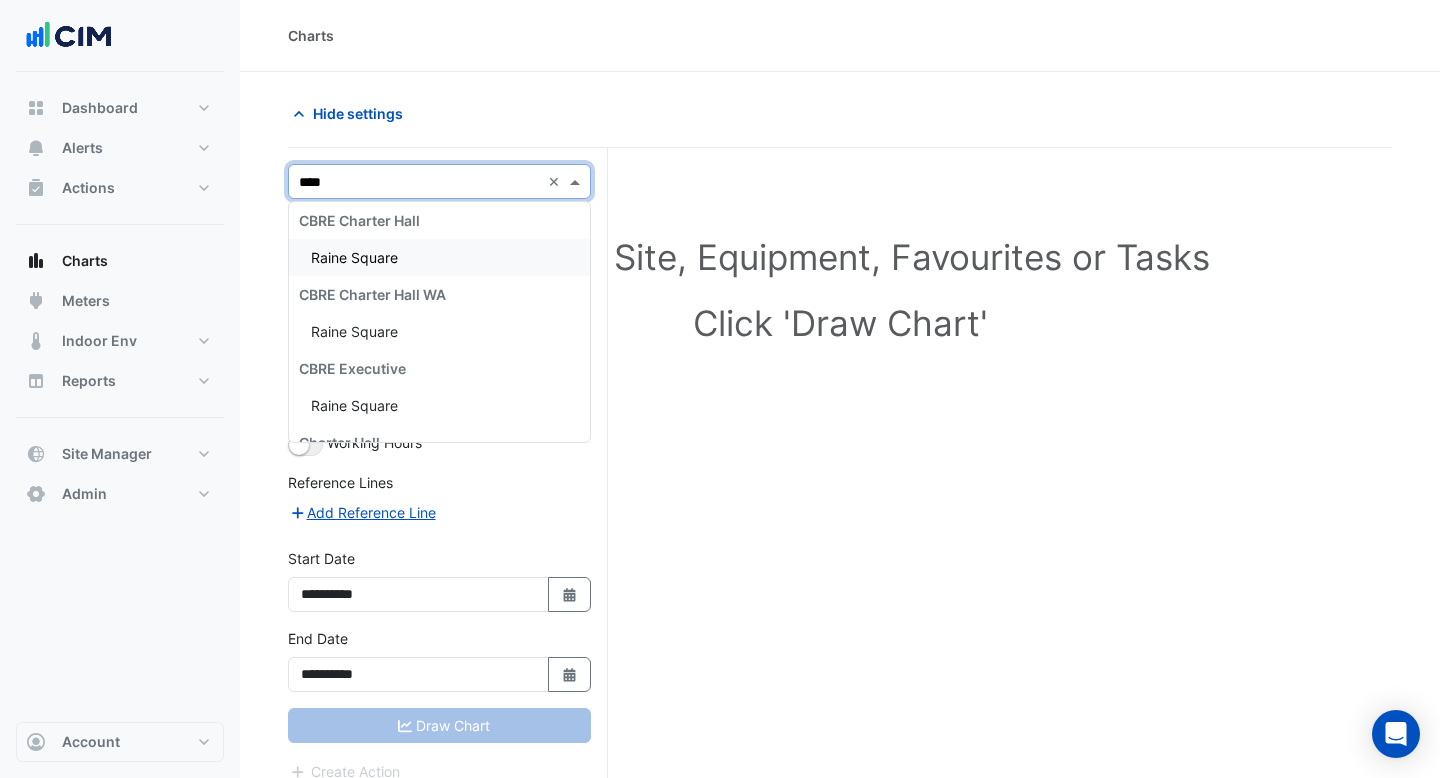 type on "*****" 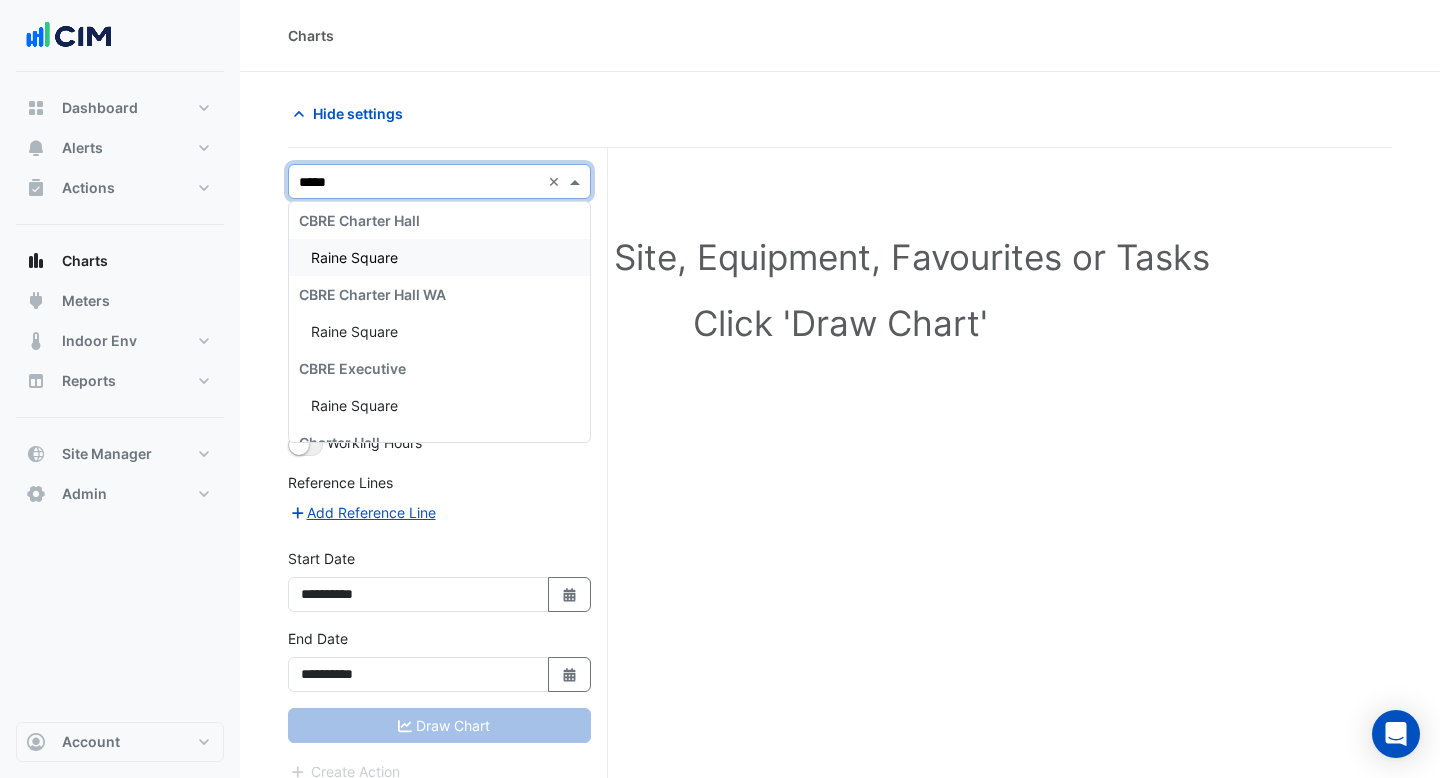 click on "Raine Square" at bounding box center (439, 257) 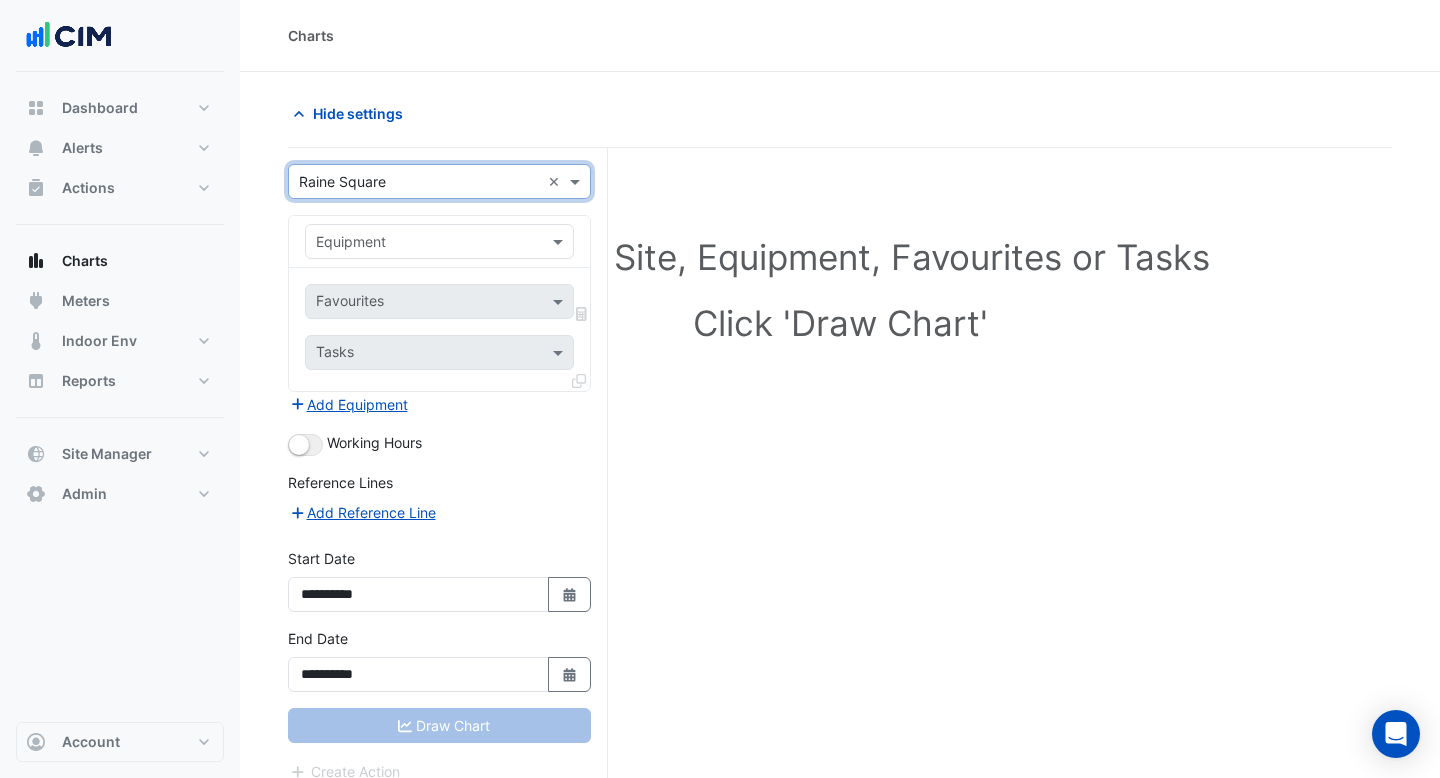 click on "Equipment" at bounding box center [439, 241] 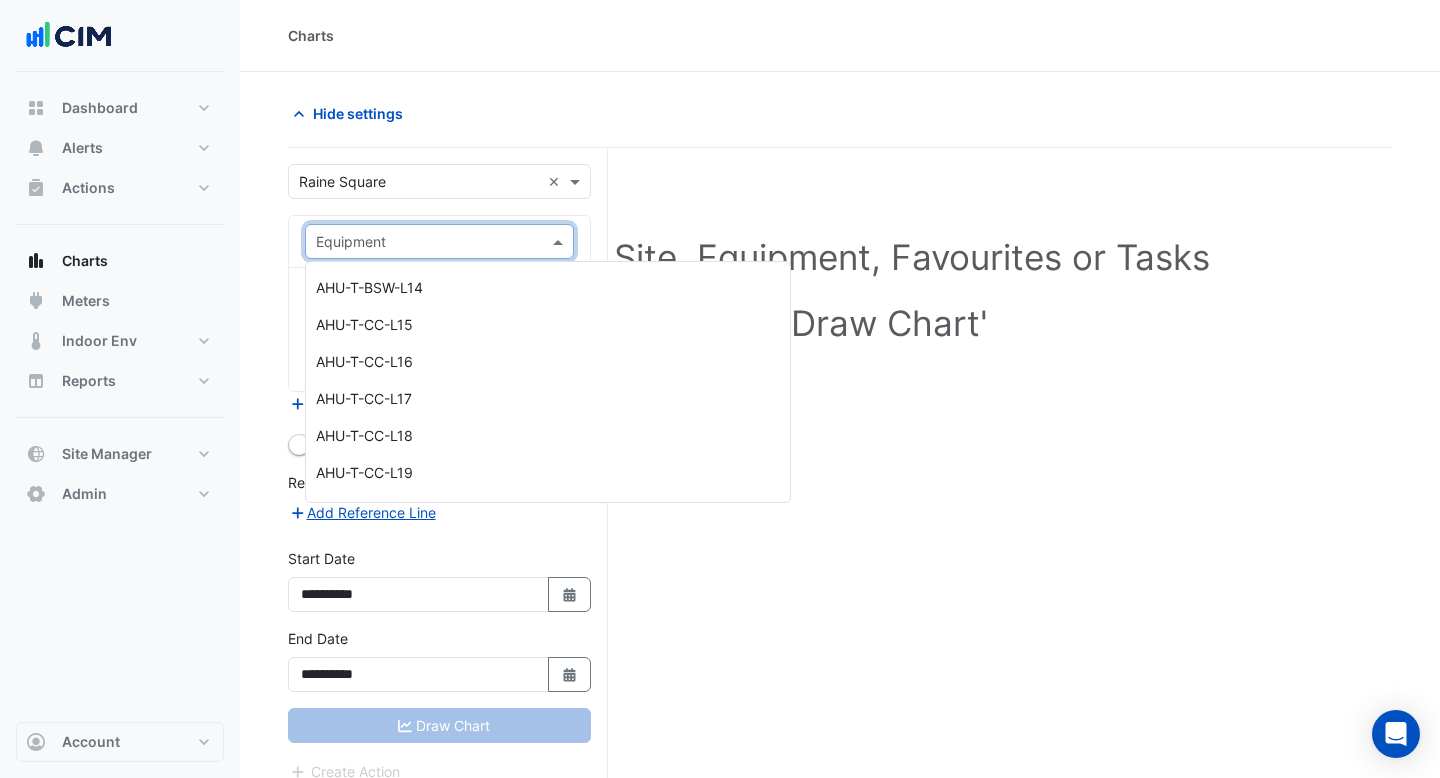 scroll, scrollTop: 3131, scrollLeft: 0, axis: vertical 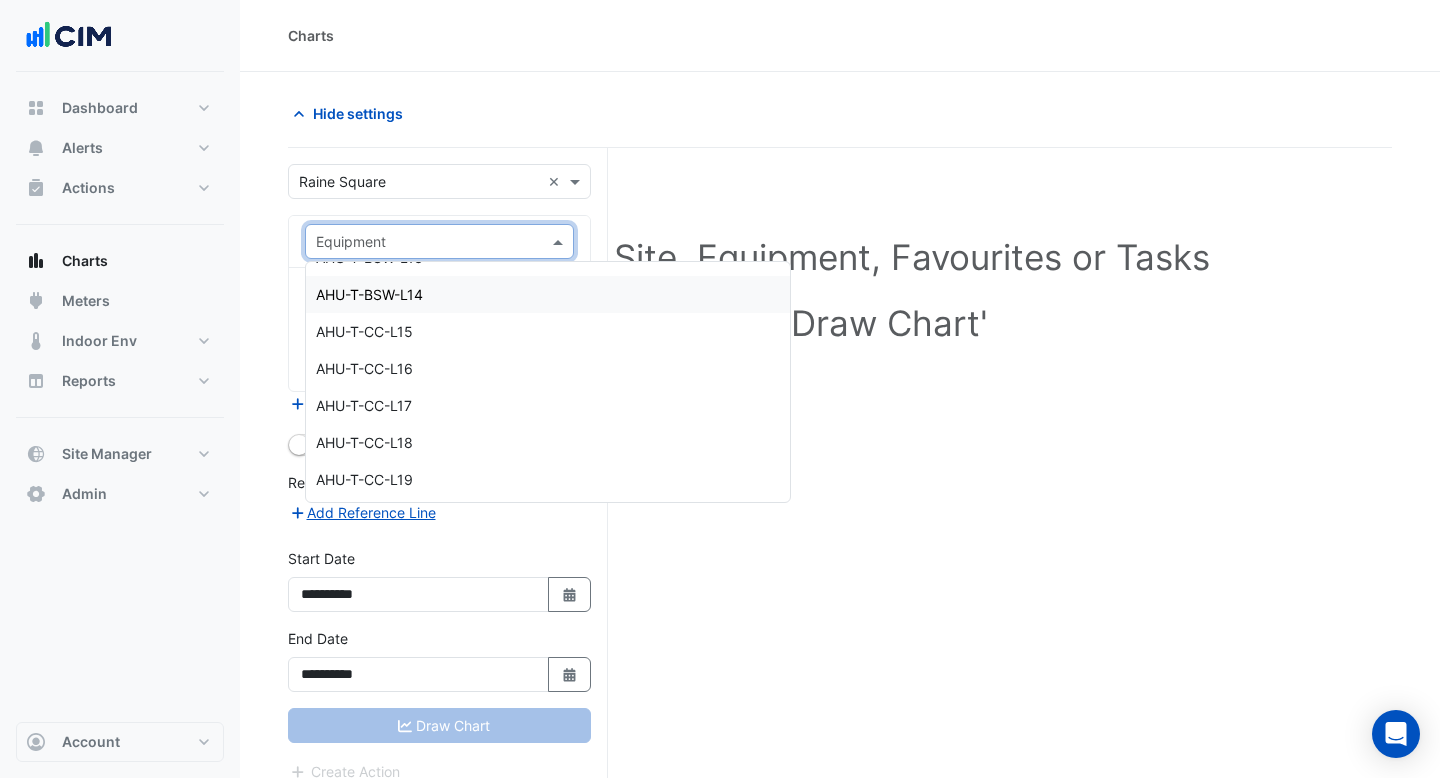 click on "AHU-T-BSW-L14" at bounding box center (548, 294) 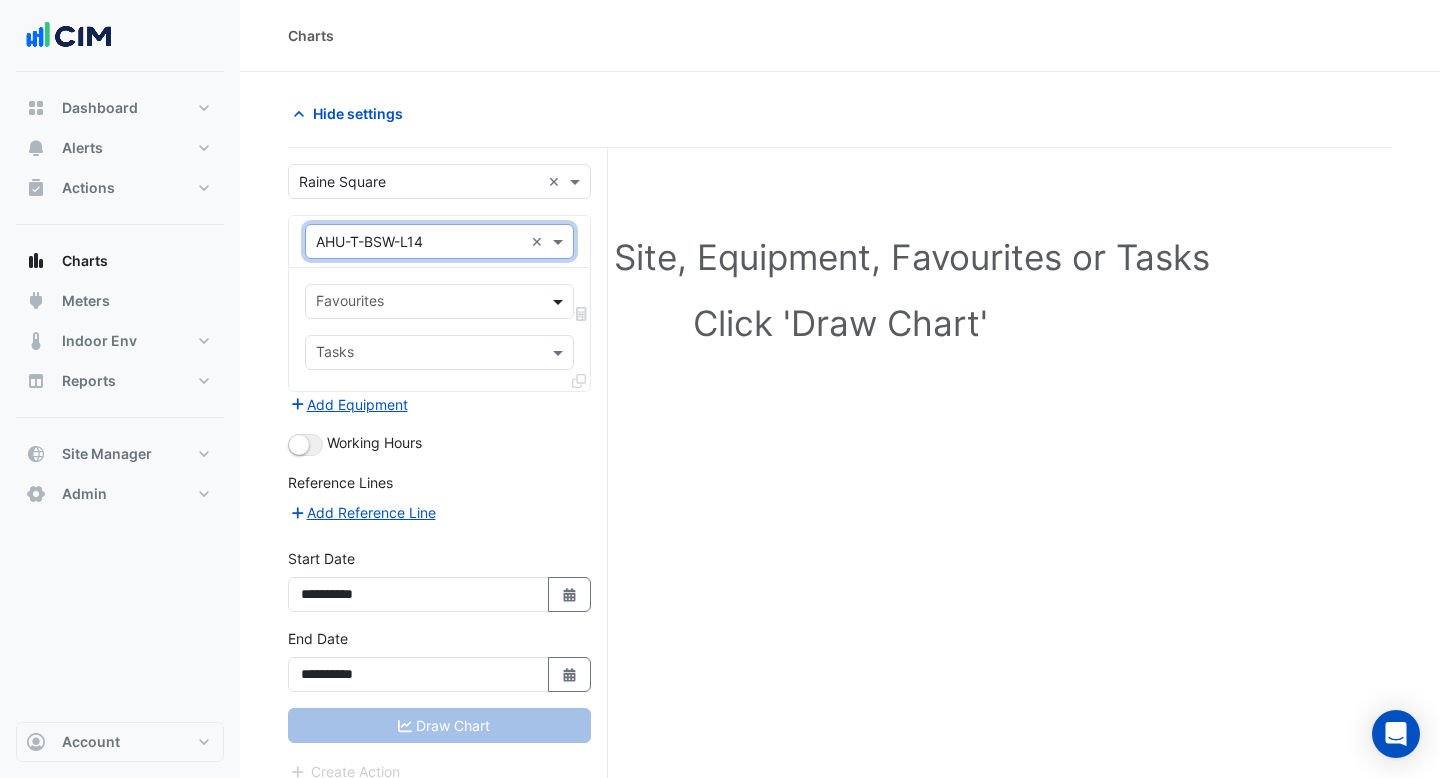 click at bounding box center [560, 301] 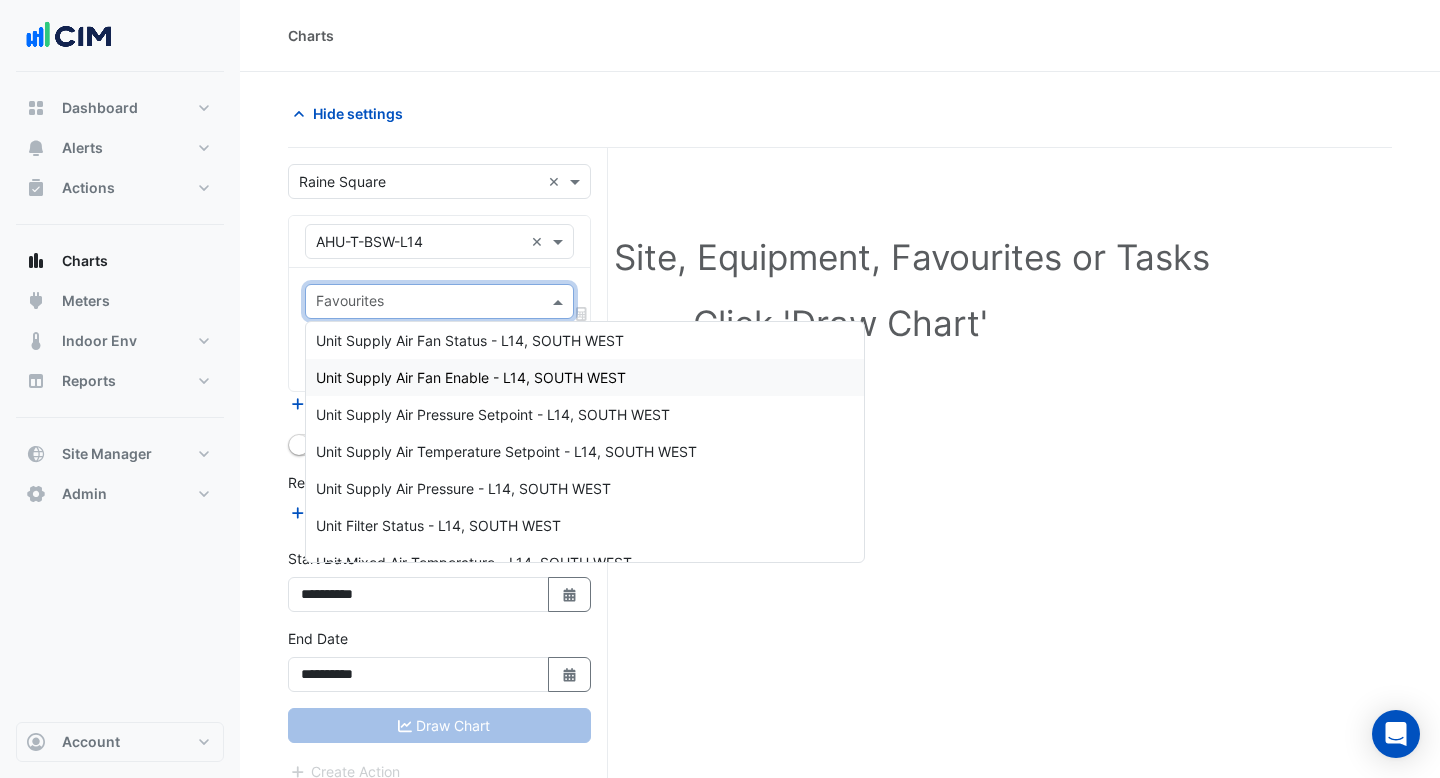 scroll, scrollTop: 42, scrollLeft: 0, axis: vertical 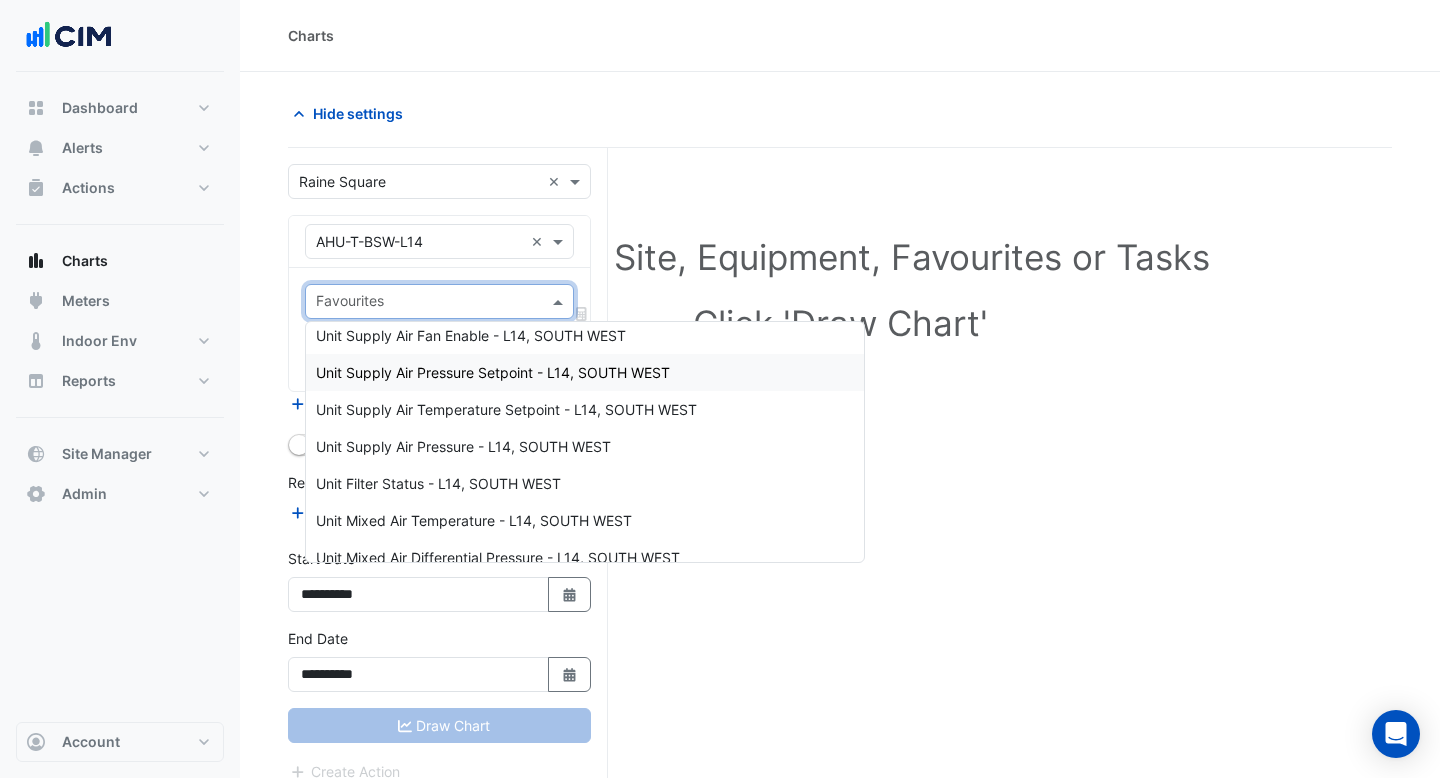 click on "Unit Supply Air Pressure Setpoint - L14, SOUTH WEST" at bounding box center (493, 372) 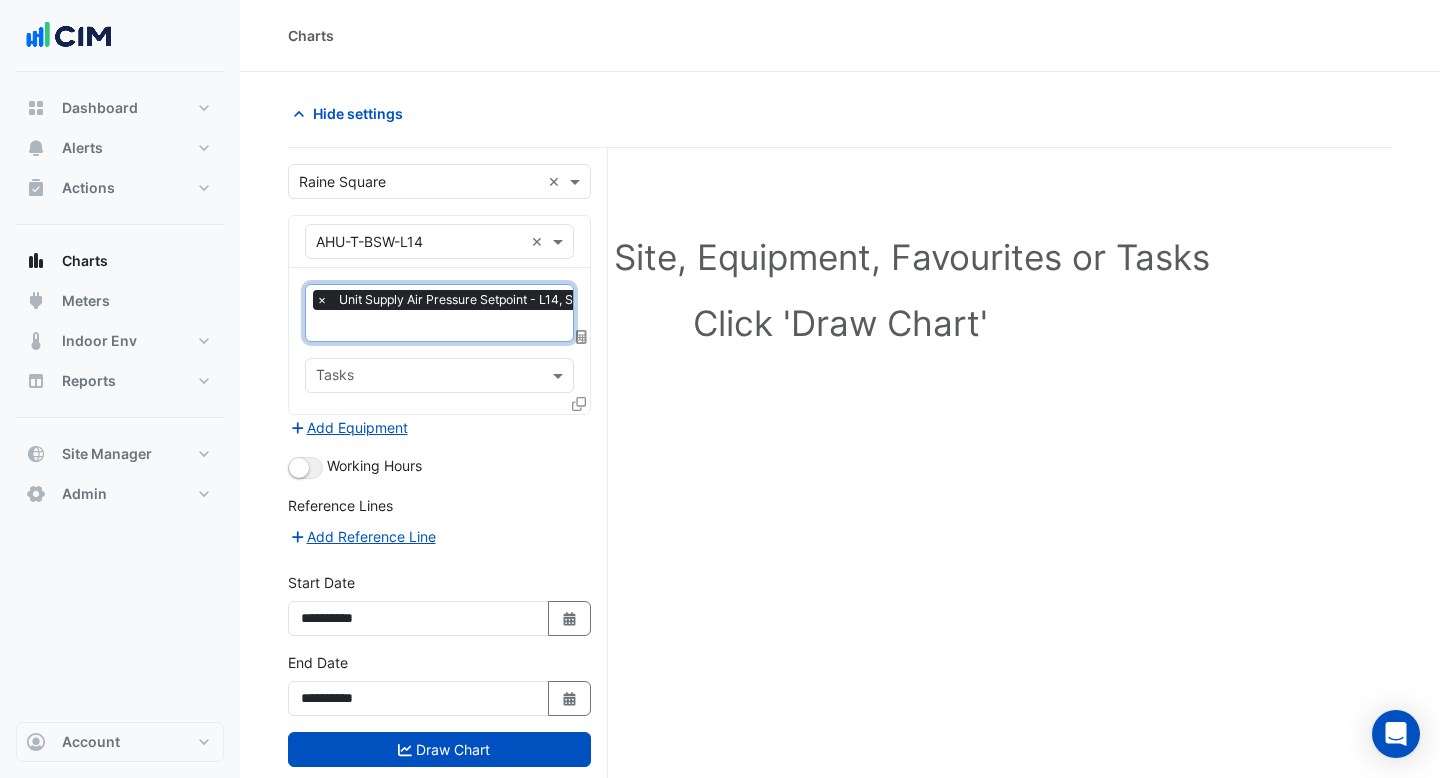click at bounding box center [486, 327] 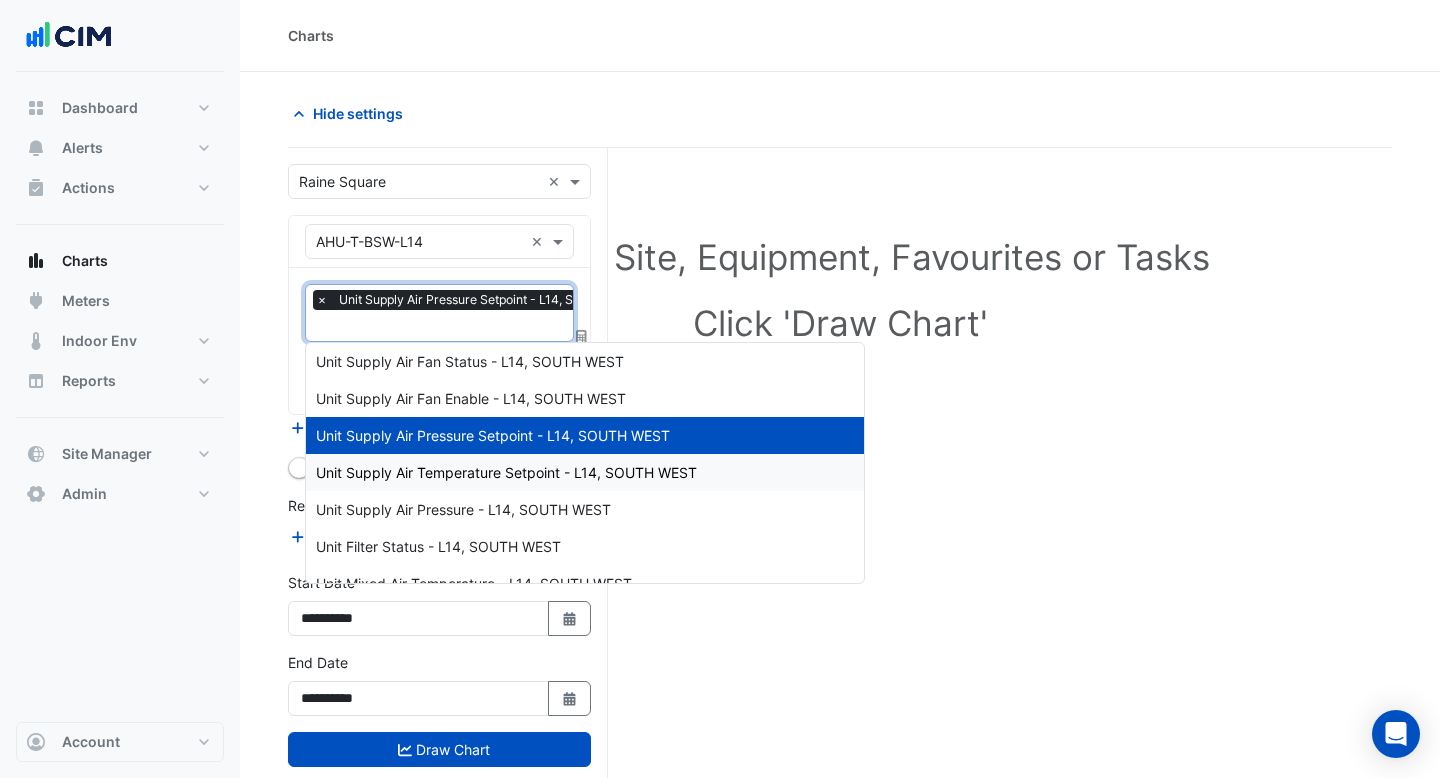 click on "Unit Supply Air Temperature Setpoint - L14, SOUTH WEST" at bounding box center (585, 472) 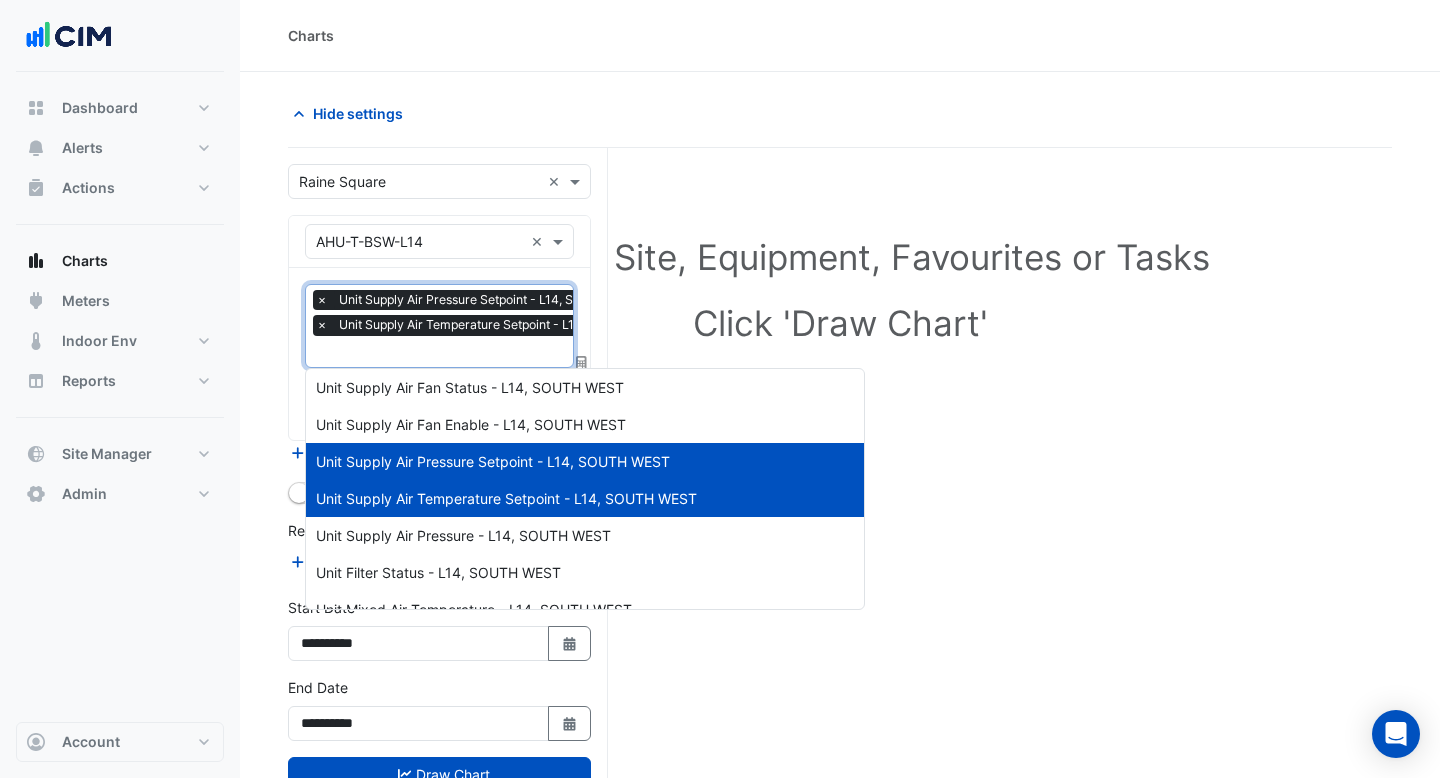 click at bounding box center (496, 354) 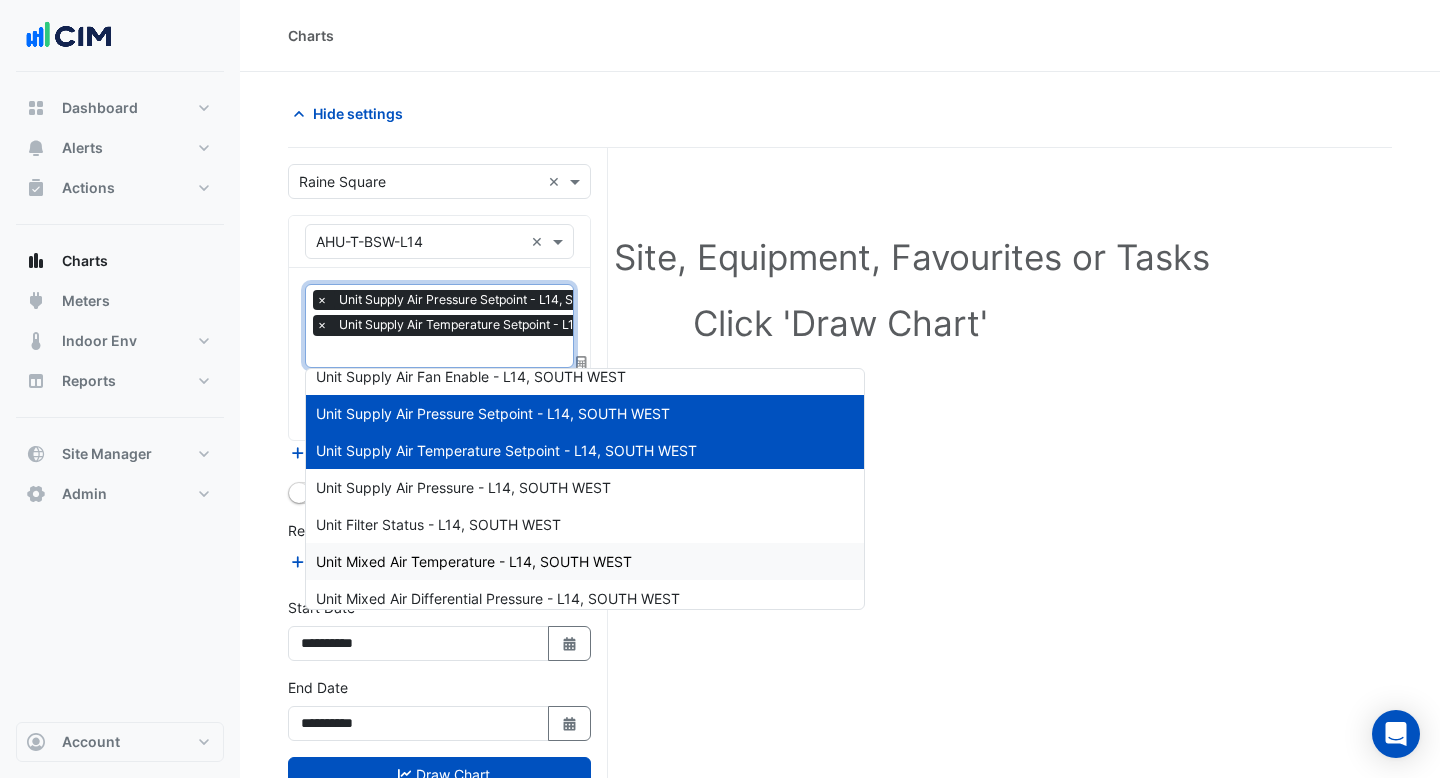 scroll, scrollTop: 57, scrollLeft: 0, axis: vertical 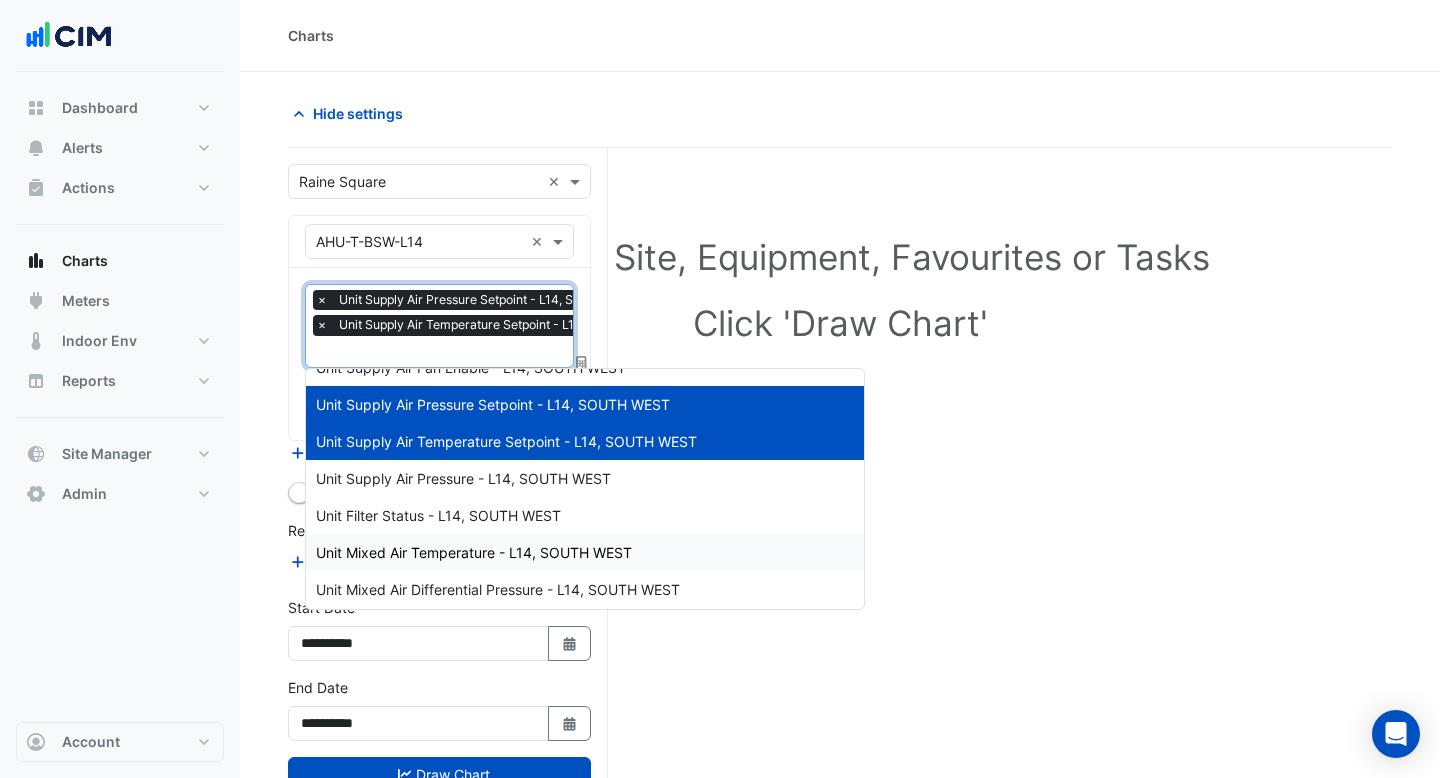 click on "Unit Mixed Air Temperature - L14, SOUTH WEST" at bounding box center (585, 552) 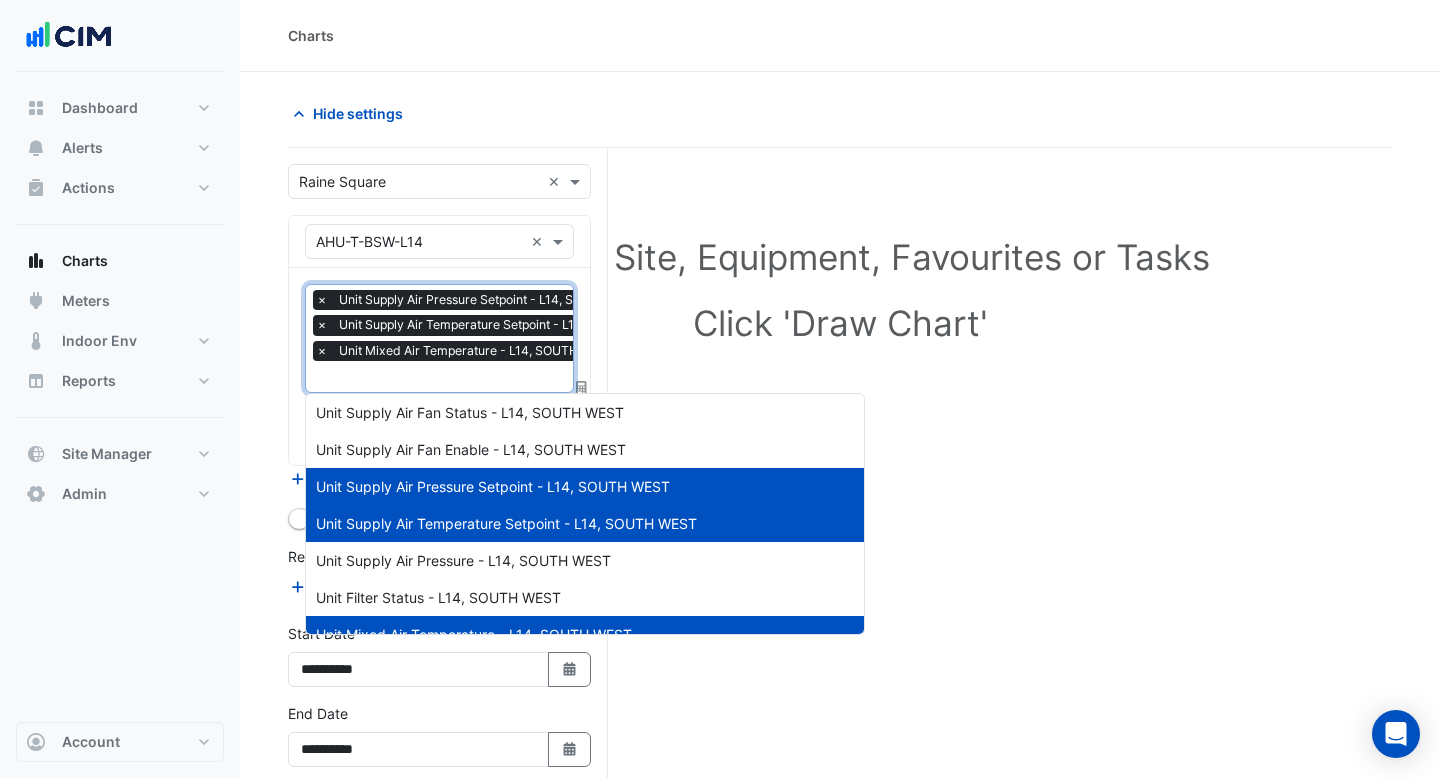click at bounding box center [497, 378] 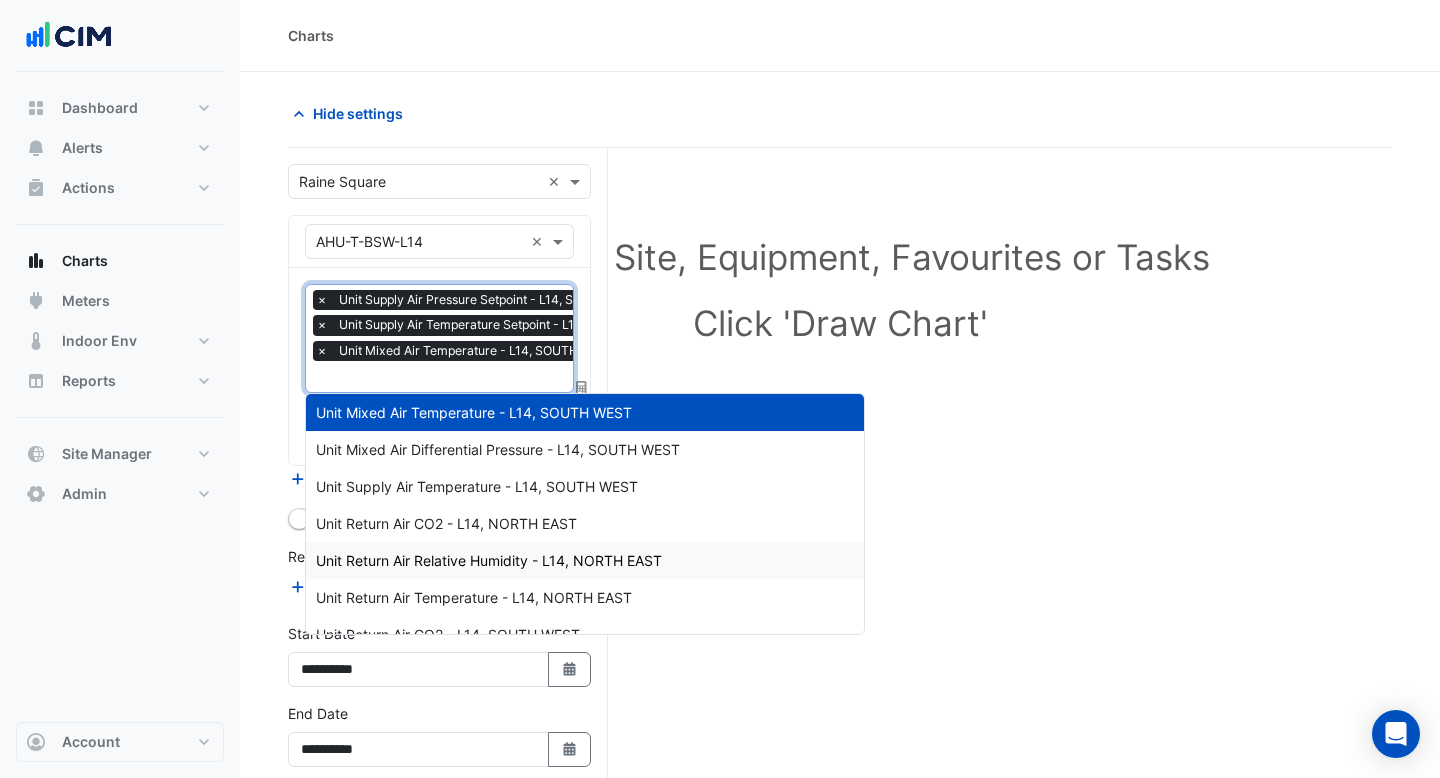 click on "Unit Return Air Relative Humidity - L14, NORTH EAST" at bounding box center [489, 560] 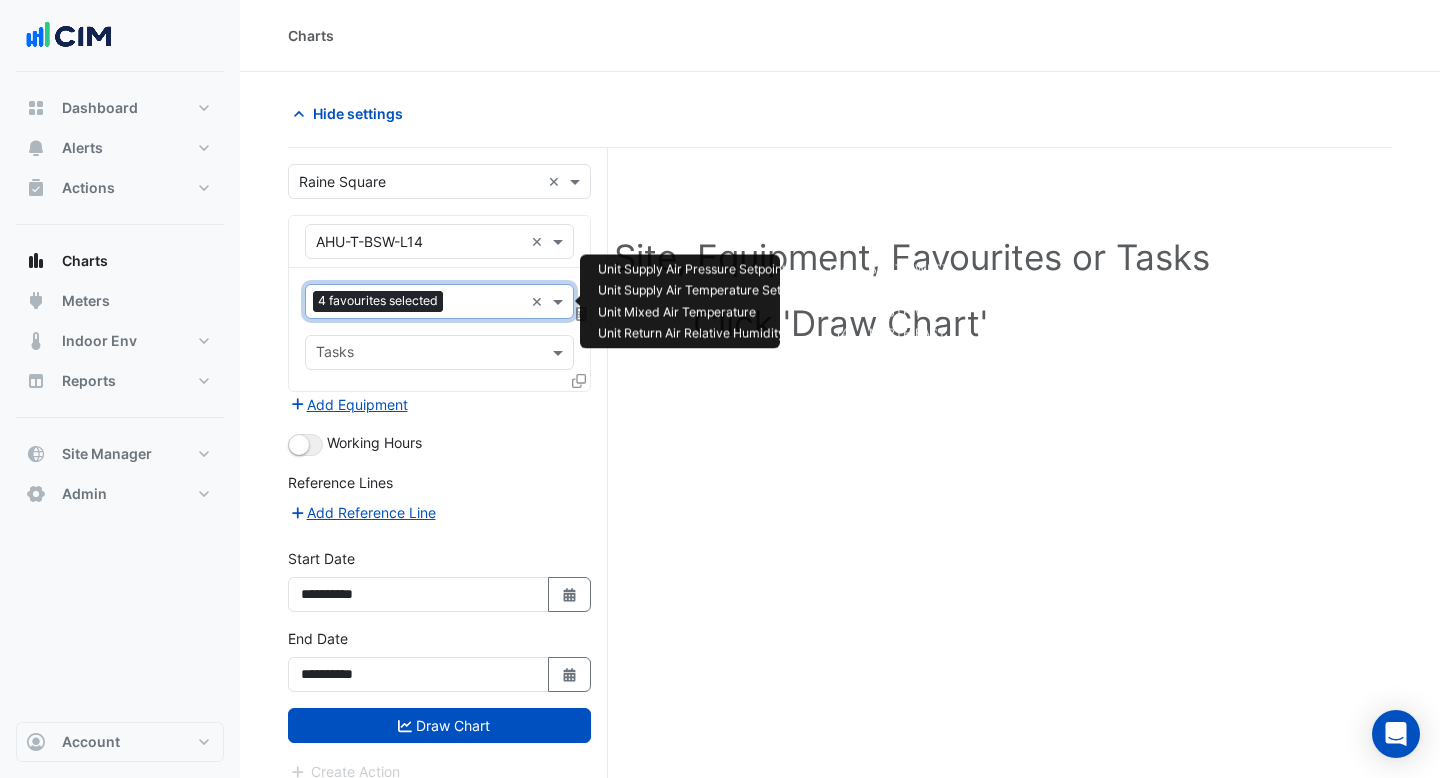 click at bounding box center [487, 303] 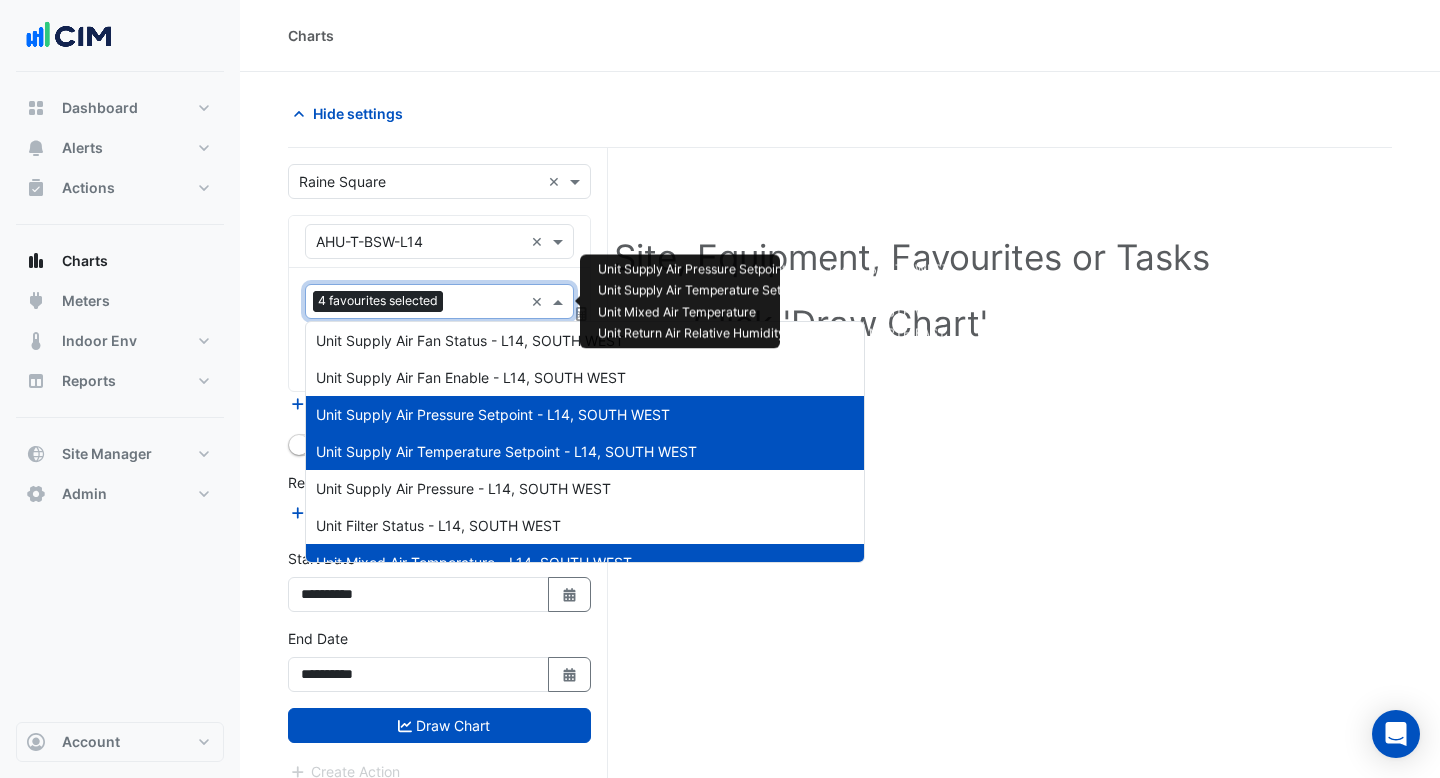scroll, scrollTop: 370, scrollLeft: 0, axis: vertical 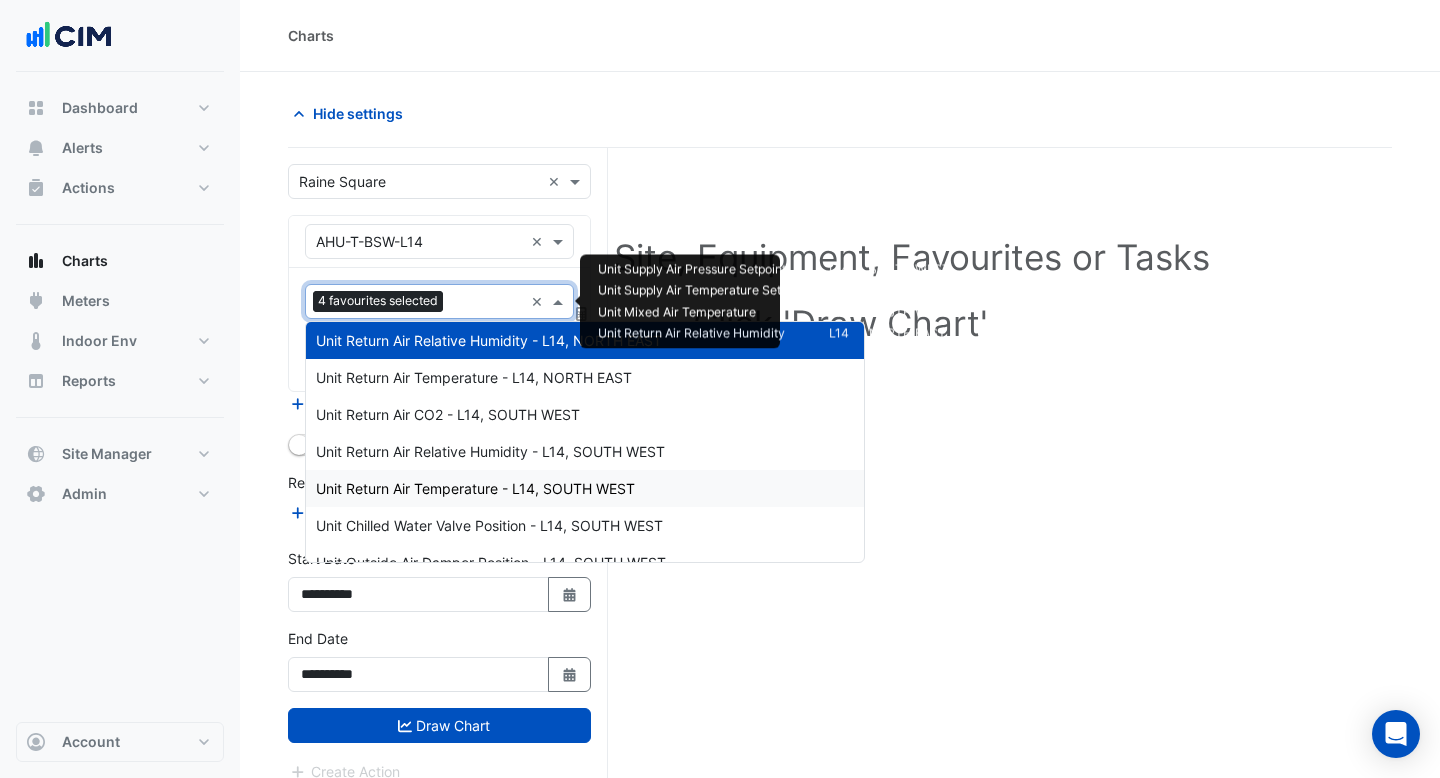 click on "Unit Return Air Temperature - L14, SOUTH WEST" at bounding box center (475, 488) 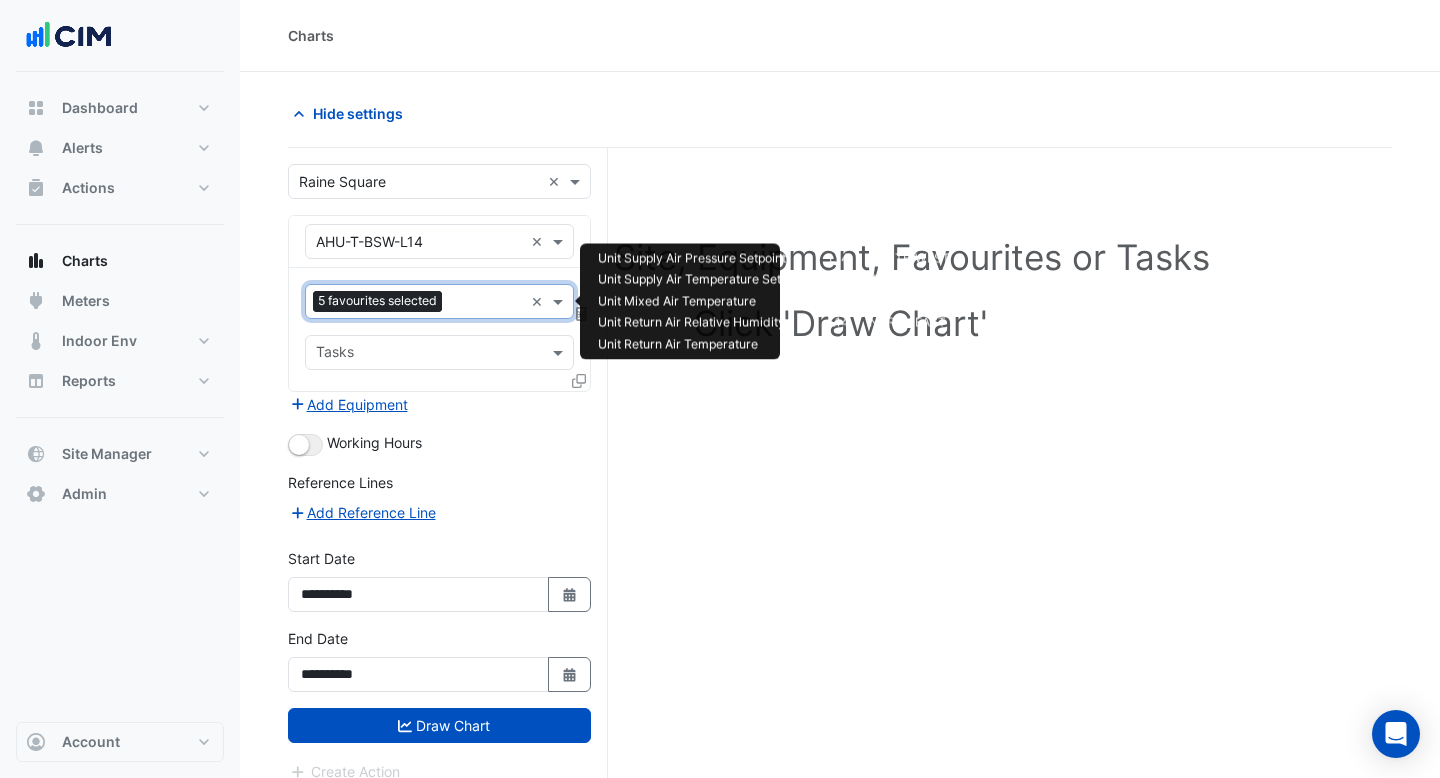 click at bounding box center (486, 303) 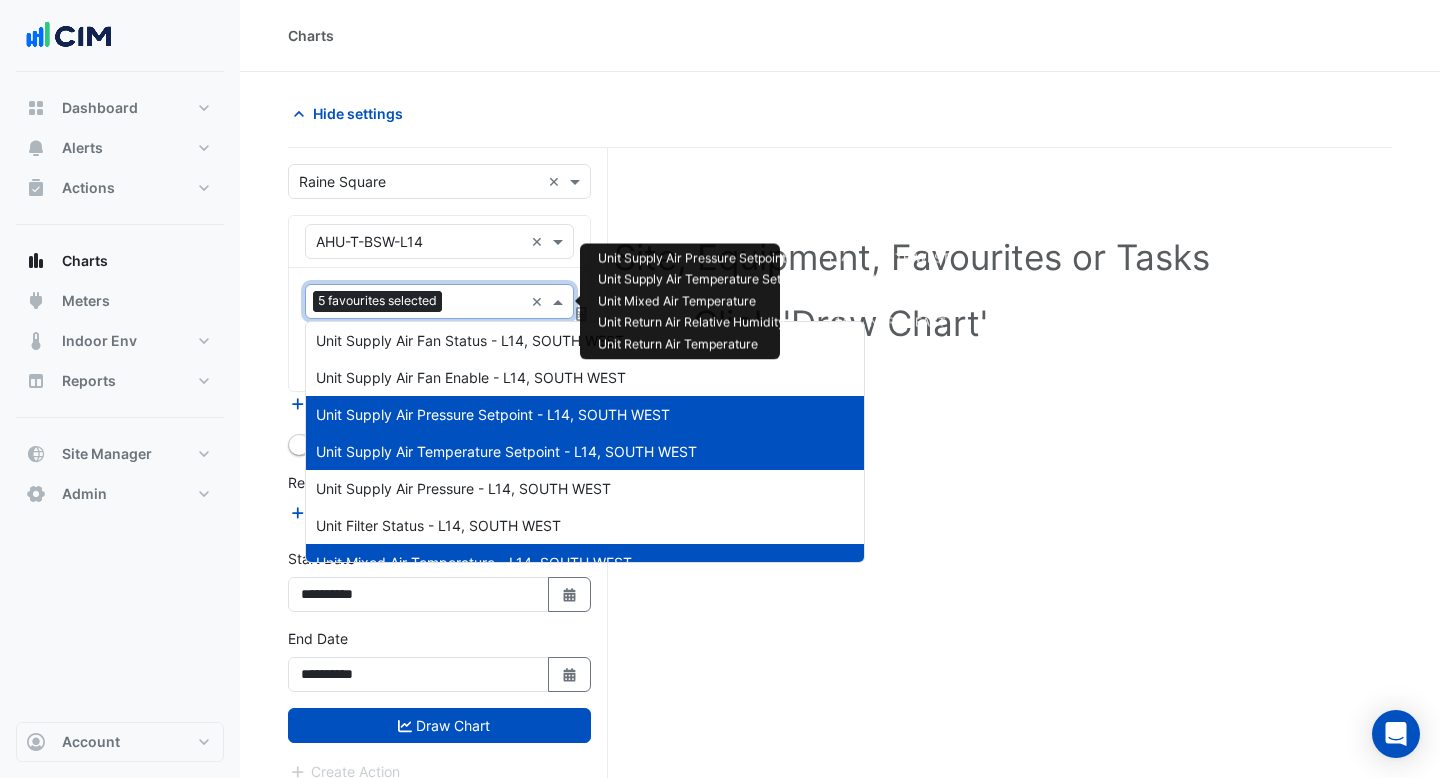 scroll, scrollTop: 518, scrollLeft: 0, axis: vertical 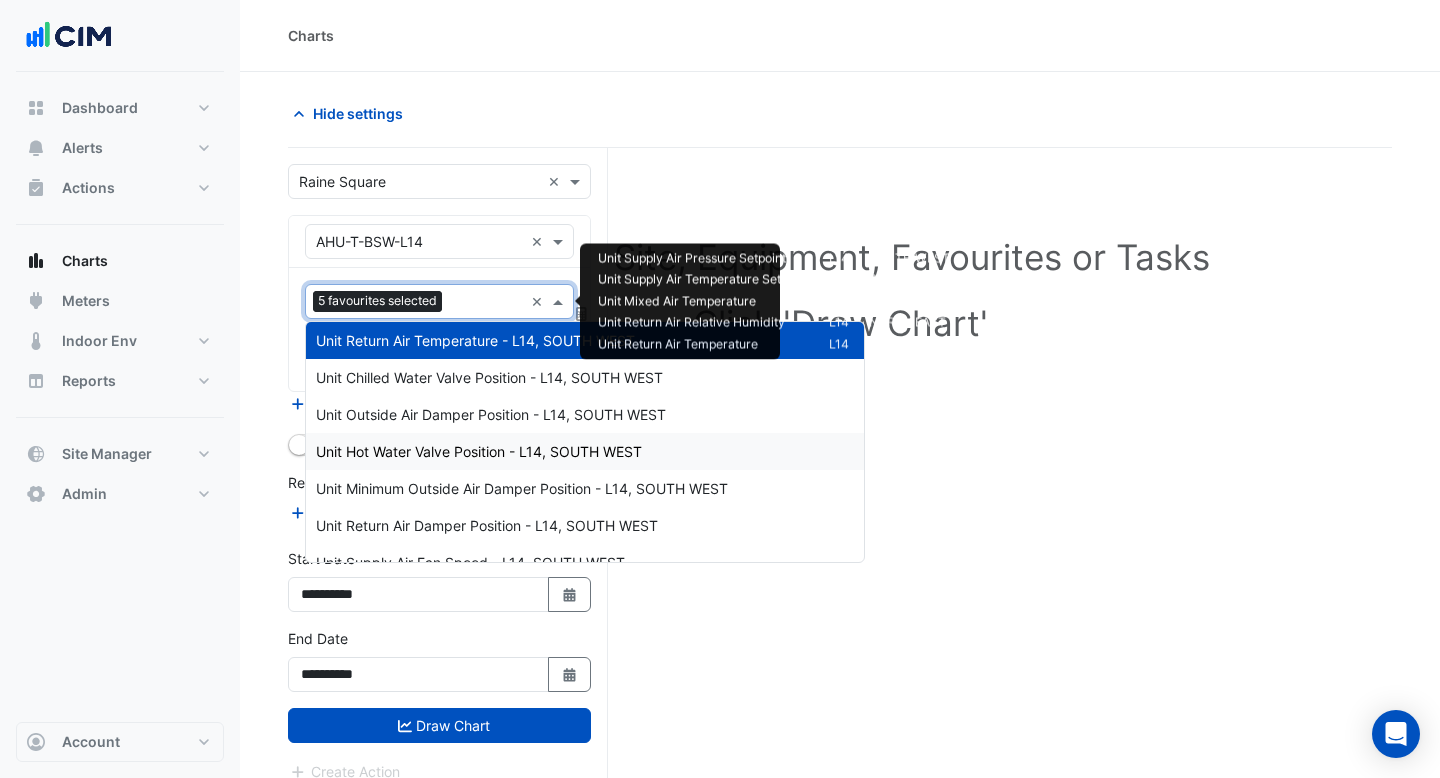 click on "Unit Hot Water Valve Position - L14, SOUTH WEST" at bounding box center (479, 451) 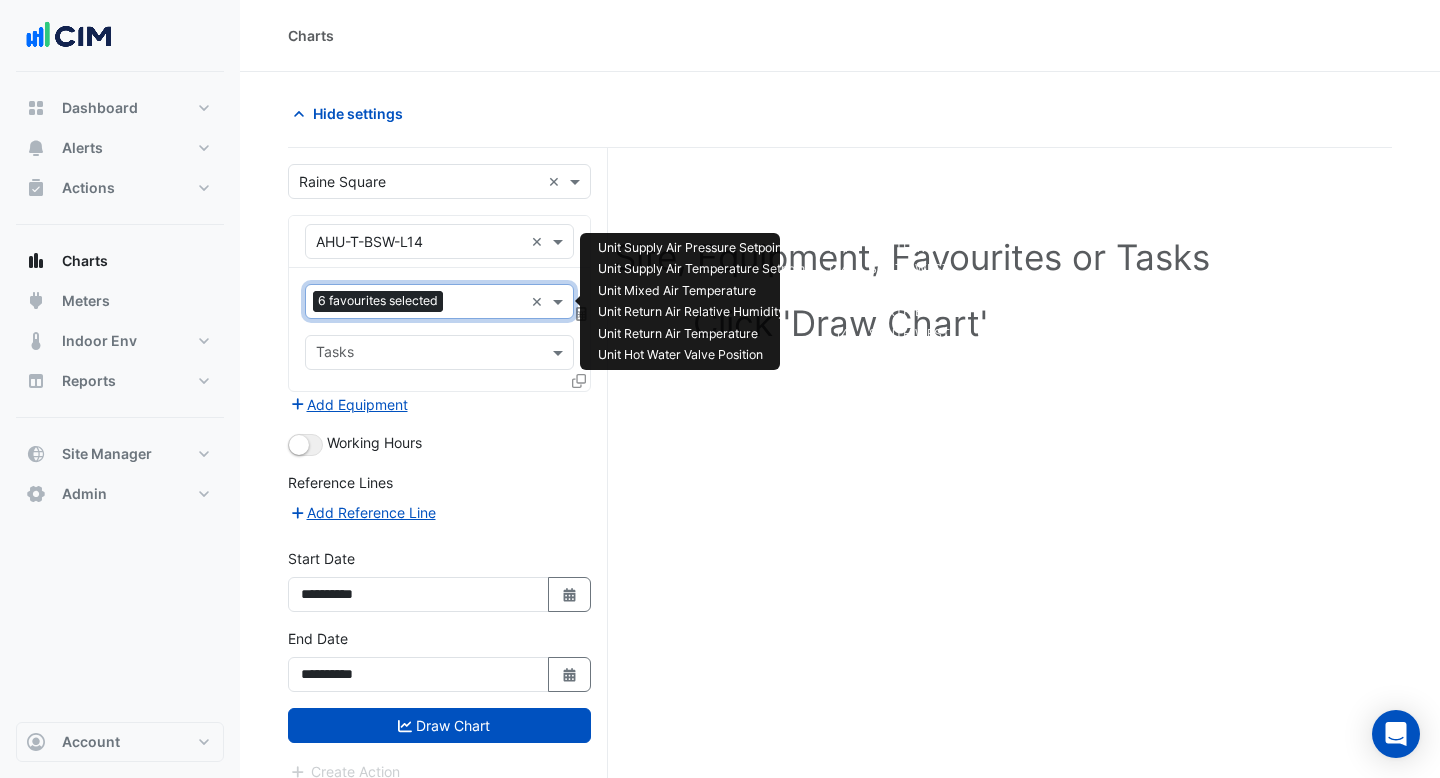 click at bounding box center [487, 303] 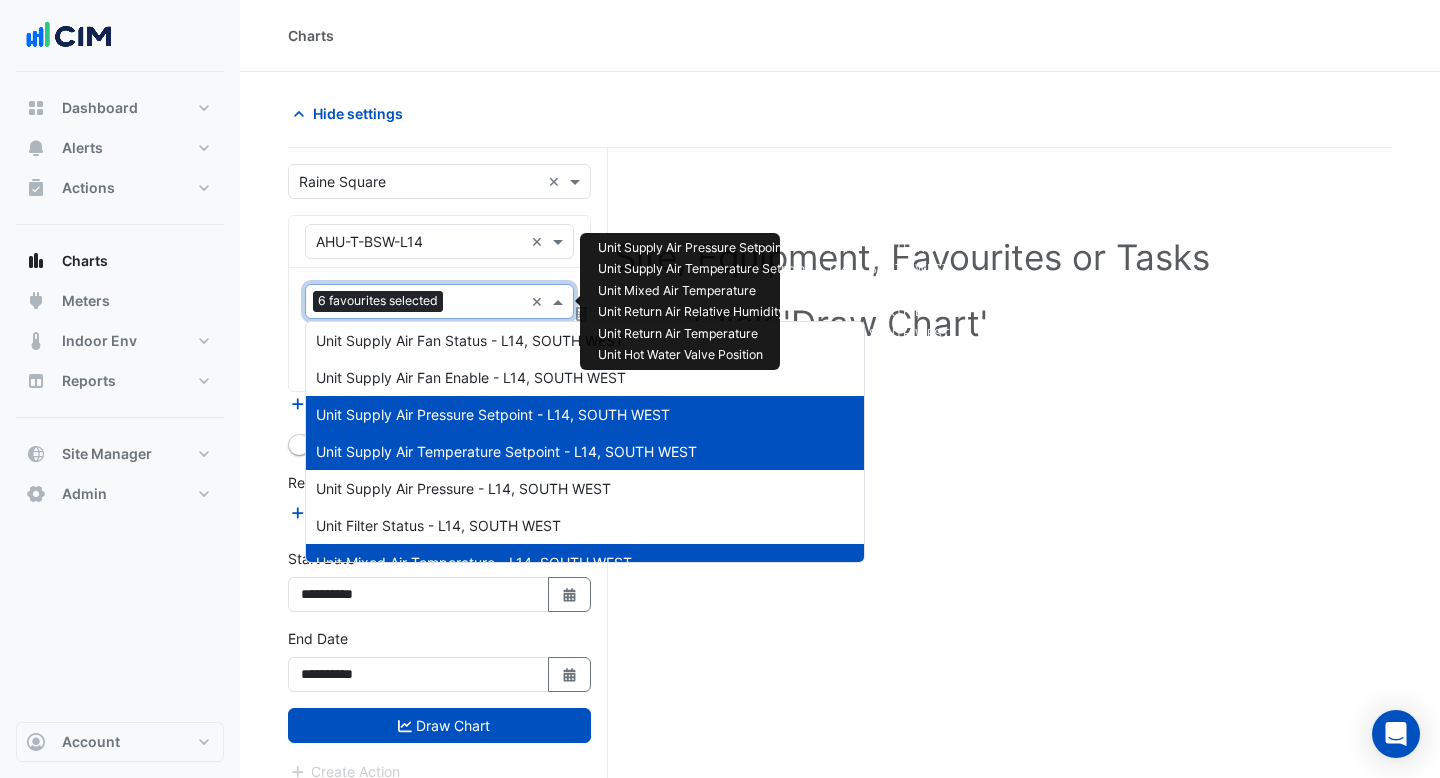 scroll, scrollTop: 629, scrollLeft: 0, axis: vertical 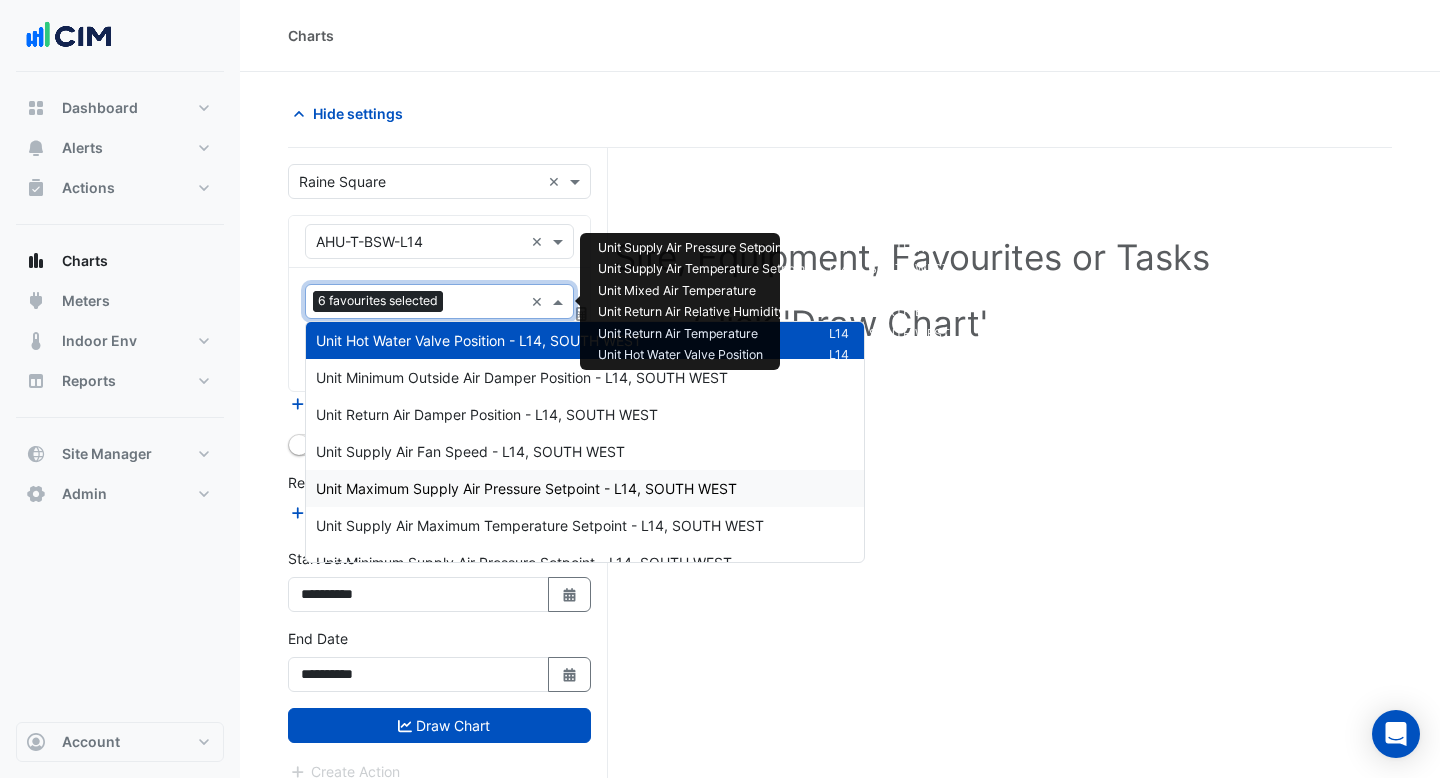 click on "Unit Maximum Supply Air Pressure Setpoint - L14, SOUTH WEST" at bounding box center (526, 488) 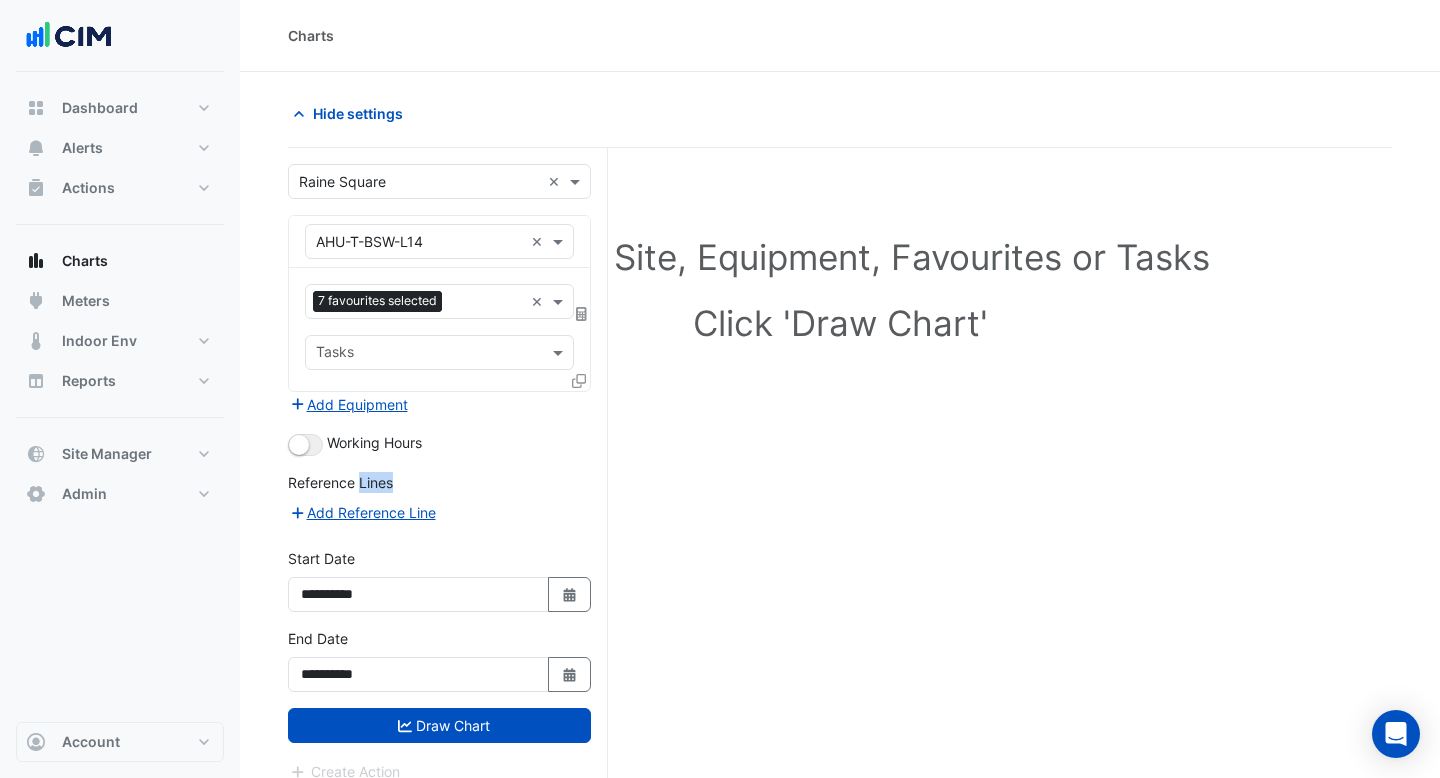 drag, startPoint x: 439, startPoint y: 490, endPoint x: 439, endPoint y: 378, distance: 112 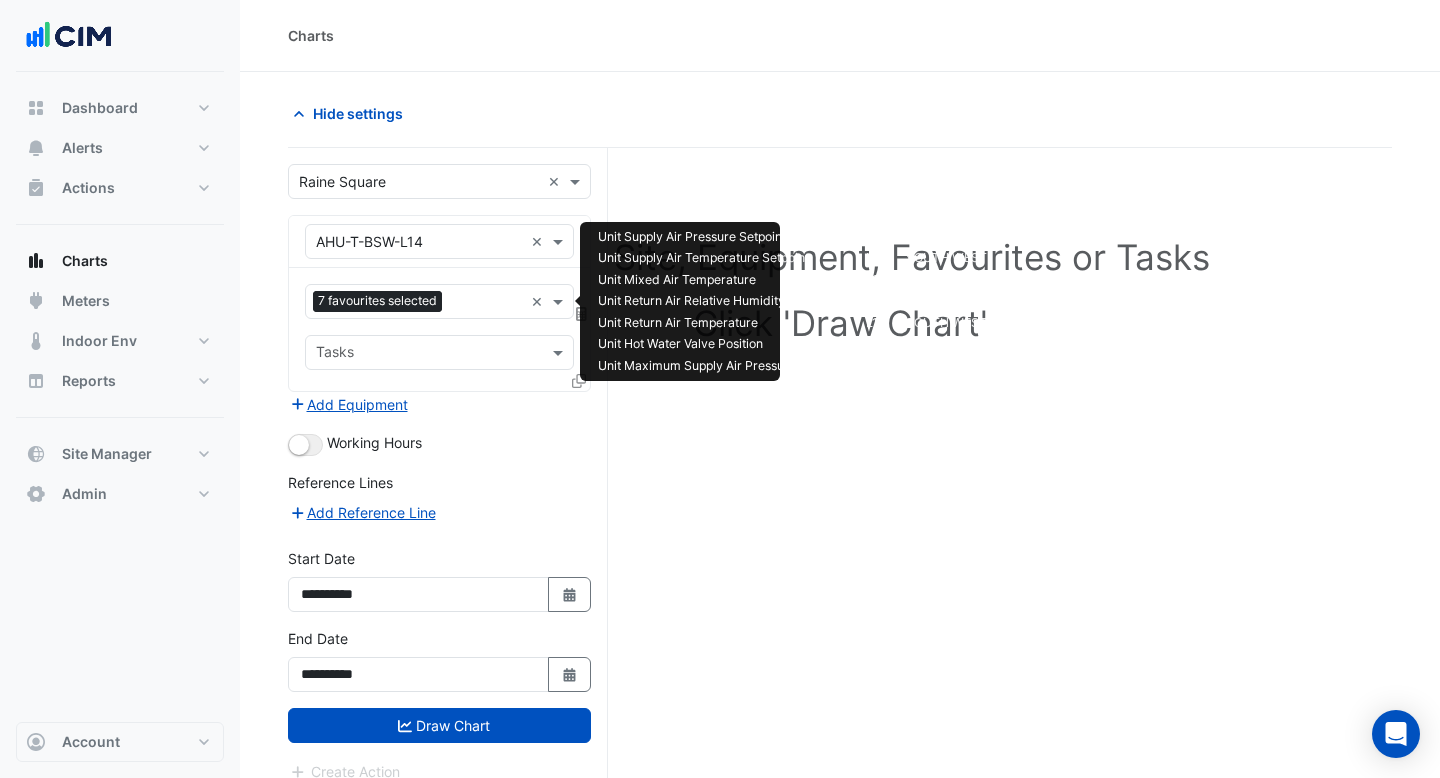 click at bounding box center (486, 303) 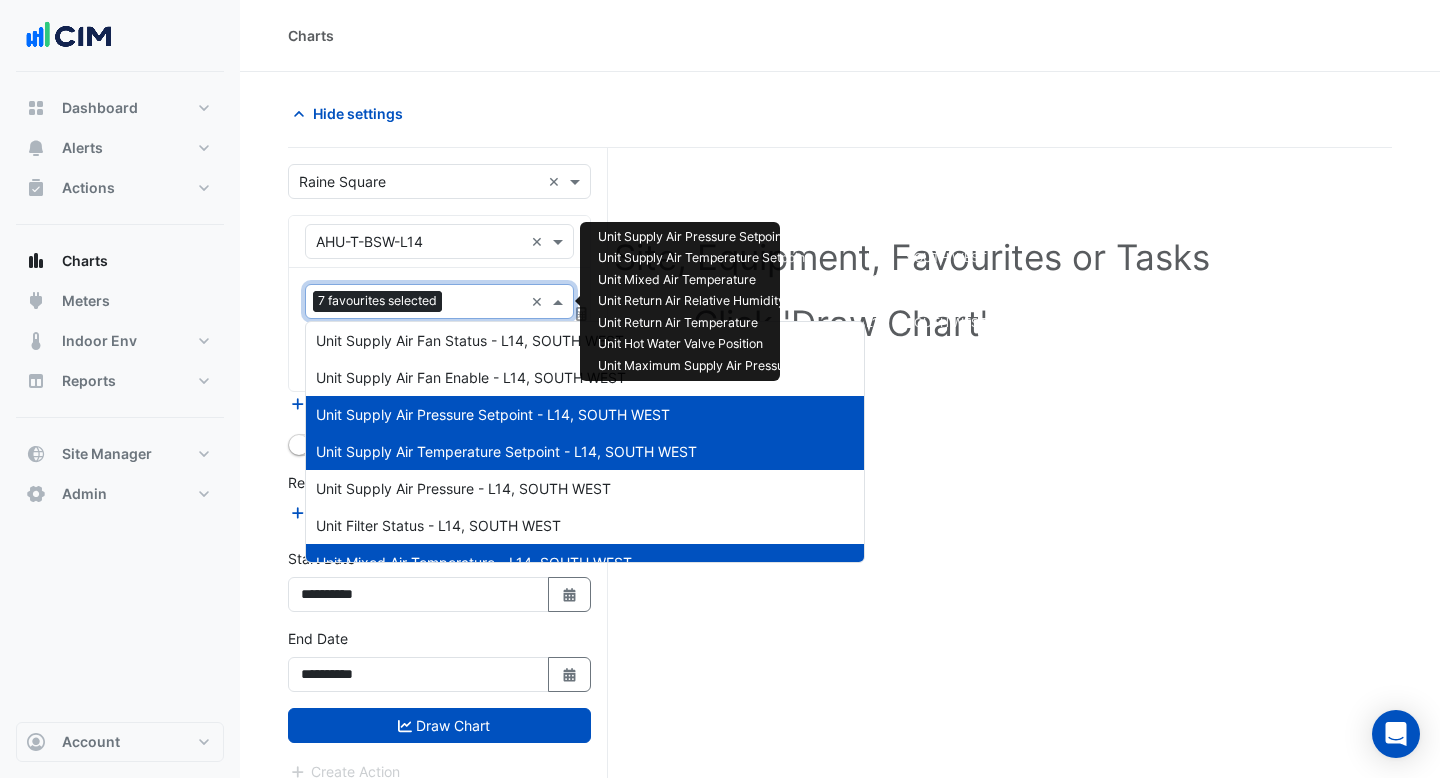 scroll, scrollTop: 777, scrollLeft: 0, axis: vertical 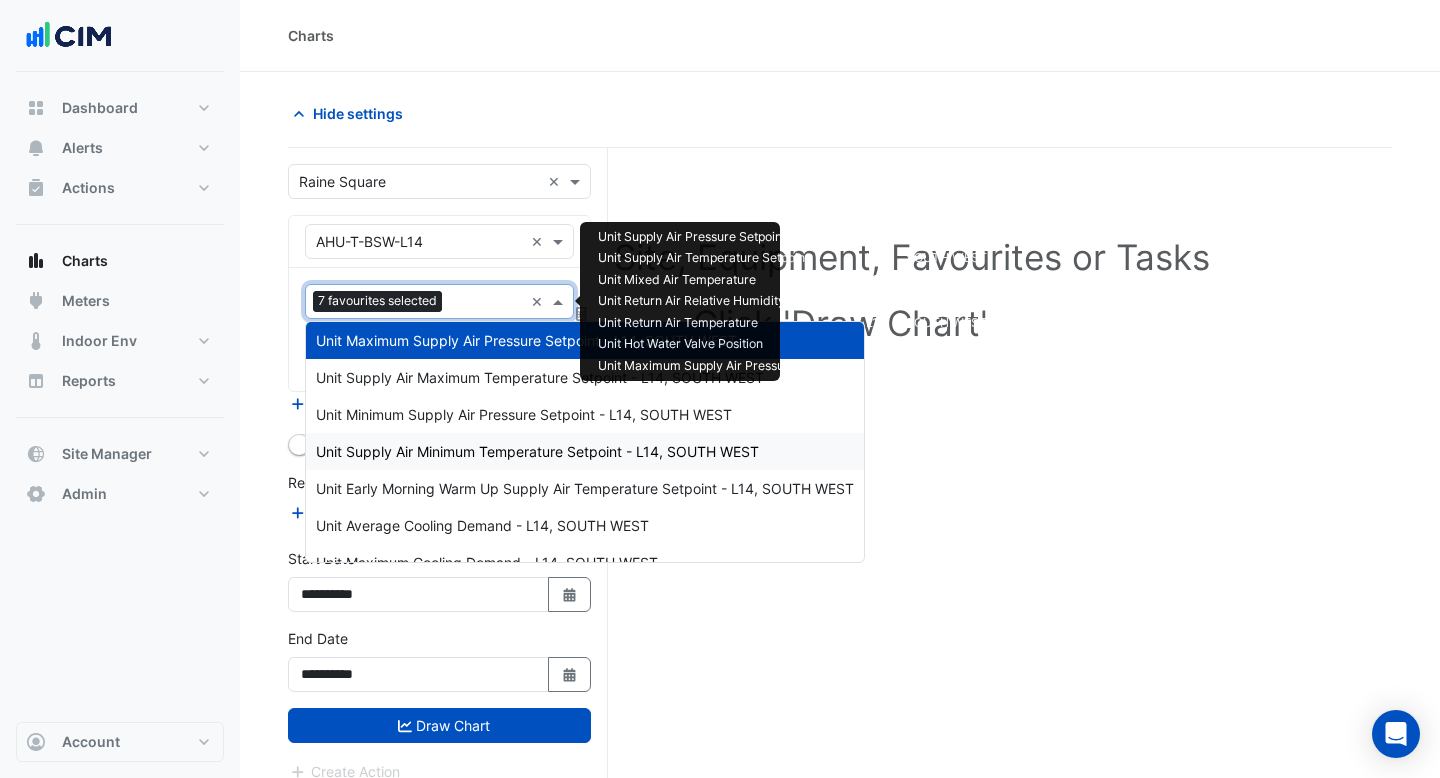 click on "Unit Supply Air Minimum Temperature Setpoint - L14, SOUTH WEST" at bounding box center [585, 451] 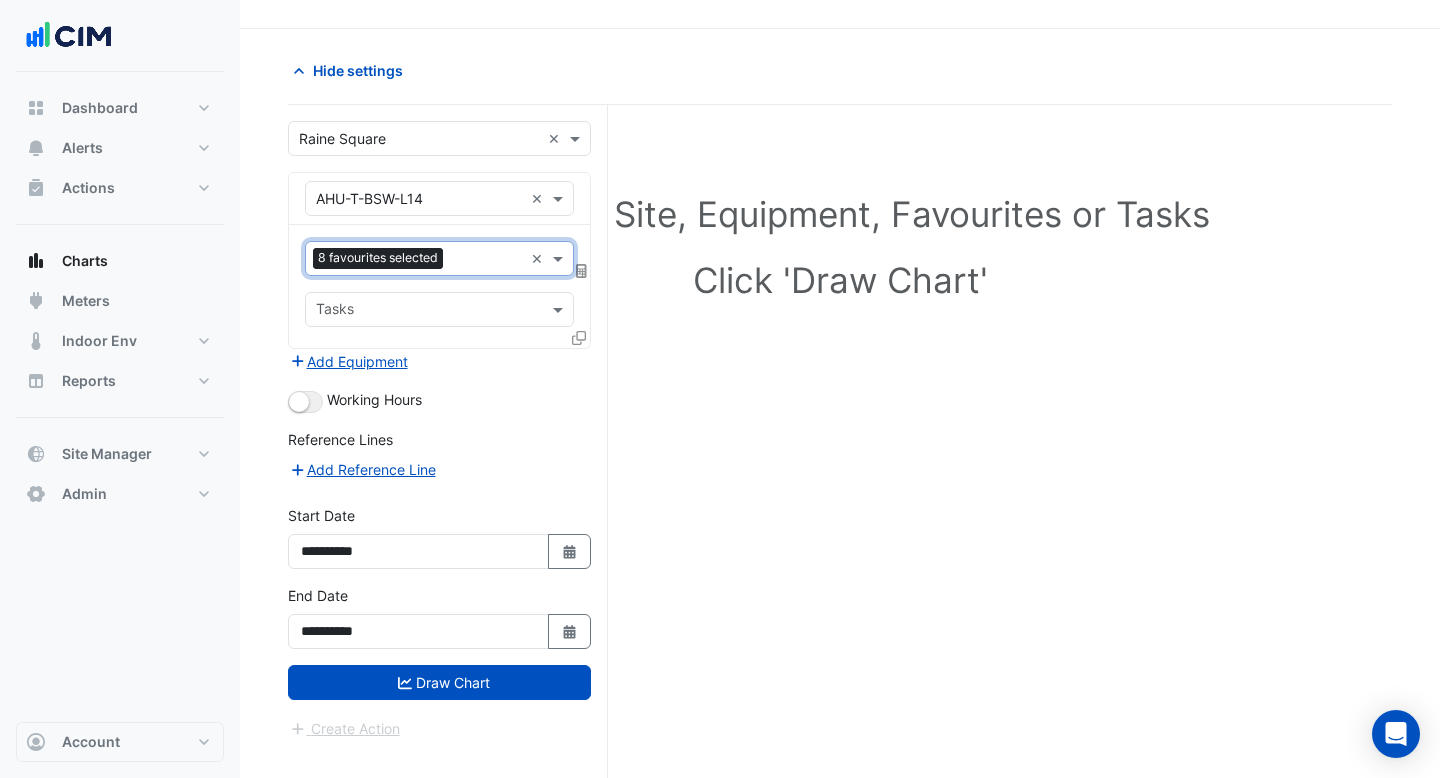 scroll, scrollTop: 76, scrollLeft: 0, axis: vertical 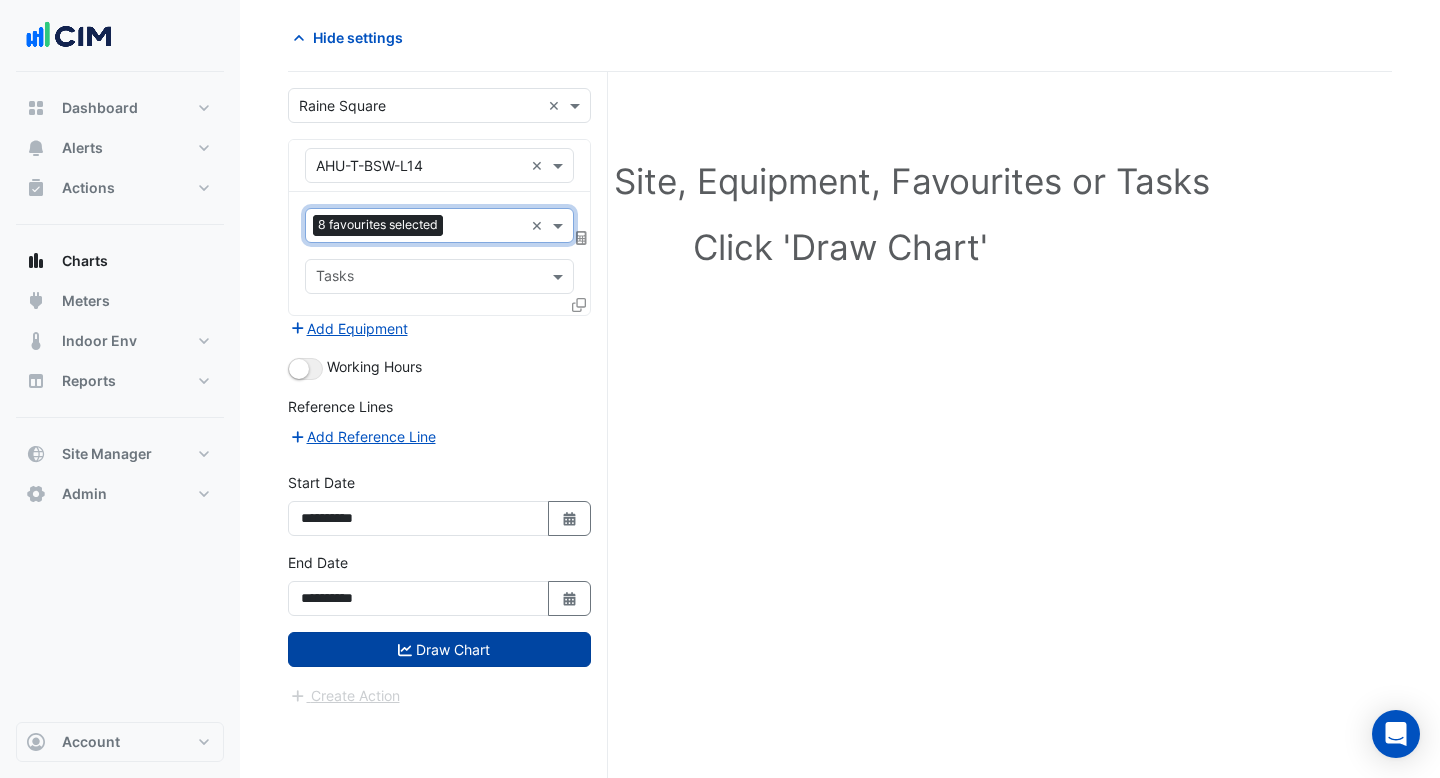 click on "Draw Chart" at bounding box center (439, 649) 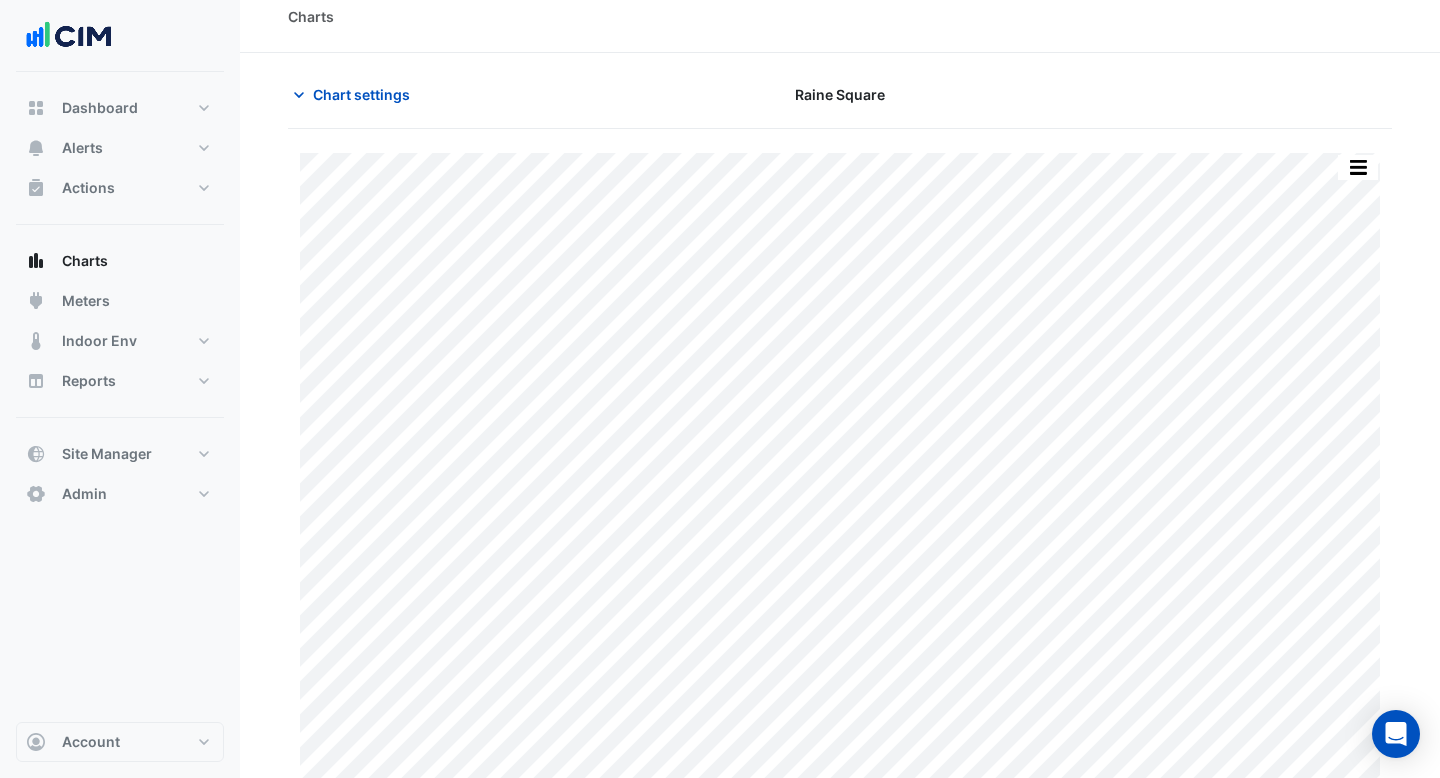 scroll, scrollTop: 0, scrollLeft: 0, axis: both 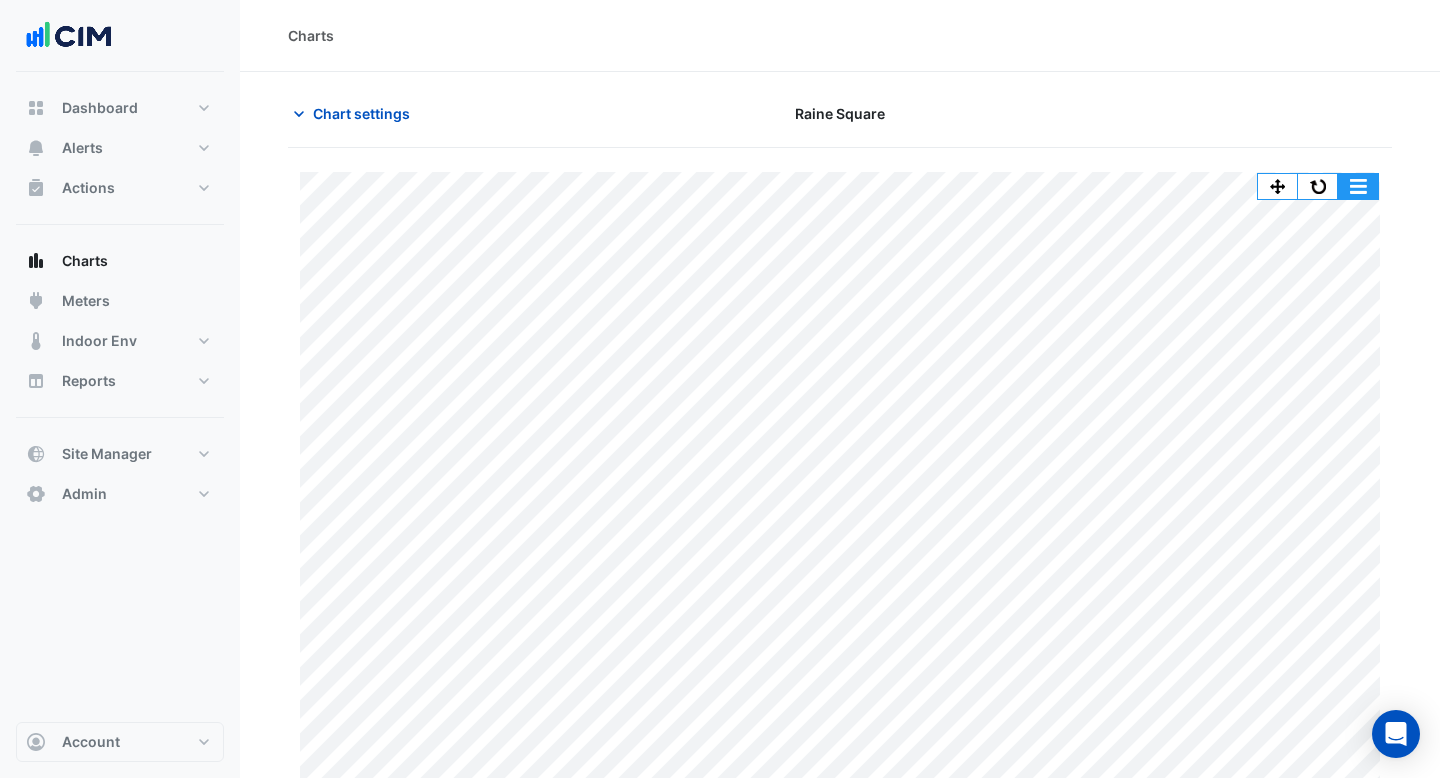 click 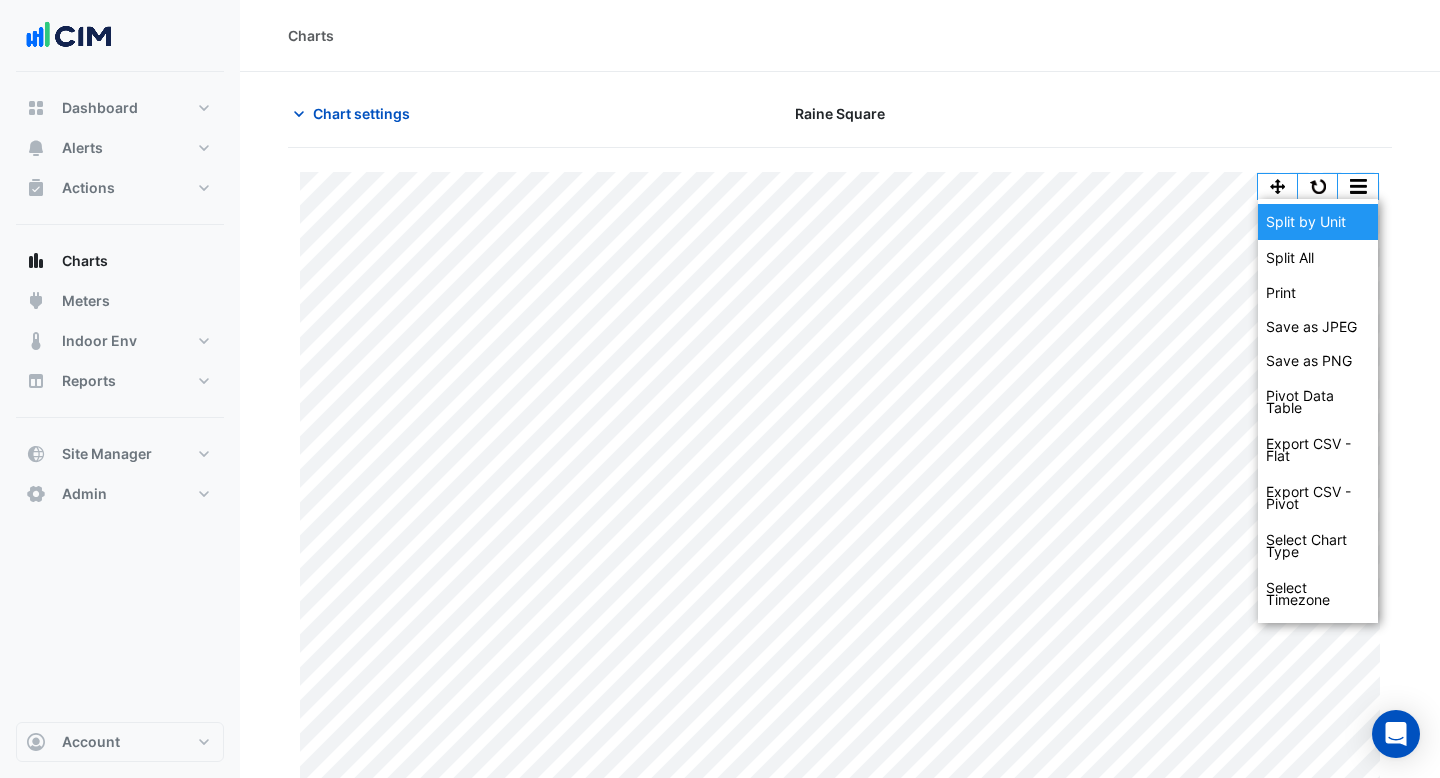 click on "Split by Unit" 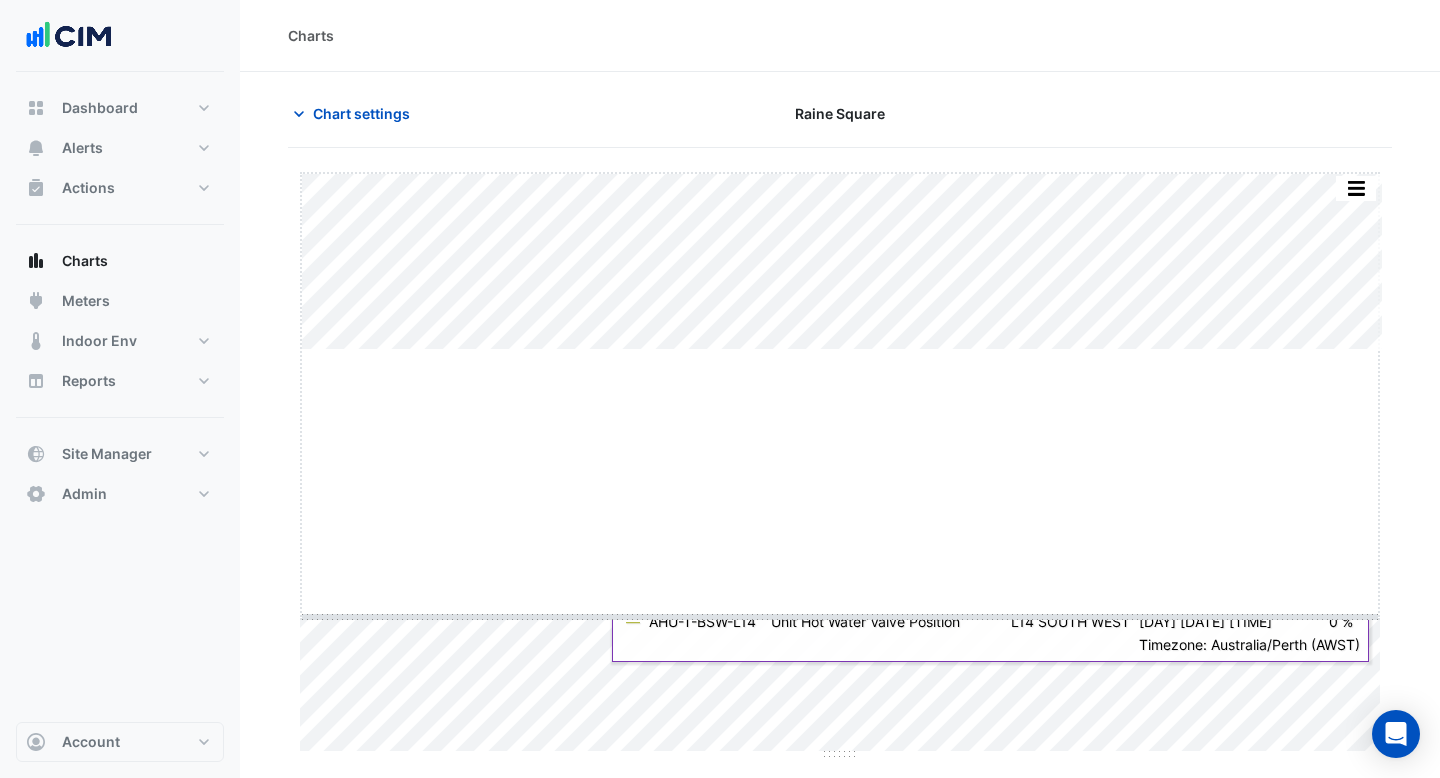 drag, startPoint x: 838, startPoint y: 348, endPoint x: 852, endPoint y: 558, distance: 210.46616 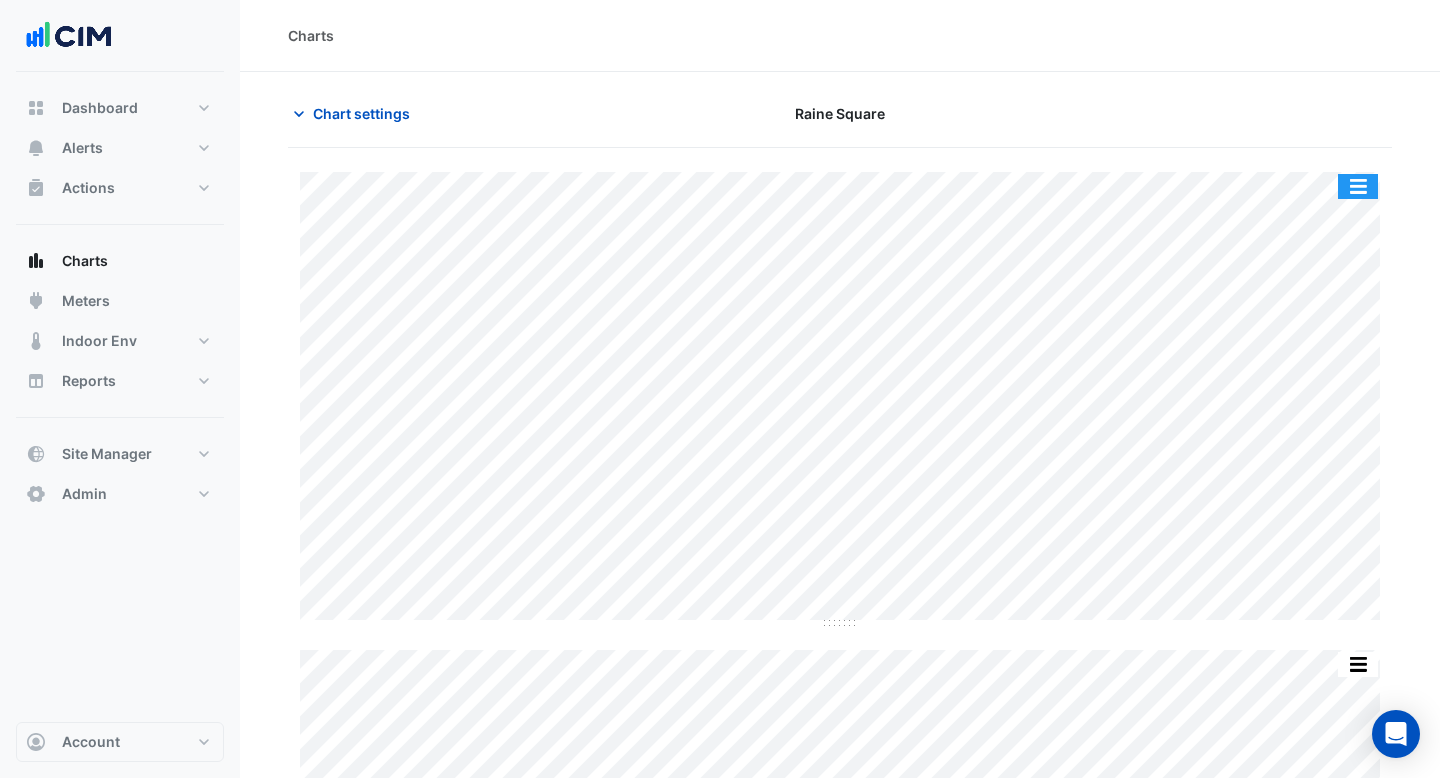 click 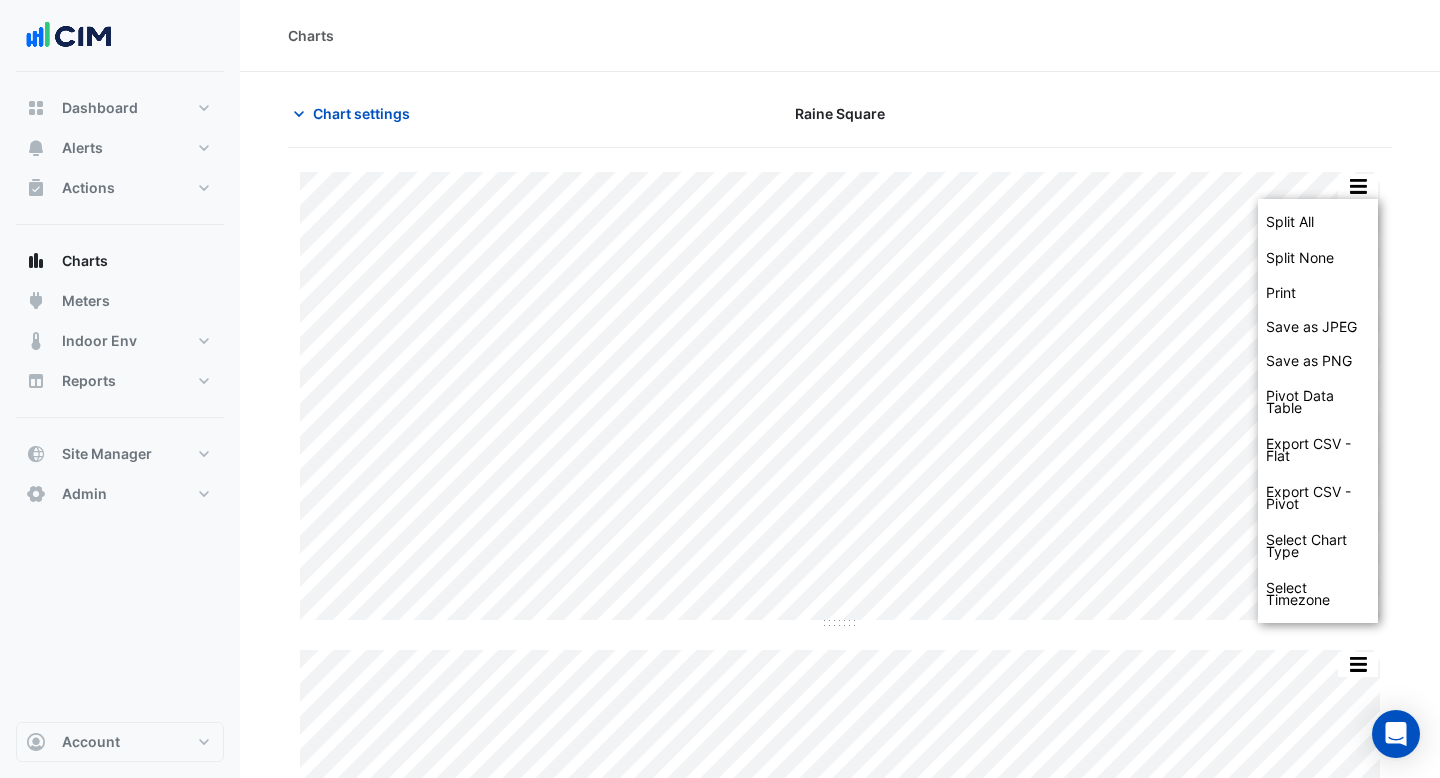 click on "Chart settings
Raine Square" 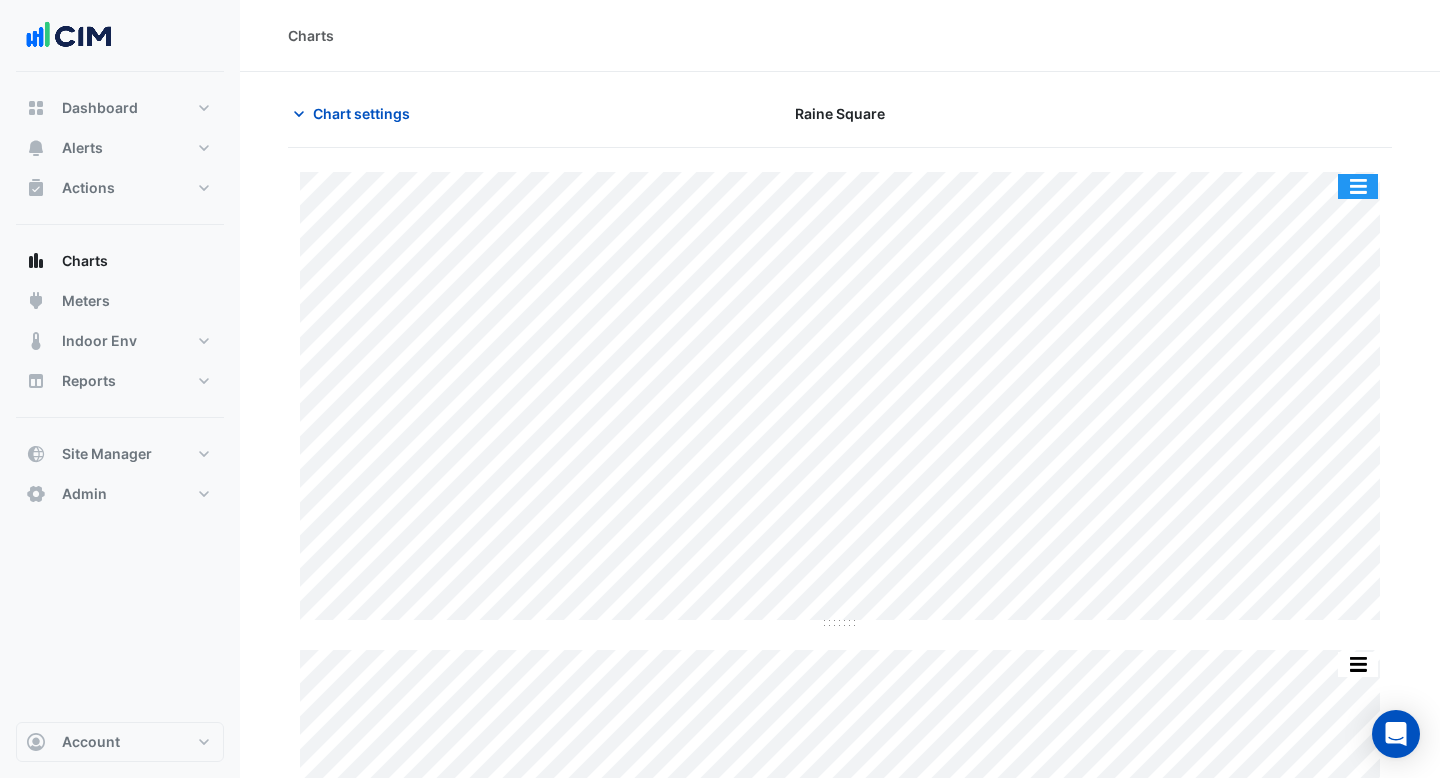 click 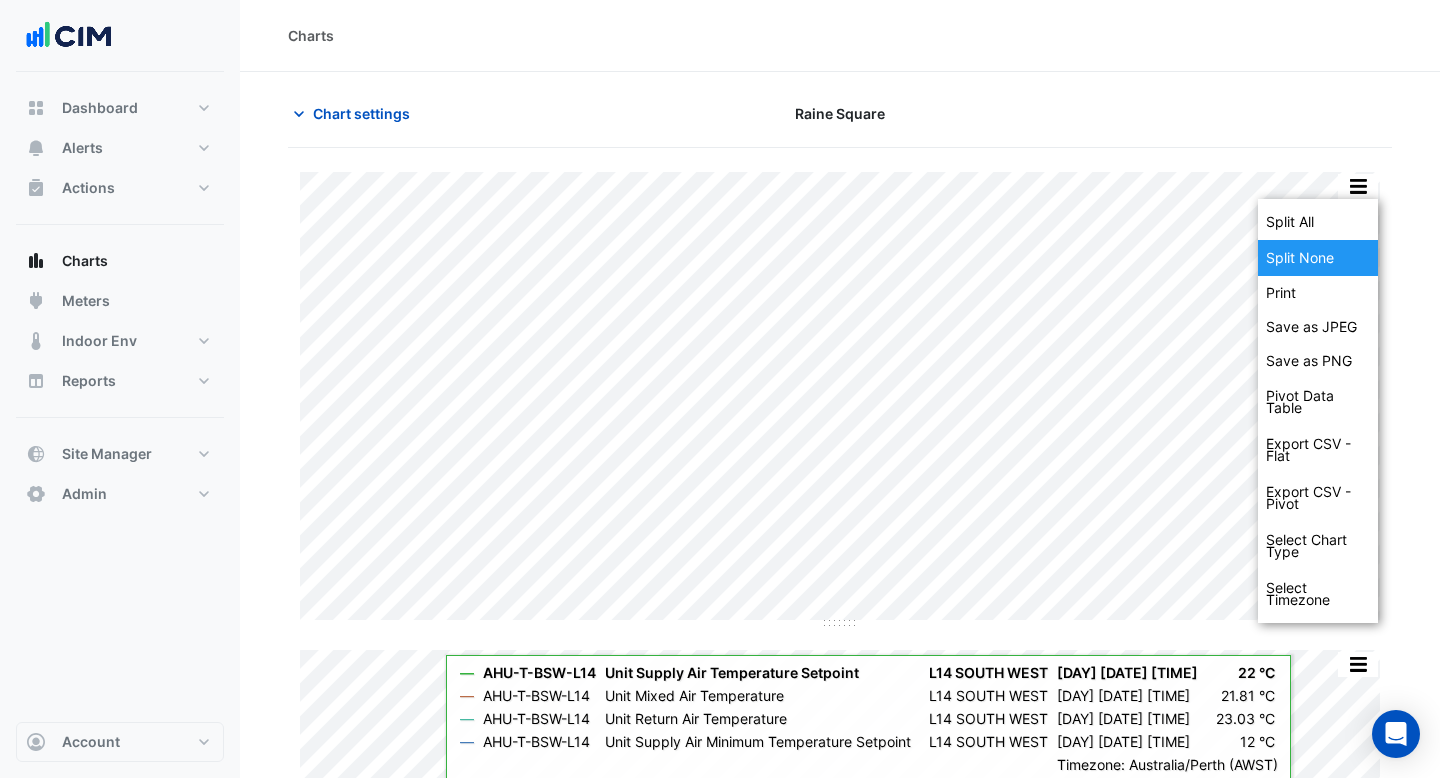 click on "Split None" 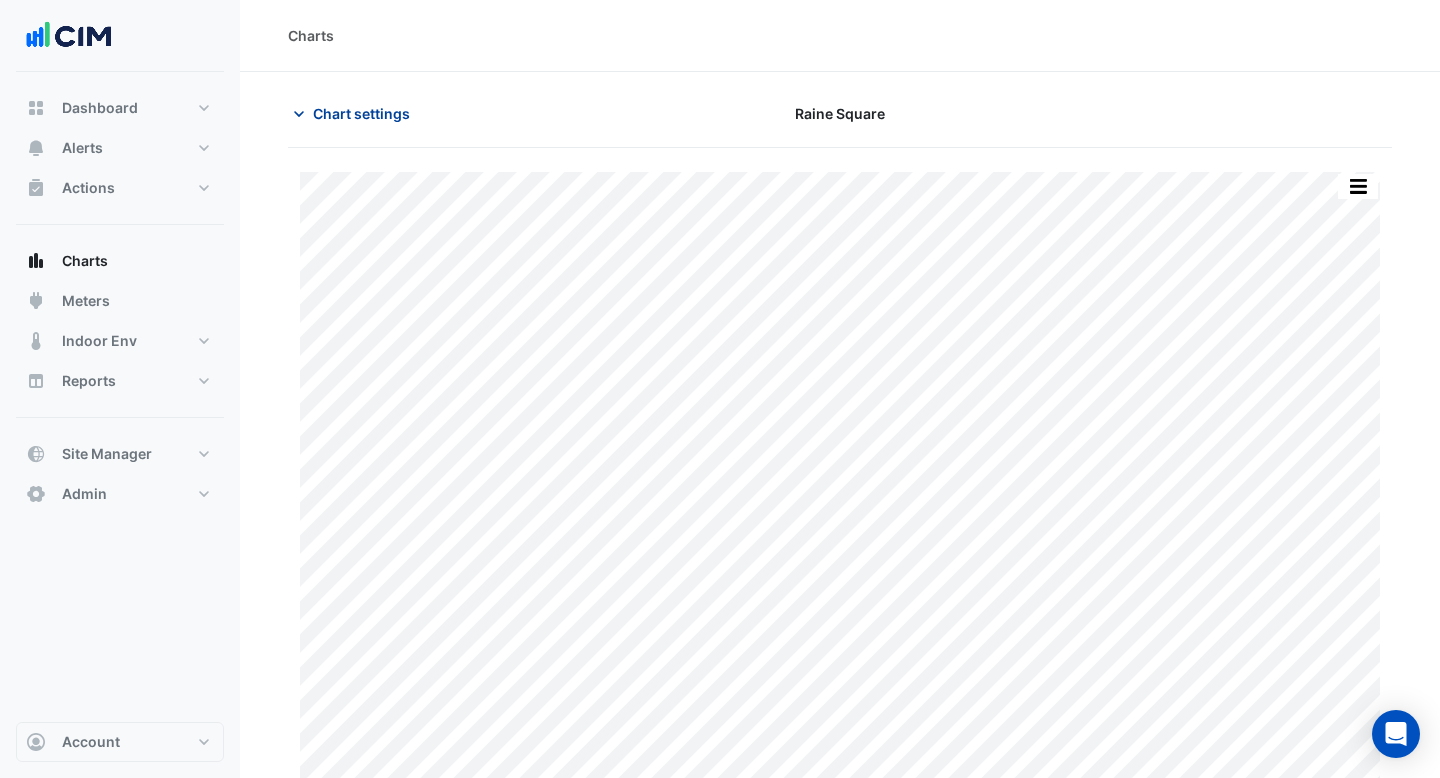 click on "Chart settings" 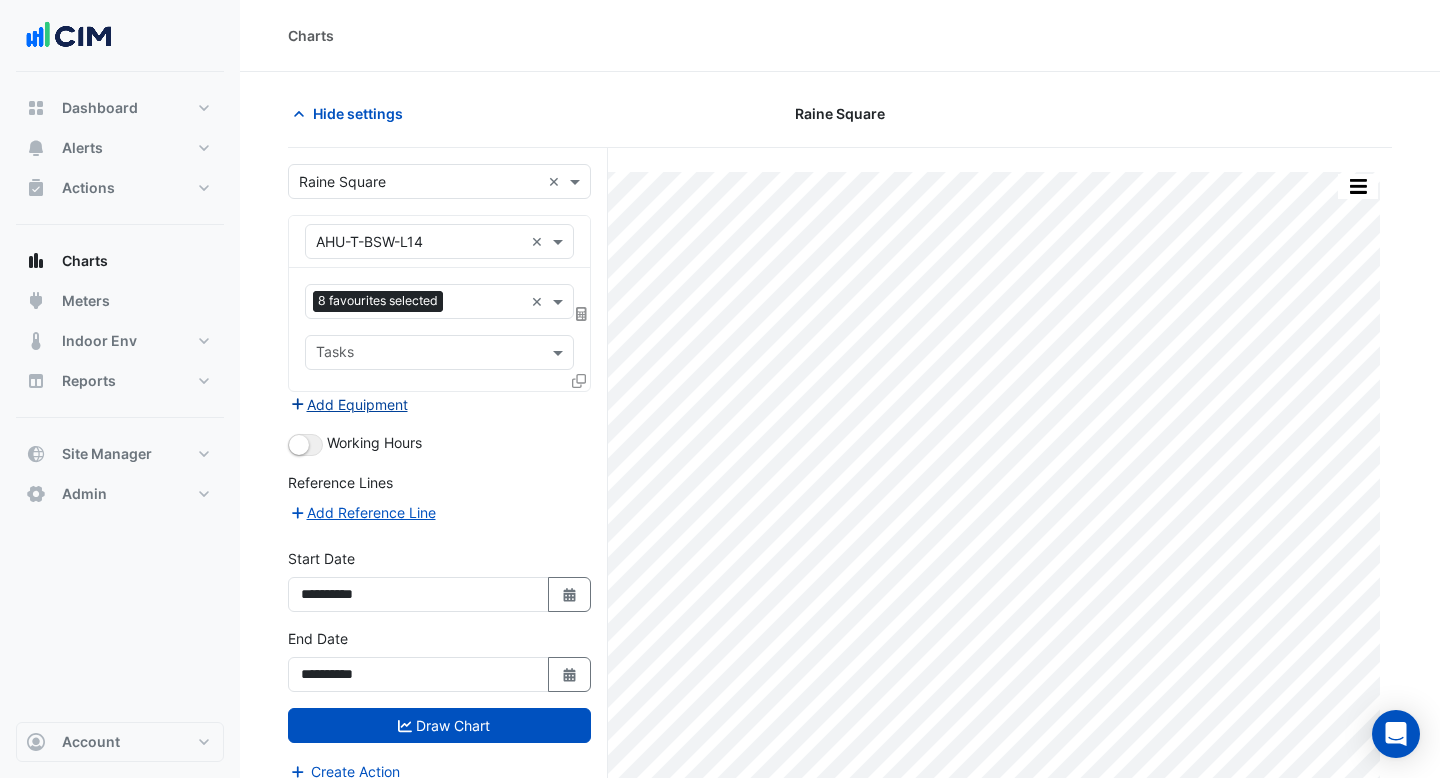 click on "Add Equipment" at bounding box center (348, 404) 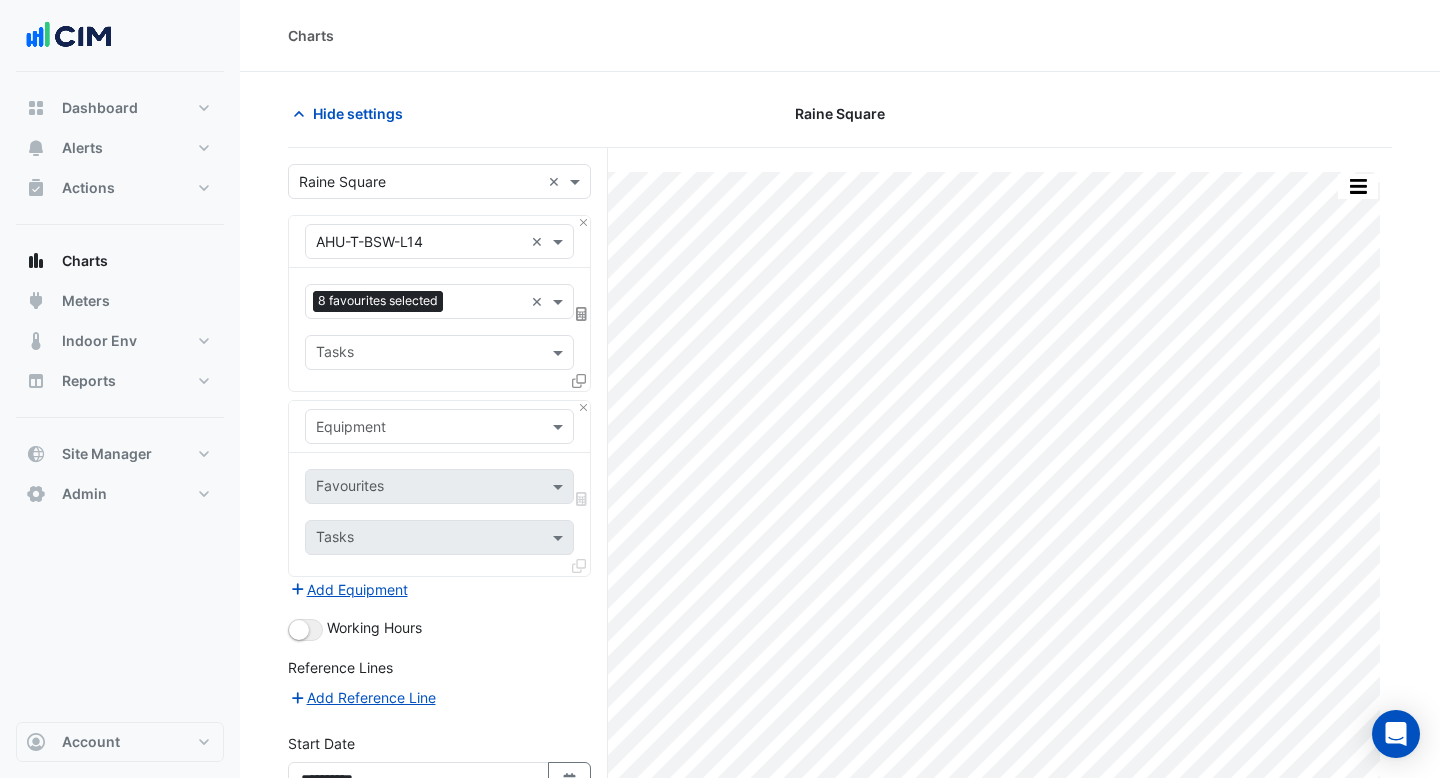 click at bounding box center [419, 427] 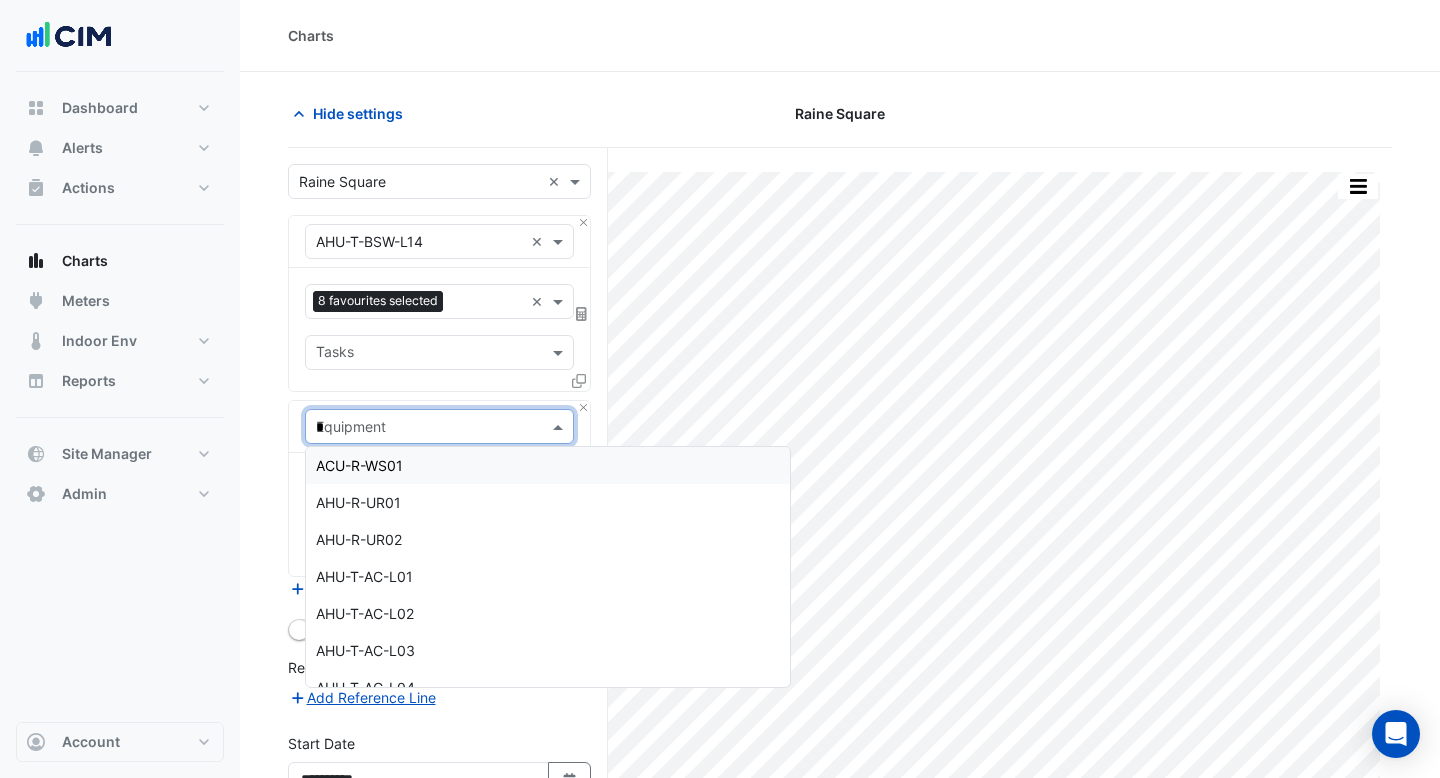 type on "**" 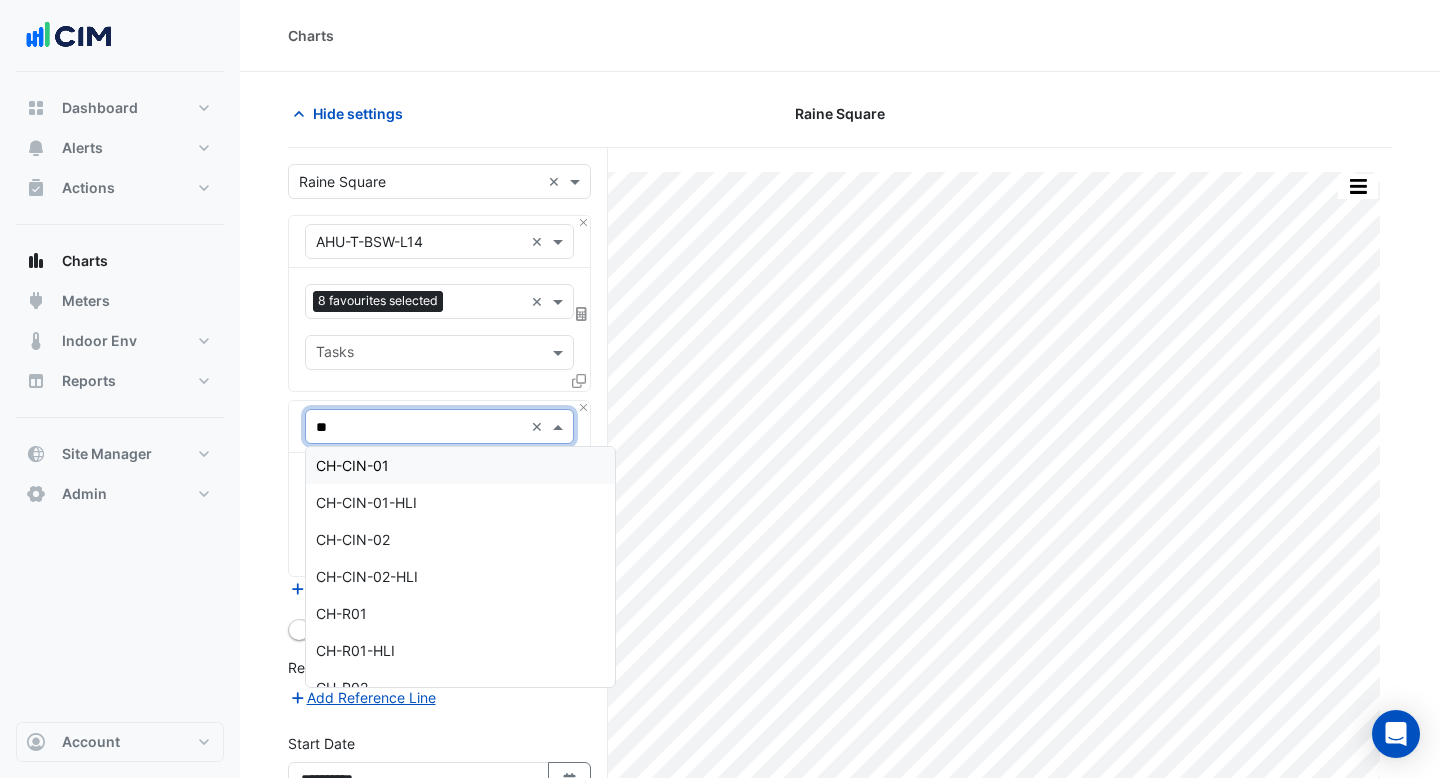 click on "CH-CIN-01" at bounding box center [460, 465] 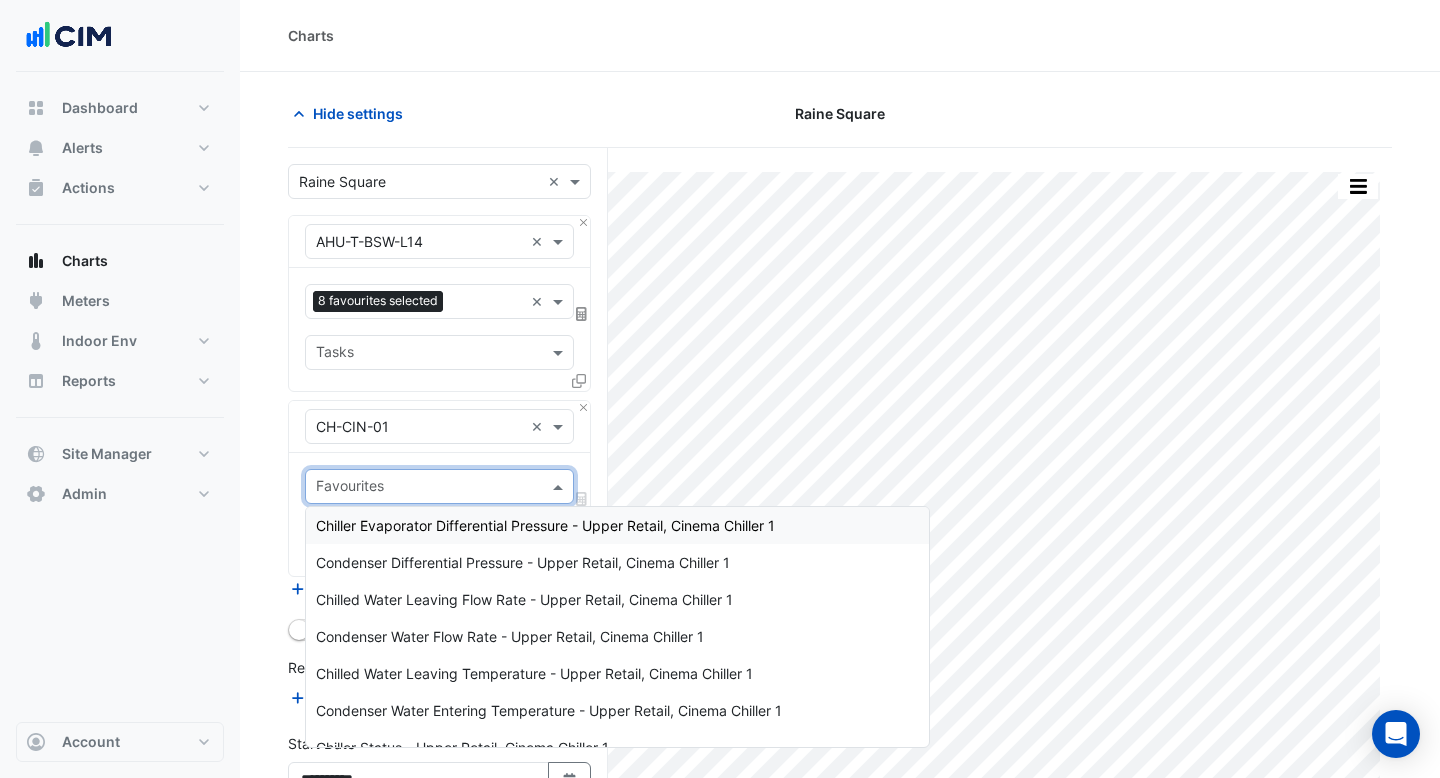 click at bounding box center [428, 488] 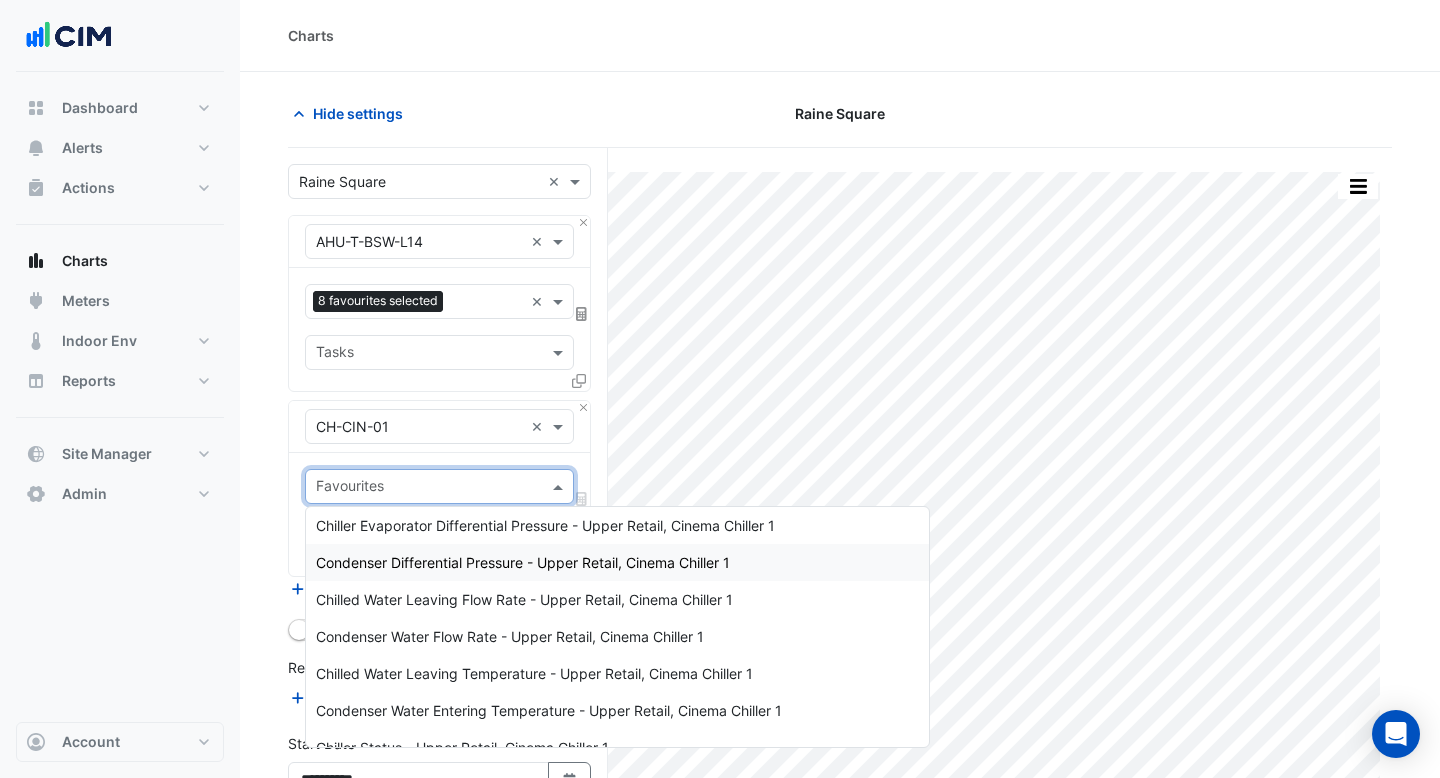 click on "Condenser Differential Pressure - Upper Retail, Cinema Chiller 1" at bounding box center [523, 562] 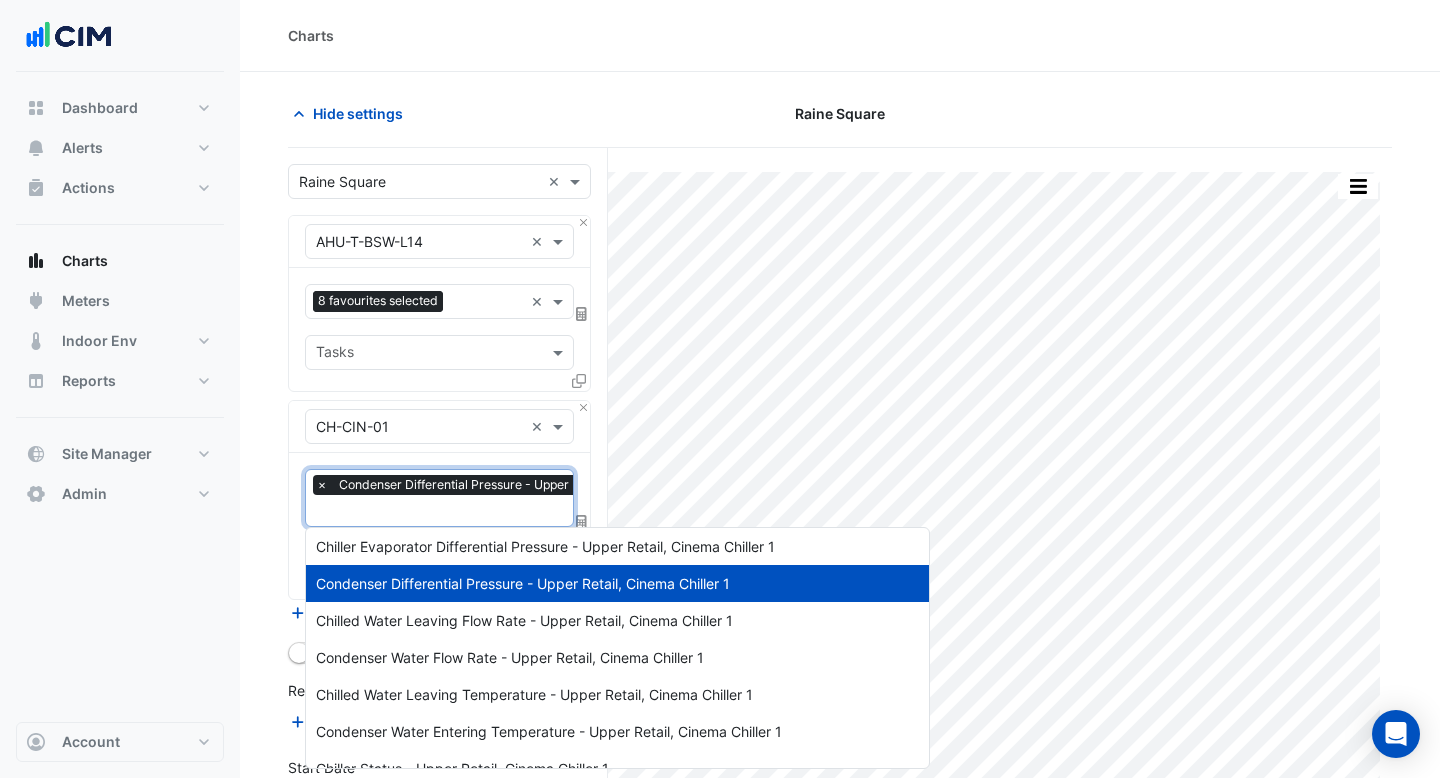 click at bounding box center [514, 512] 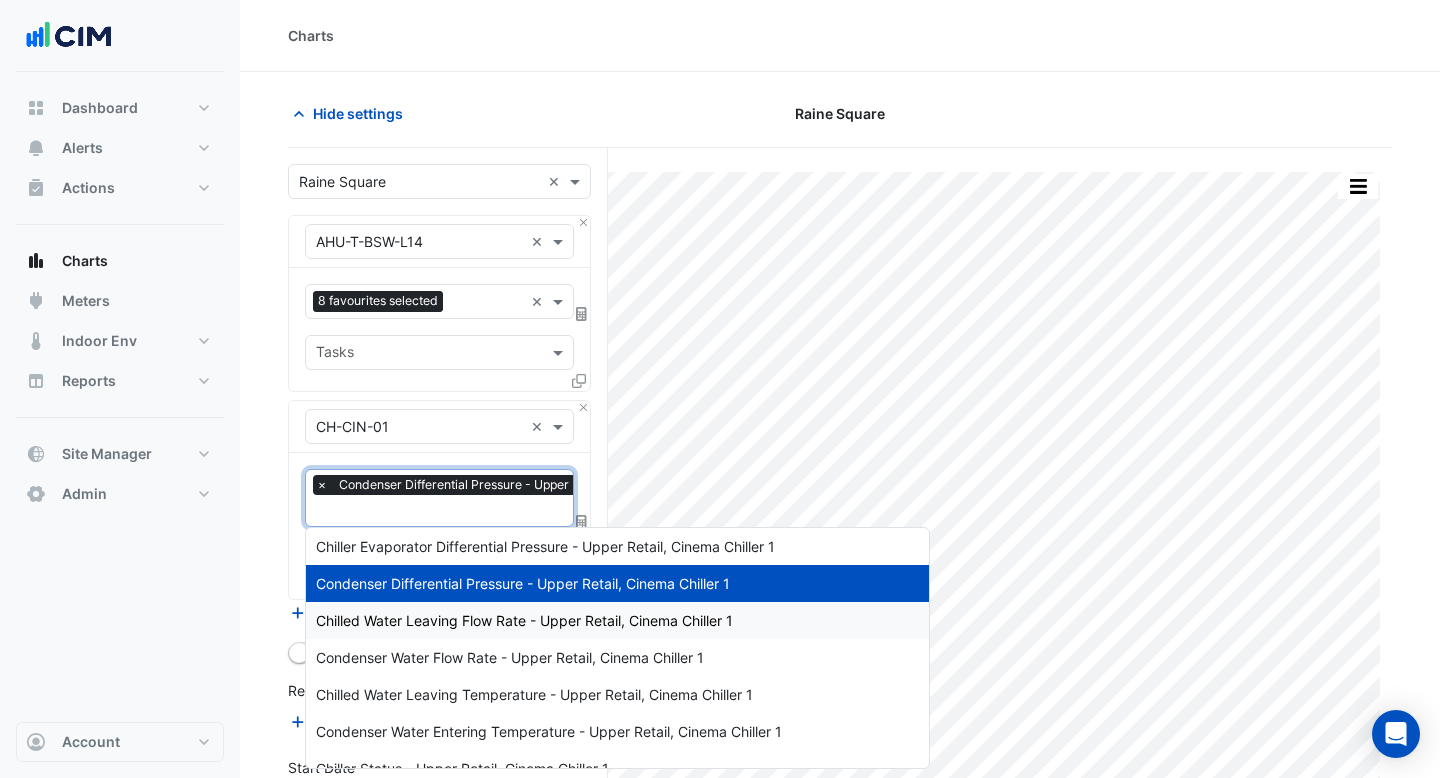 click on "Chilled Water Leaving Flow Rate - Upper Retail, Cinema Chiller 1" at bounding box center [617, 620] 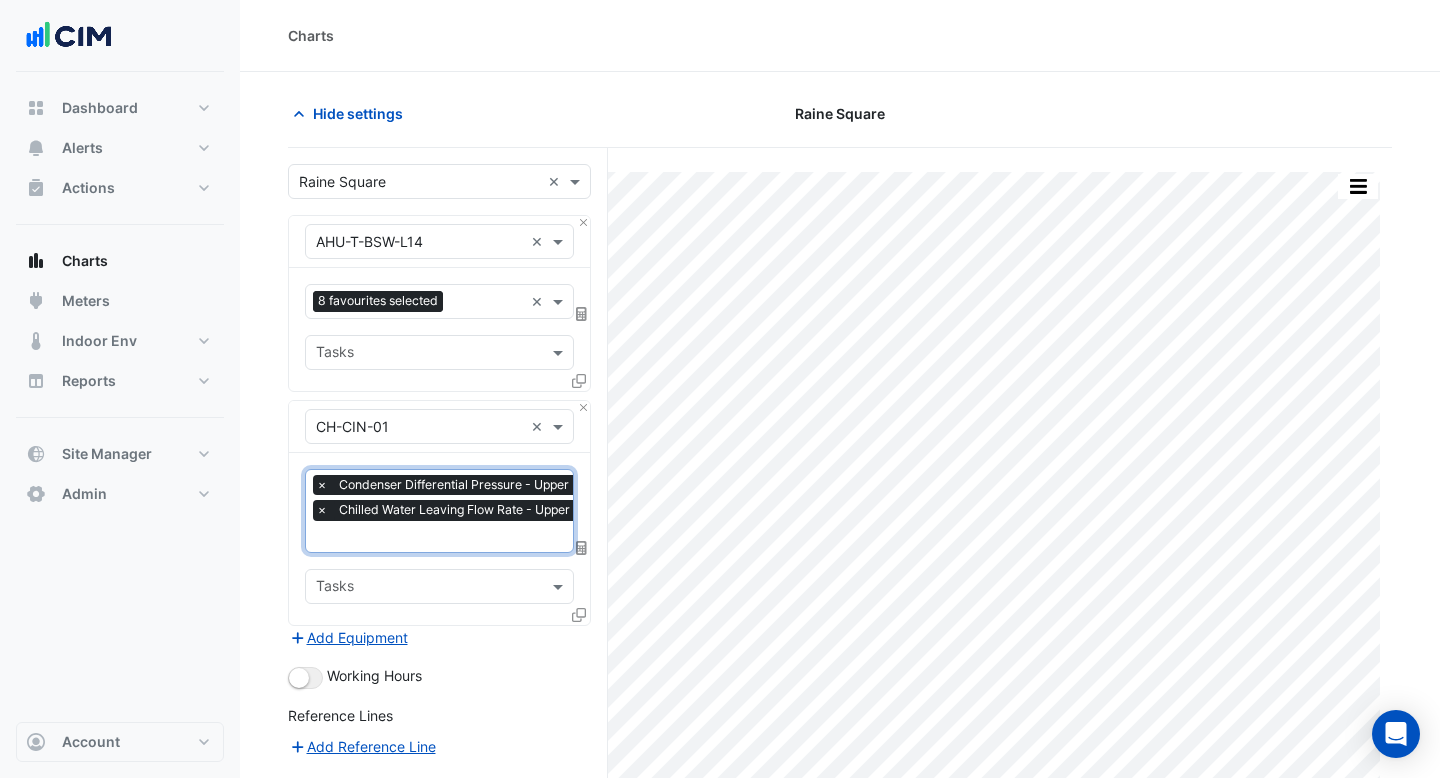 click at bounding box center (515, 538) 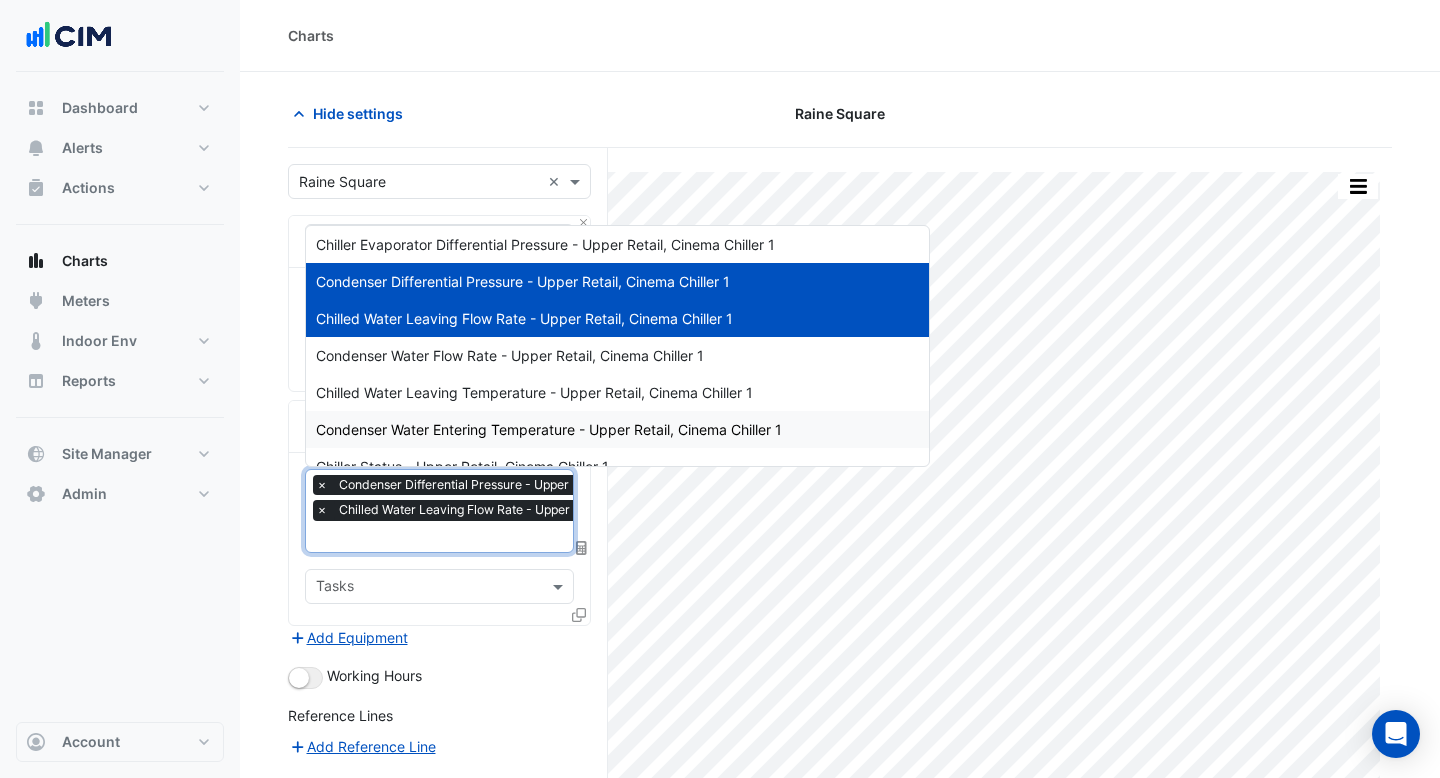 click on "Condenser Water Entering Temperature - Upper Retail, Cinema Chiller 1" at bounding box center [617, 429] 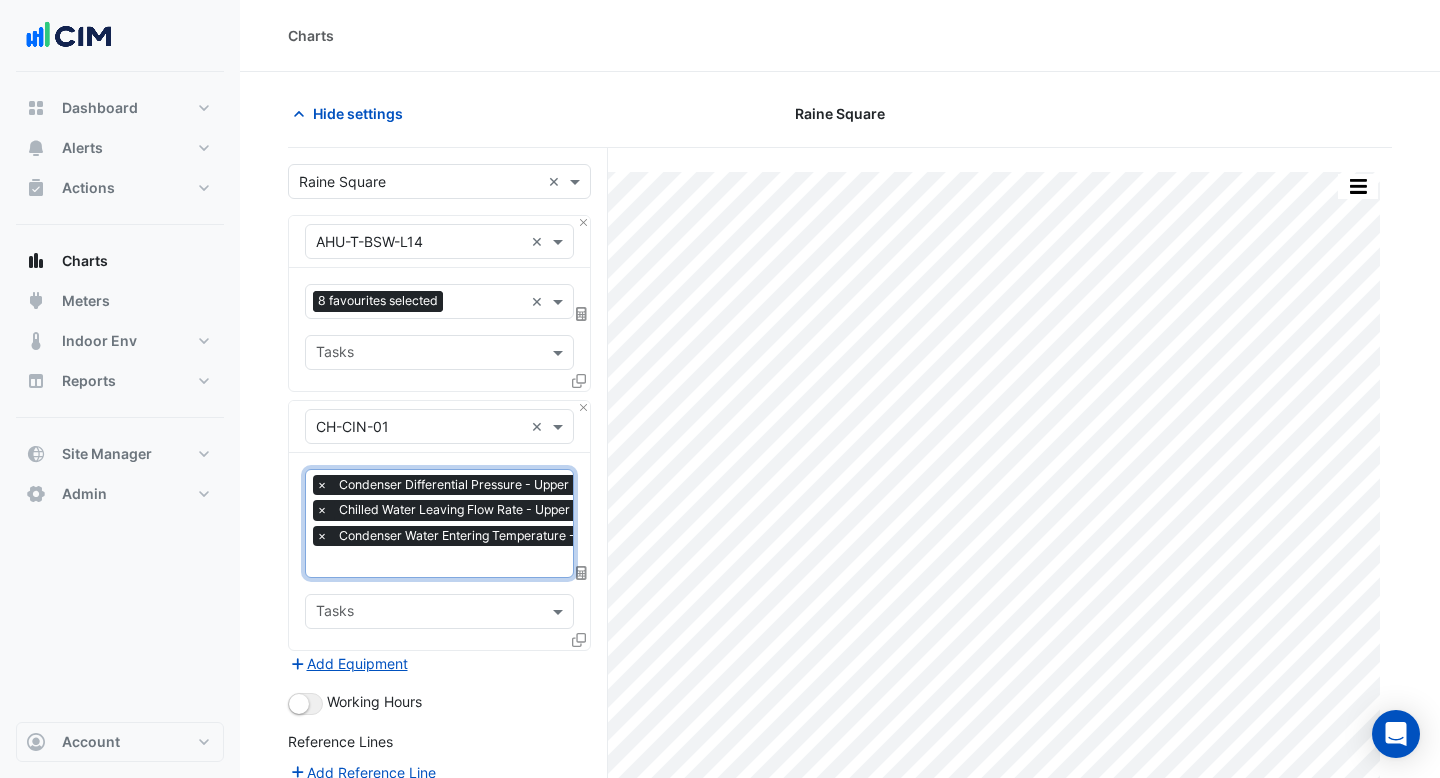click at bounding box center [536, 563] 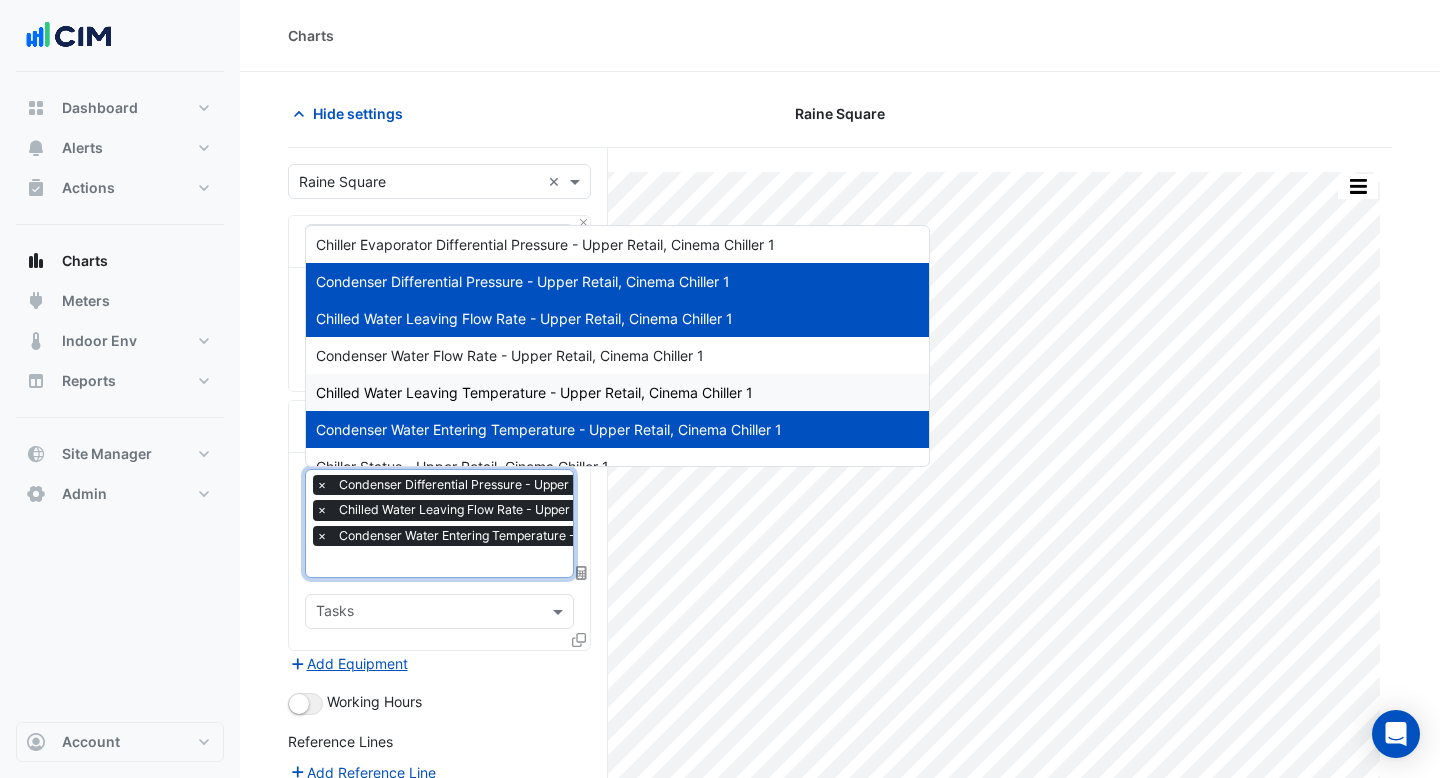 click on "Chilled Water Leaving Temperature - Upper Retail, Cinema Chiller 1" at bounding box center (534, 392) 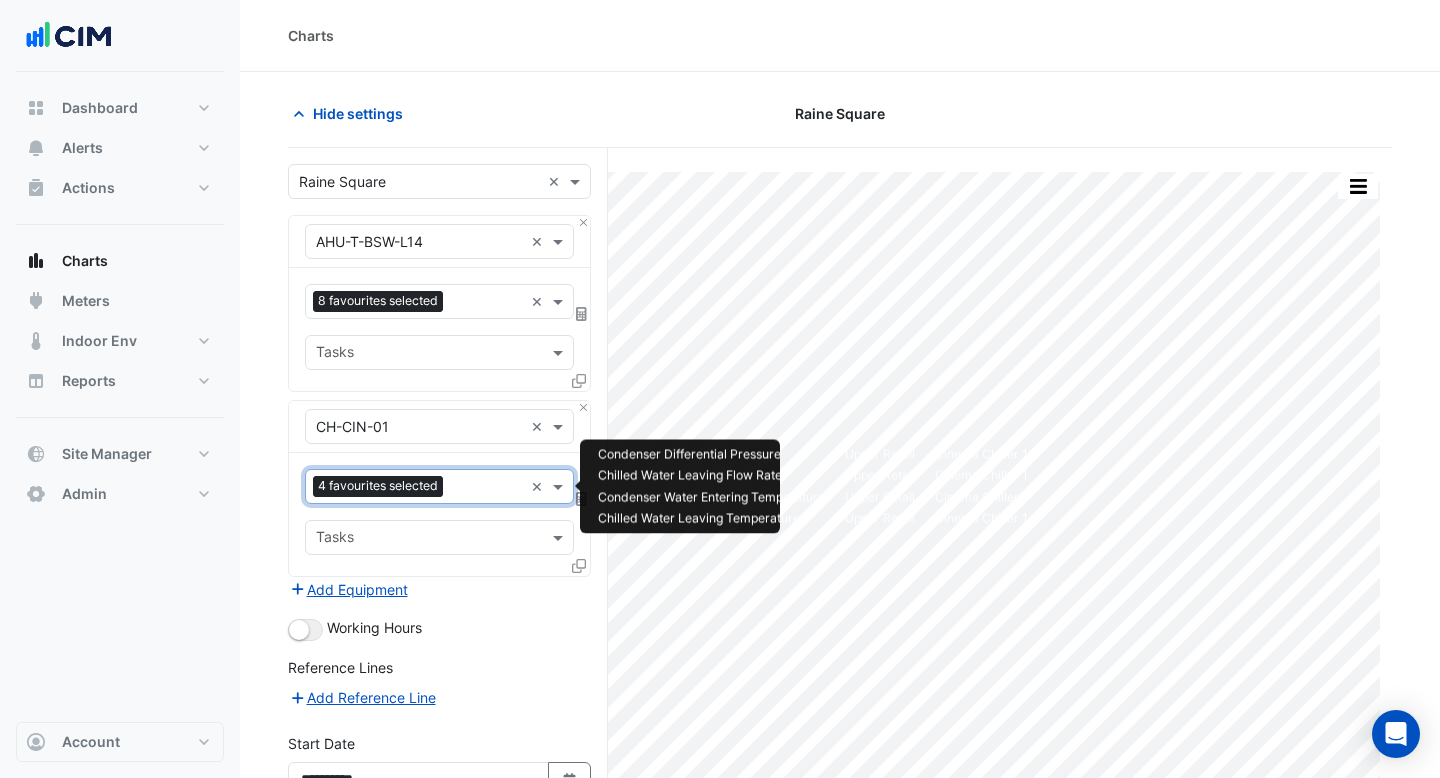 click at bounding box center (487, 488) 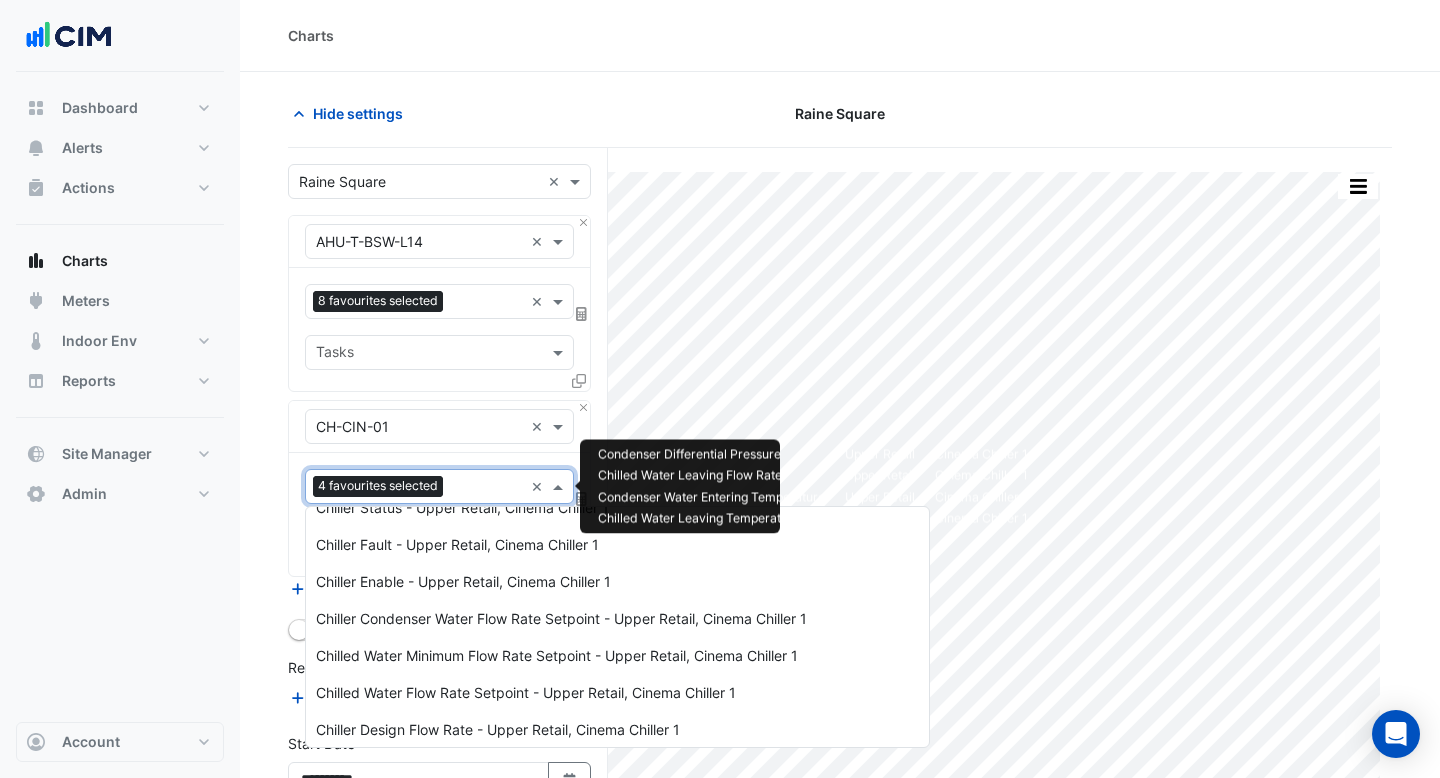 scroll, scrollTop: 244, scrollLeft: 0, axis: vertical 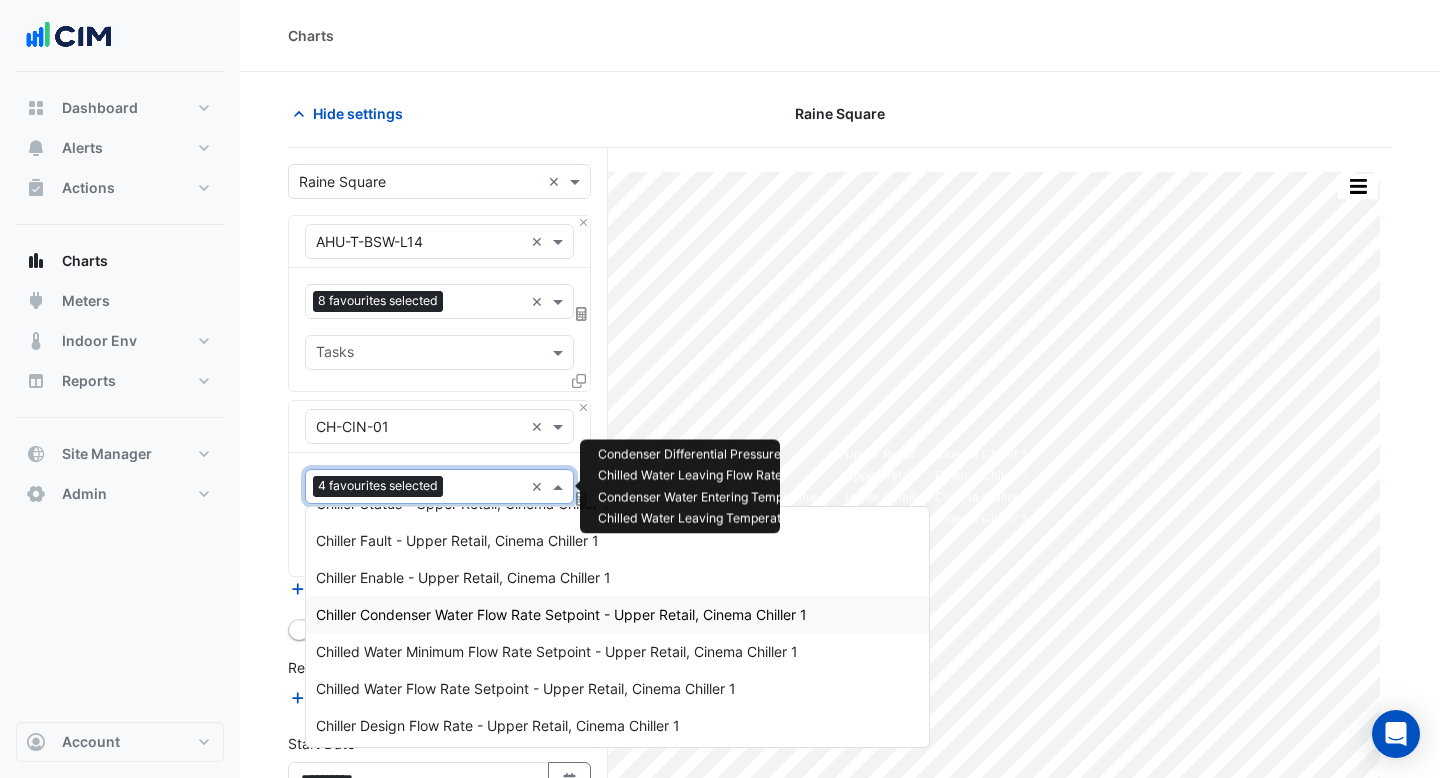 click on "Chiller Condenser Water Flow Rate Setpoint - Upper Retail, Cinema Chiller 1" at bounding box center (617, 614) 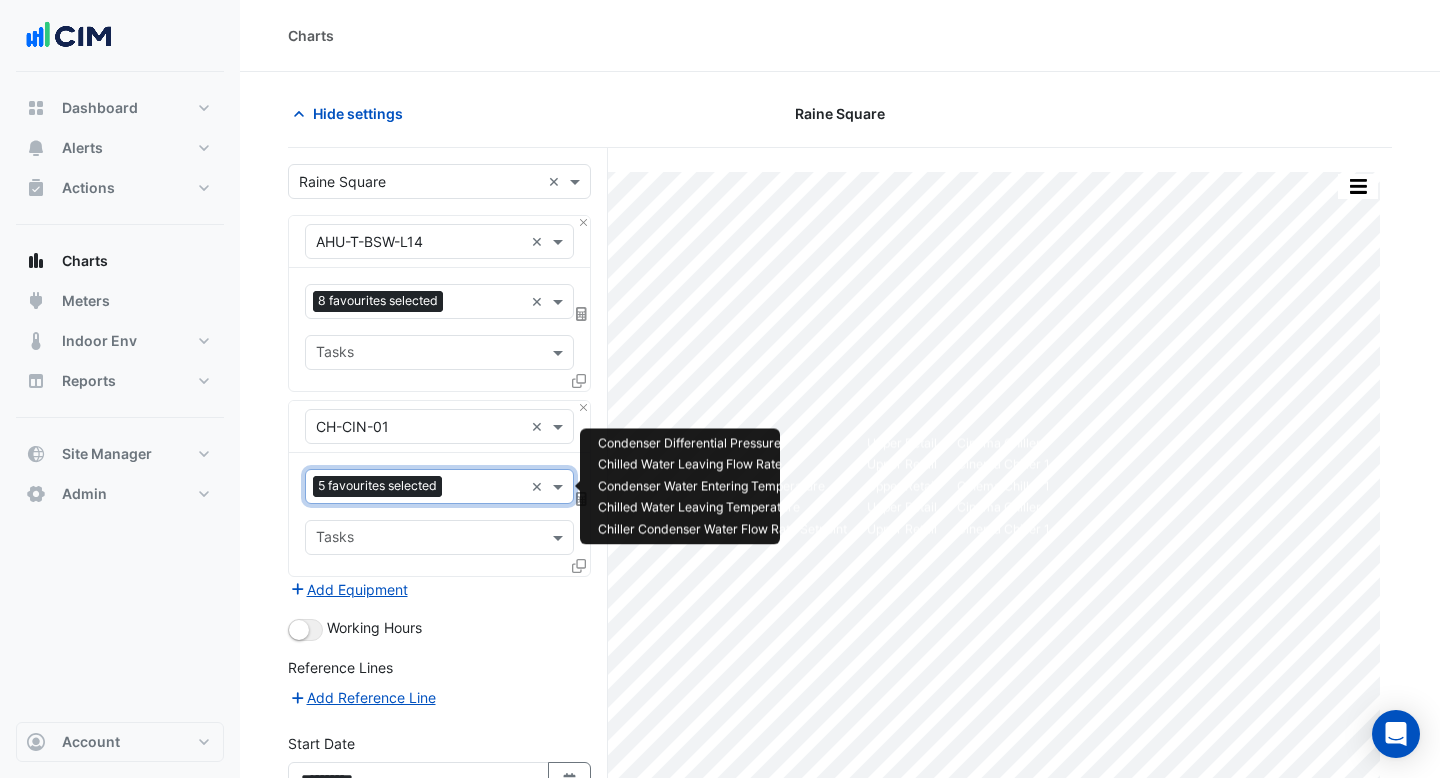 click at bounding box center [486, 488] 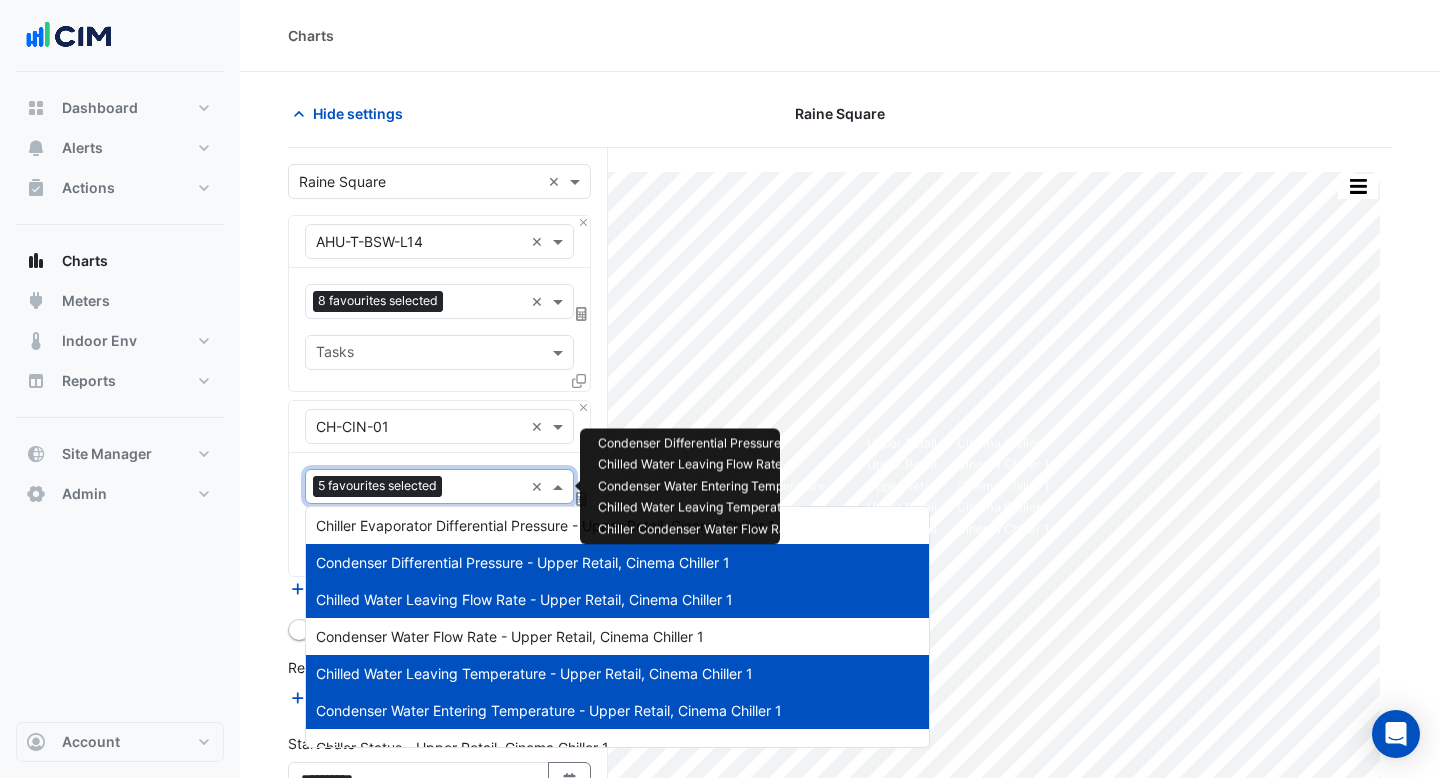 scroll, scrollTop: 333, scrollLeft: 0, axis: vertical 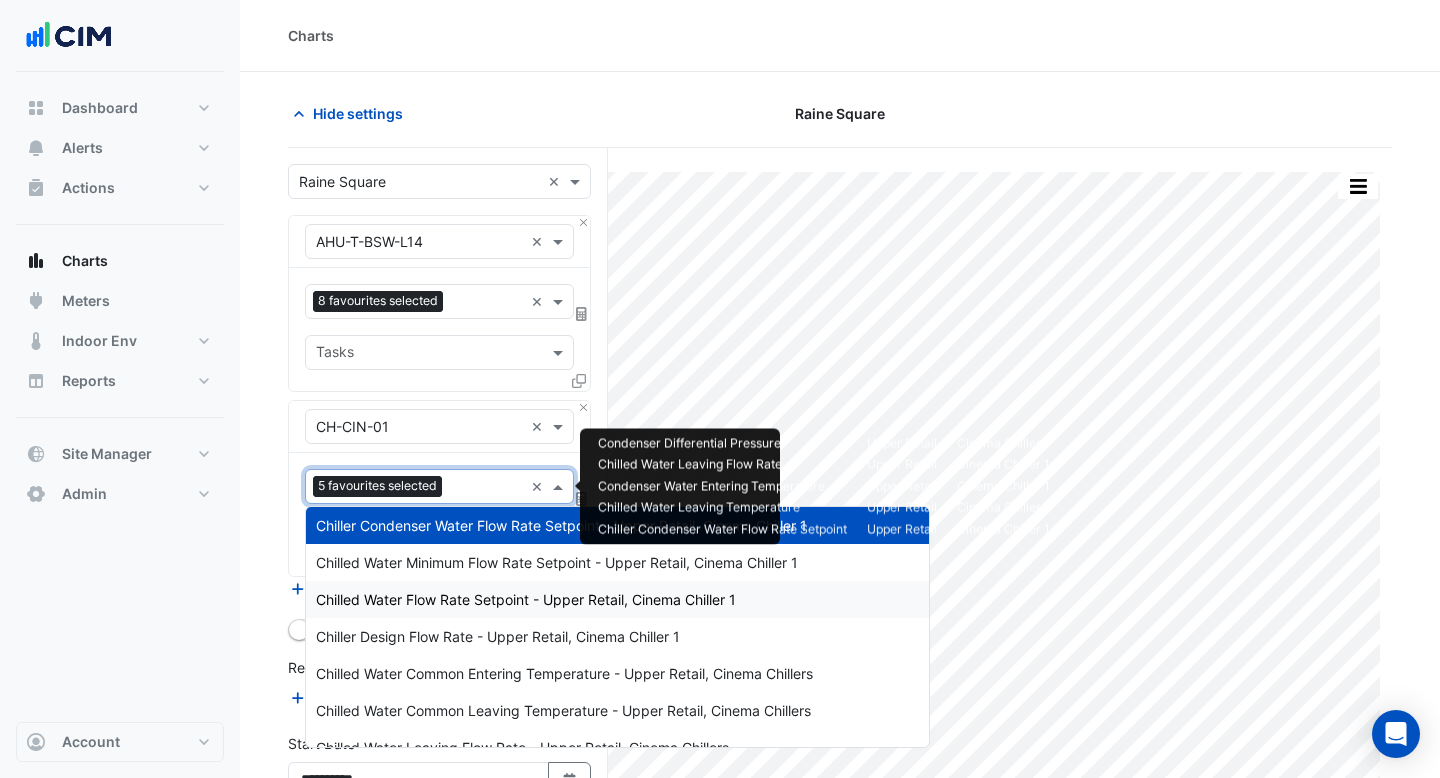 click on "Chilled Water Flow Rate Setpoint - Upper Retail, Cinema Chiller 1" at bounding box center (526, 599) 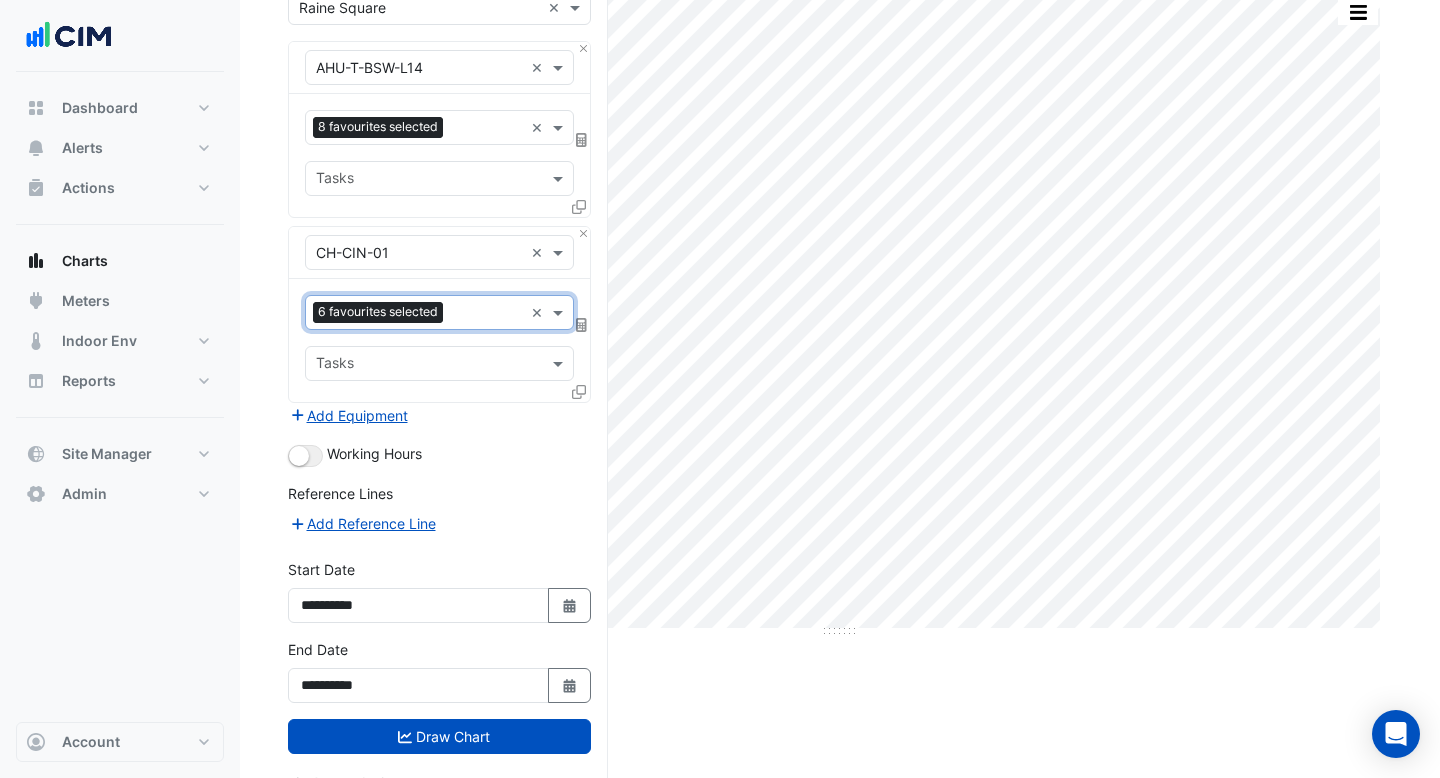 scroll, scrollTop: 204, scrollLeft: 0, axis: vertical 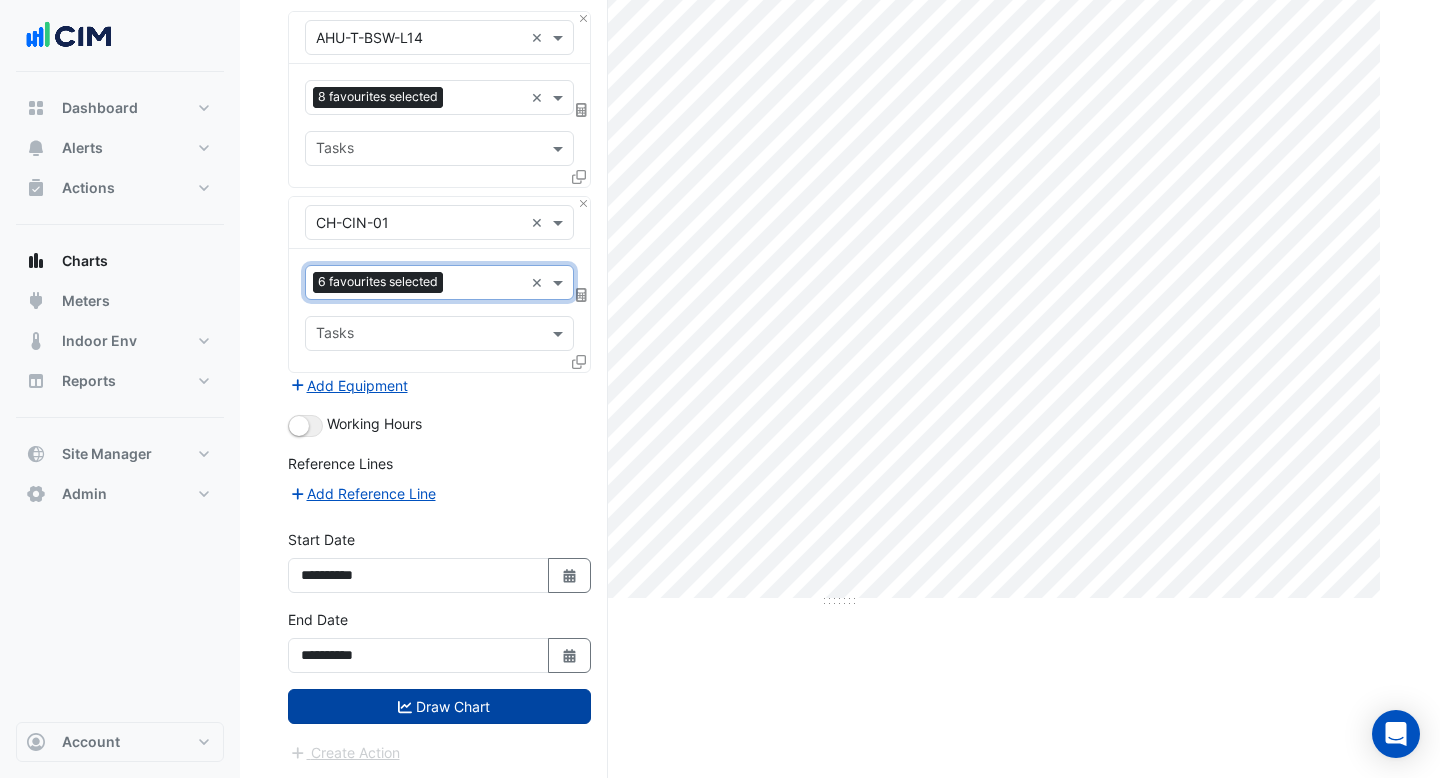 click 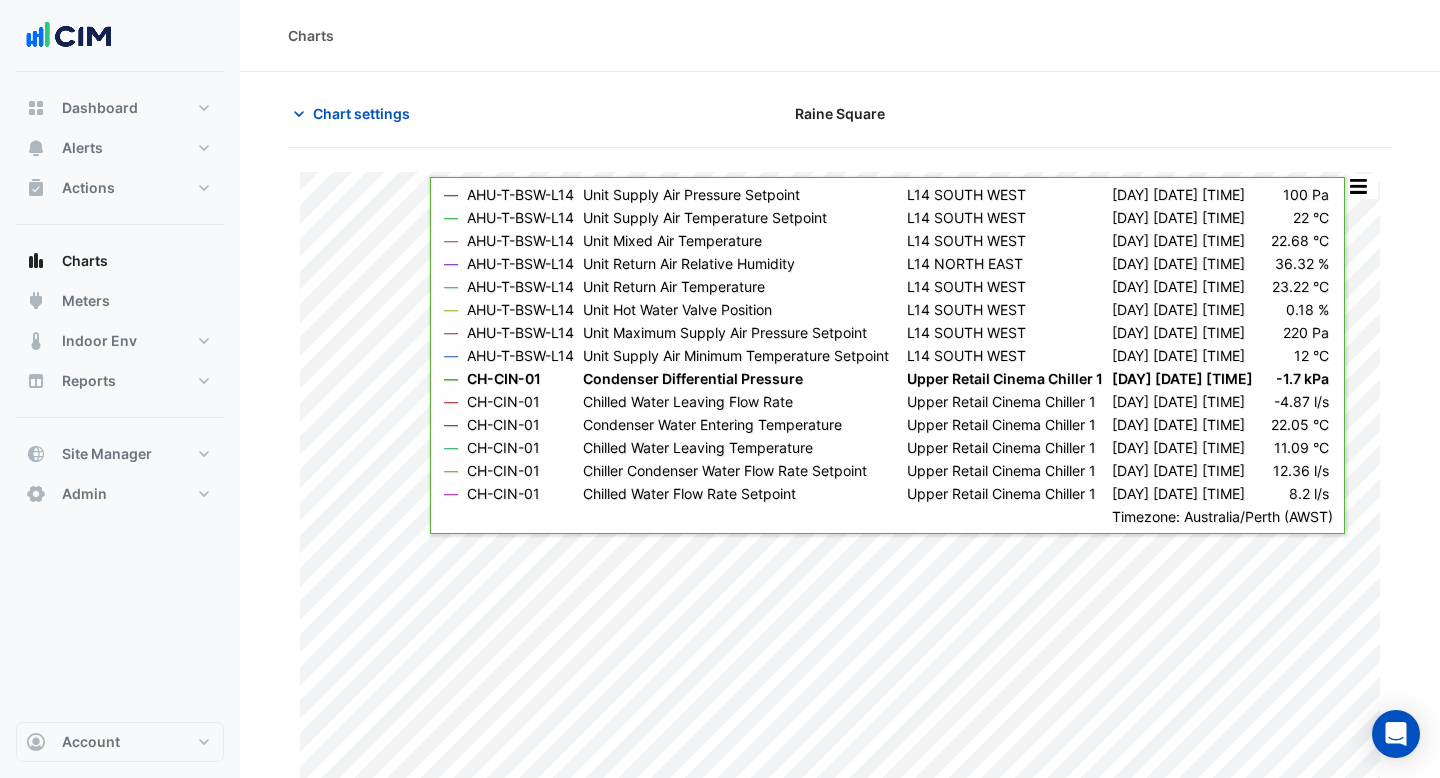 scroll, scrollTop: 34, scrollLeft: 0, axis: vertical 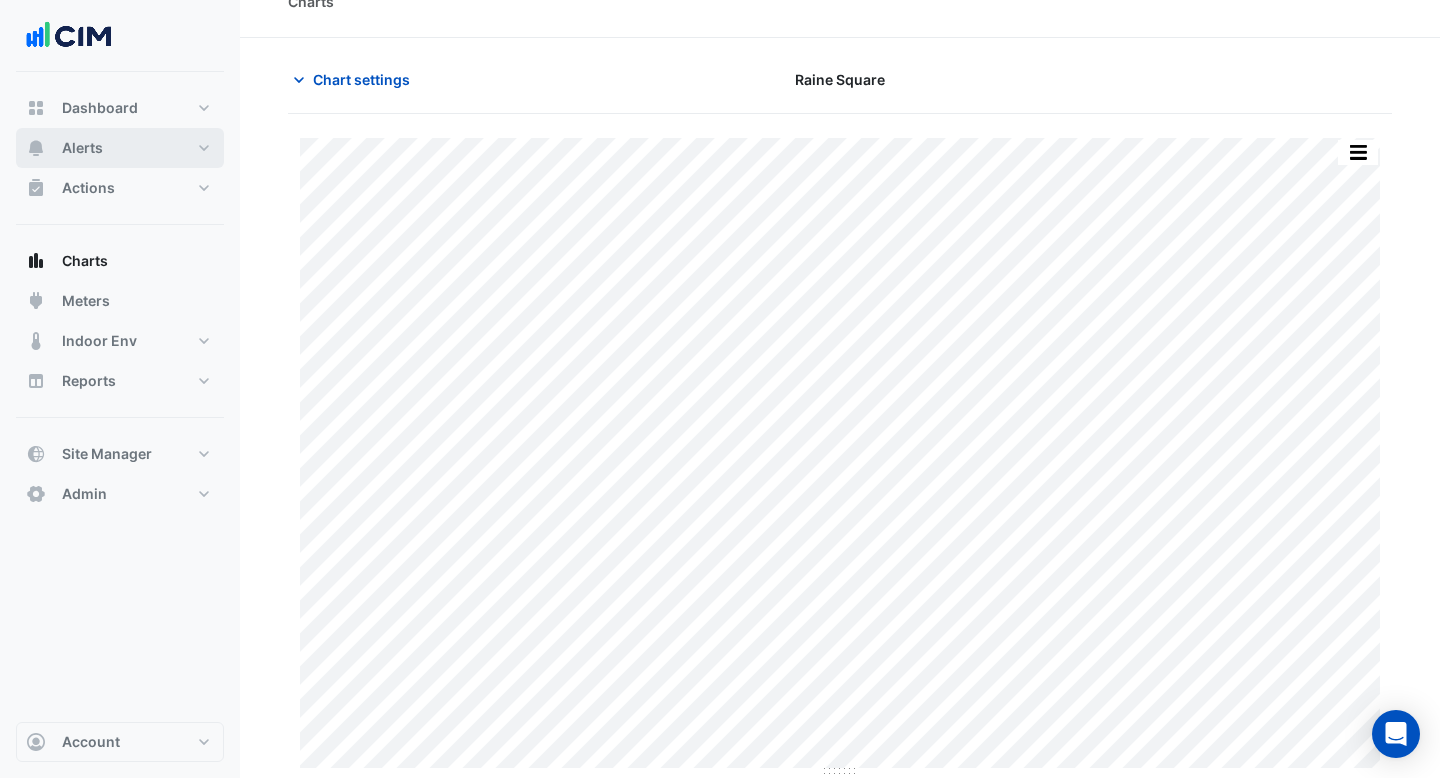click on "Alerts" at bounding box center [82, 148] 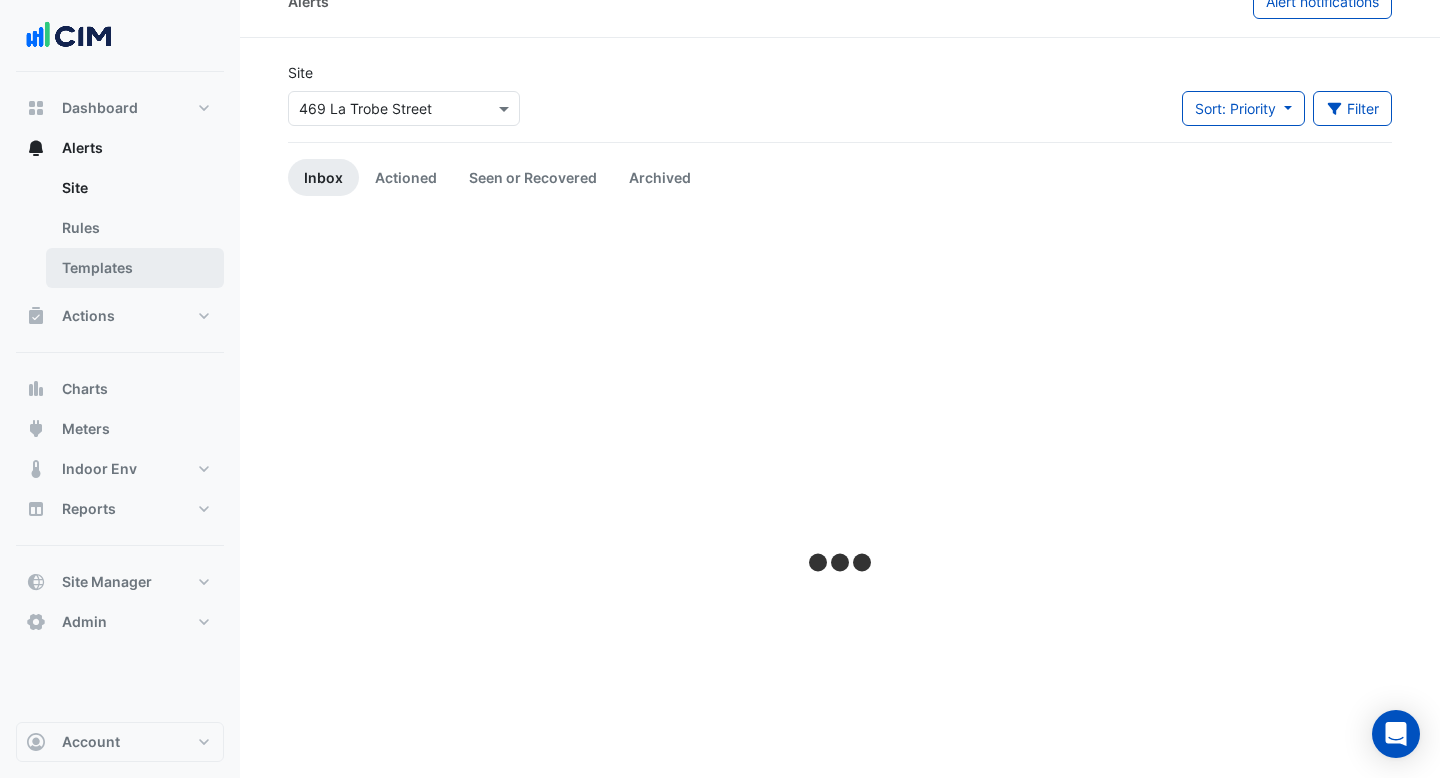 click on "Templates" at bounding box center [135, 268] 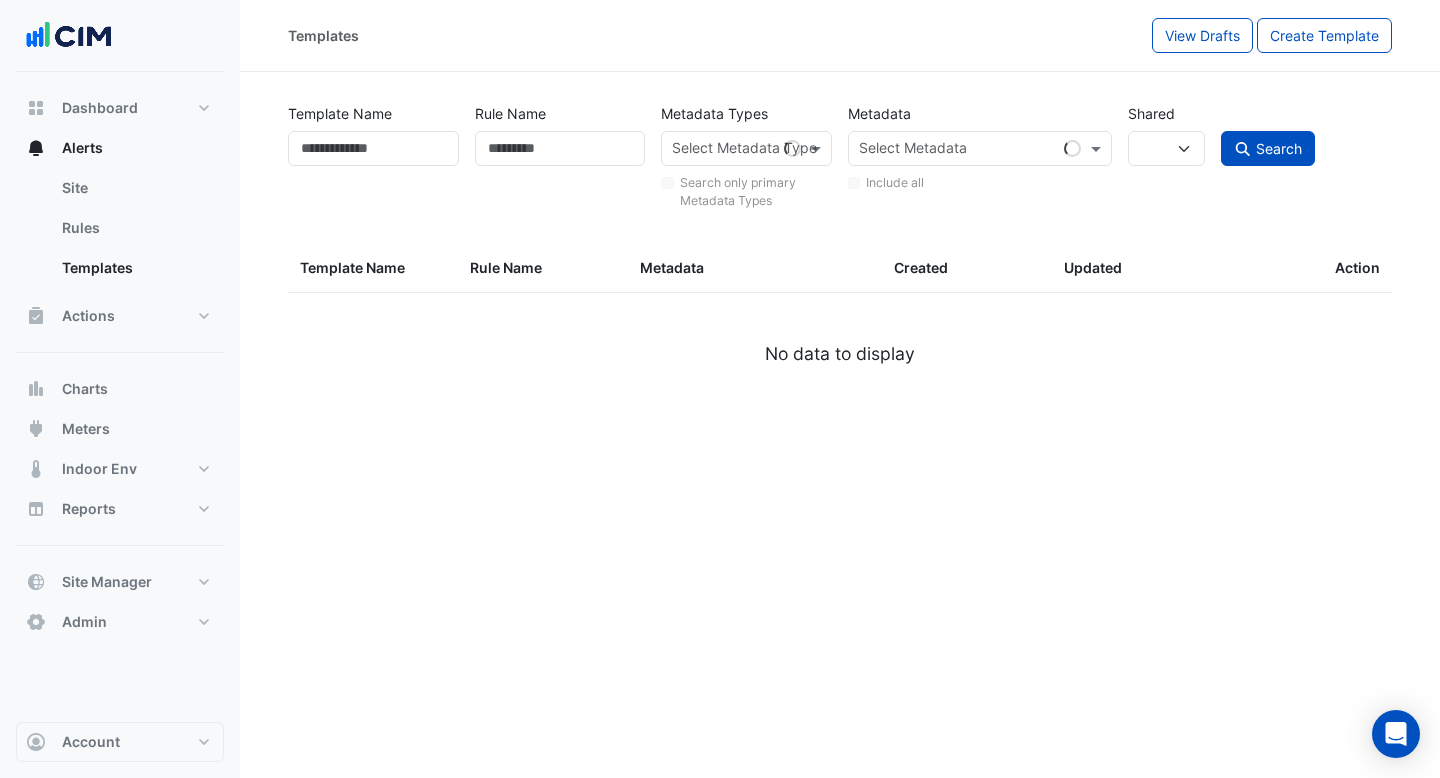 select 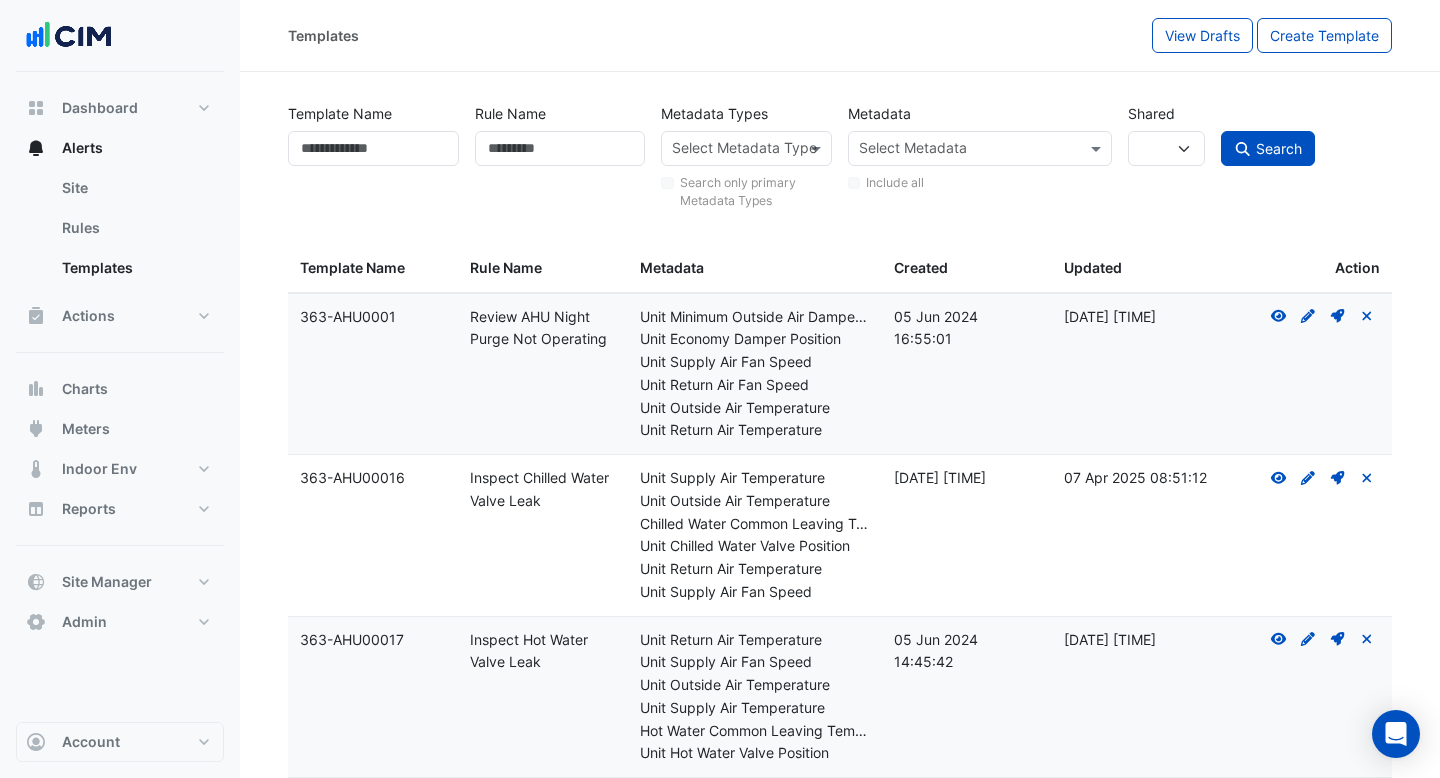 scroll, scrollTop: 49, scrollLeft: 0, axis: vertical 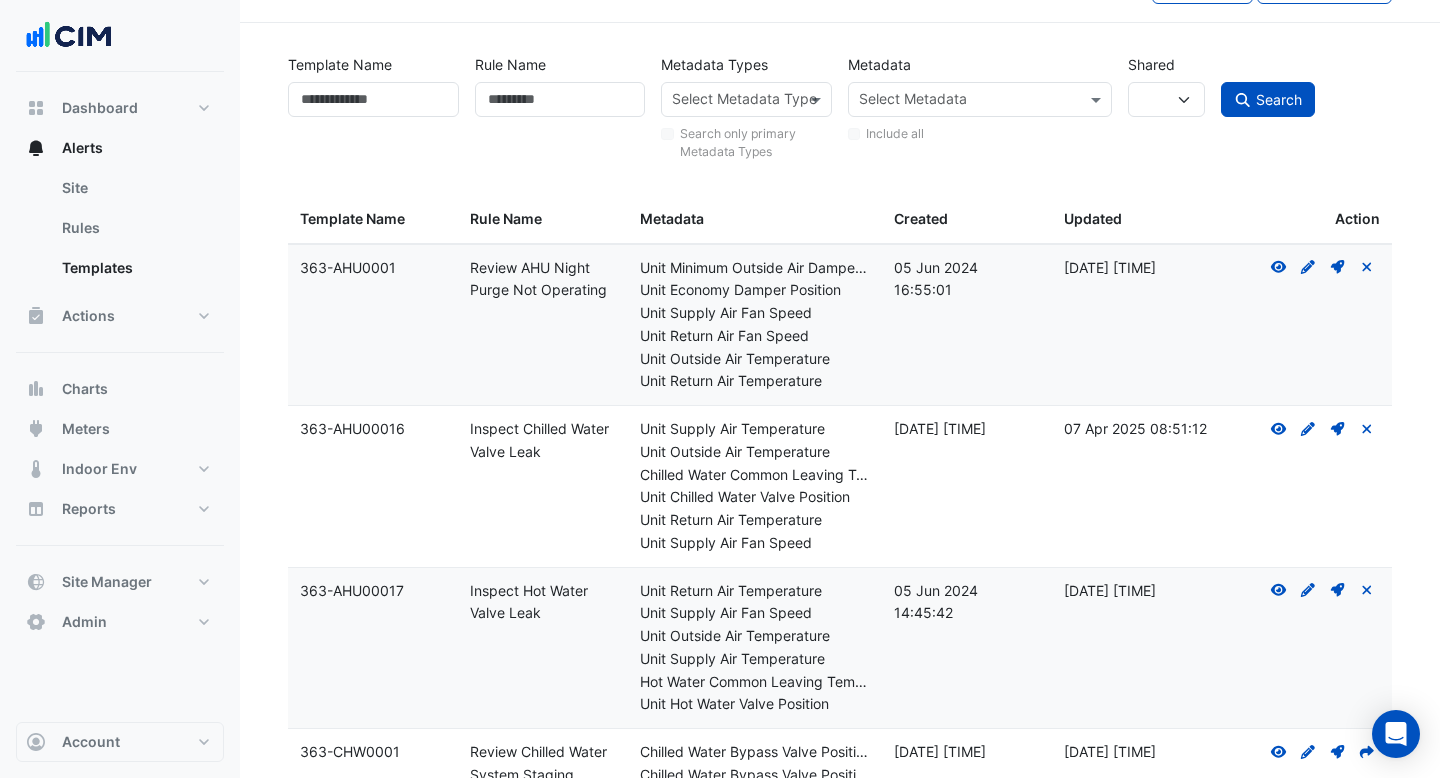 drag, startPoint x: 536, startPoint y: 451, endPoint x: 462, endPoint y: 423, distance: 79.12016 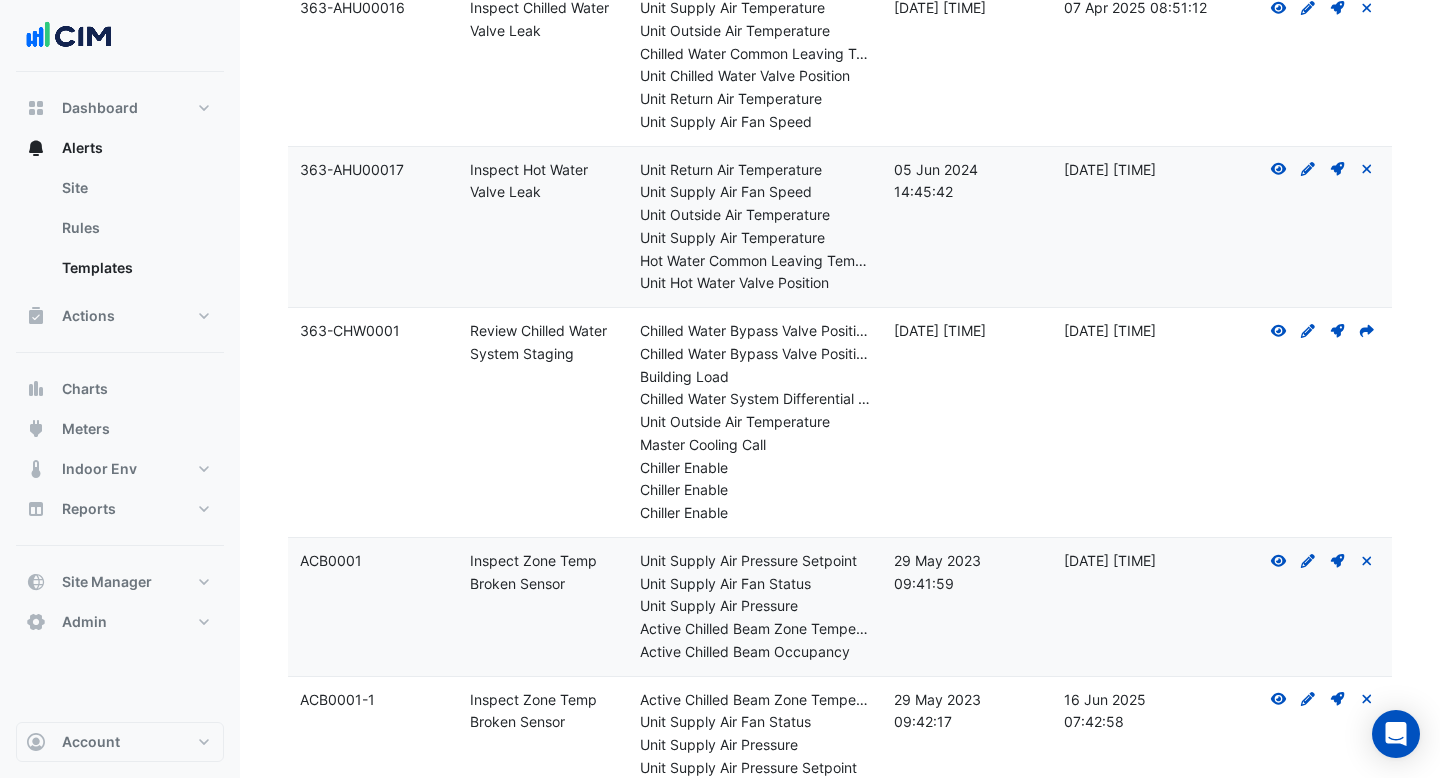 scroll, scrollTop: 852, scrollLeft: 0, axis: vertical 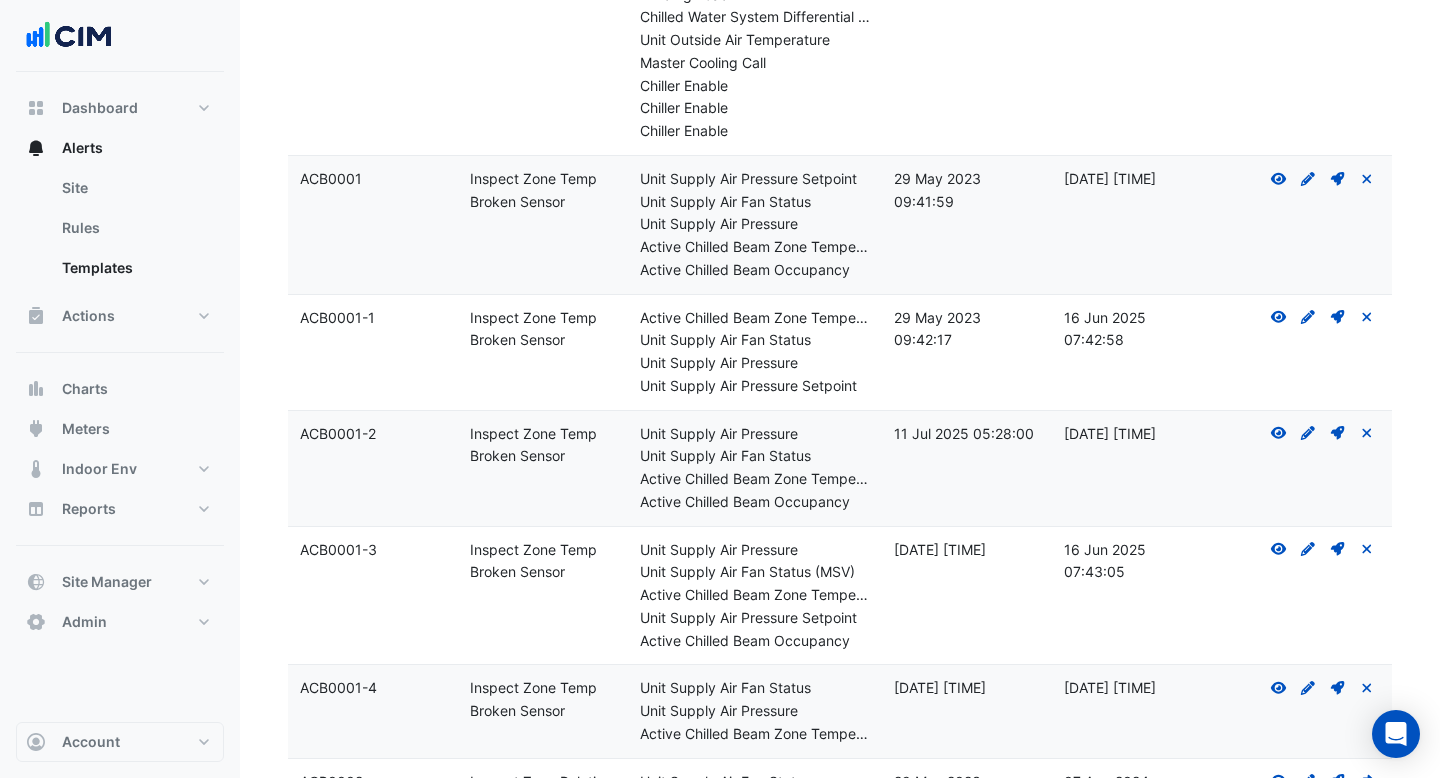 drag, startPoint x: 557, startPoint y: 339, endPoint x: 451, endPoint y: 327, distance: 106.677086 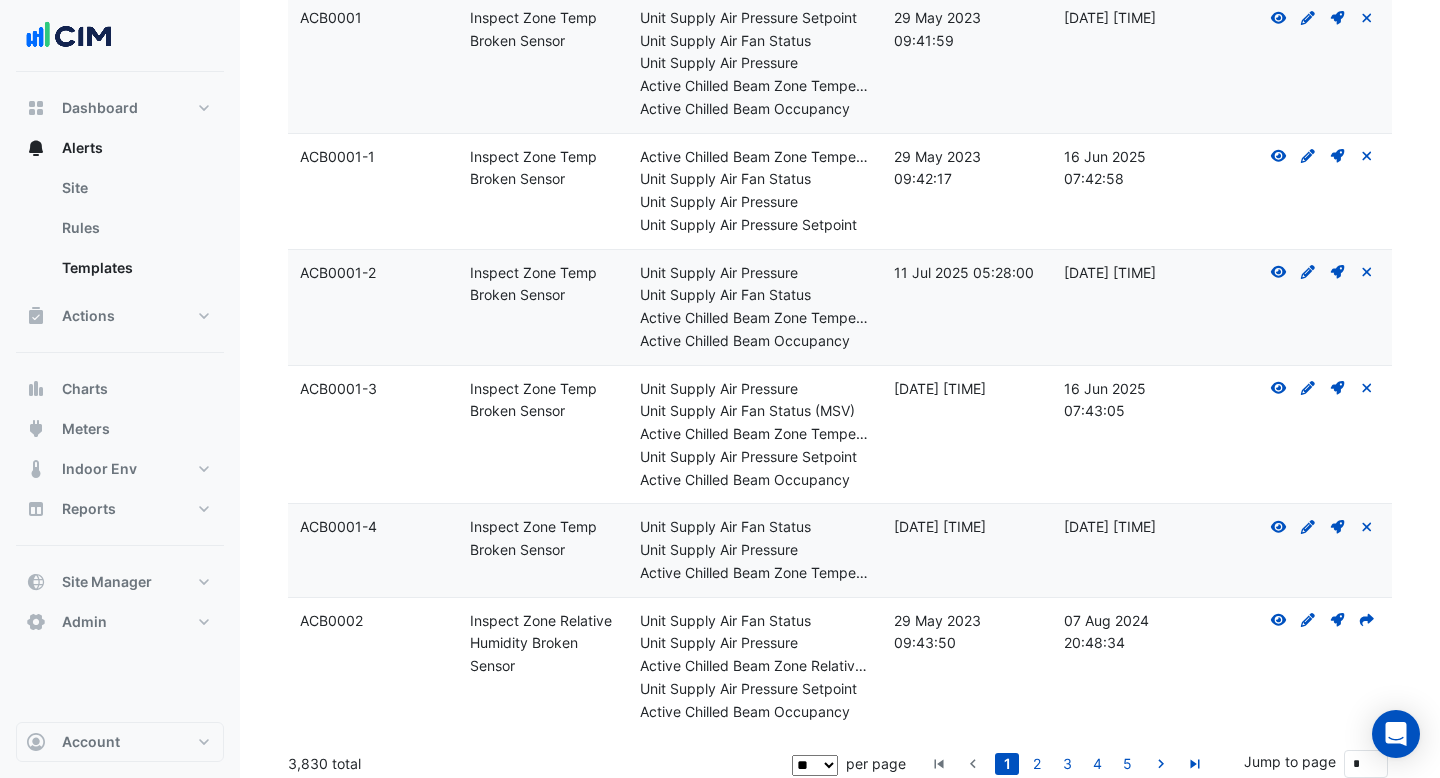scroll, scrollTop: 1025, scrollLeft: 0, axis: vertical 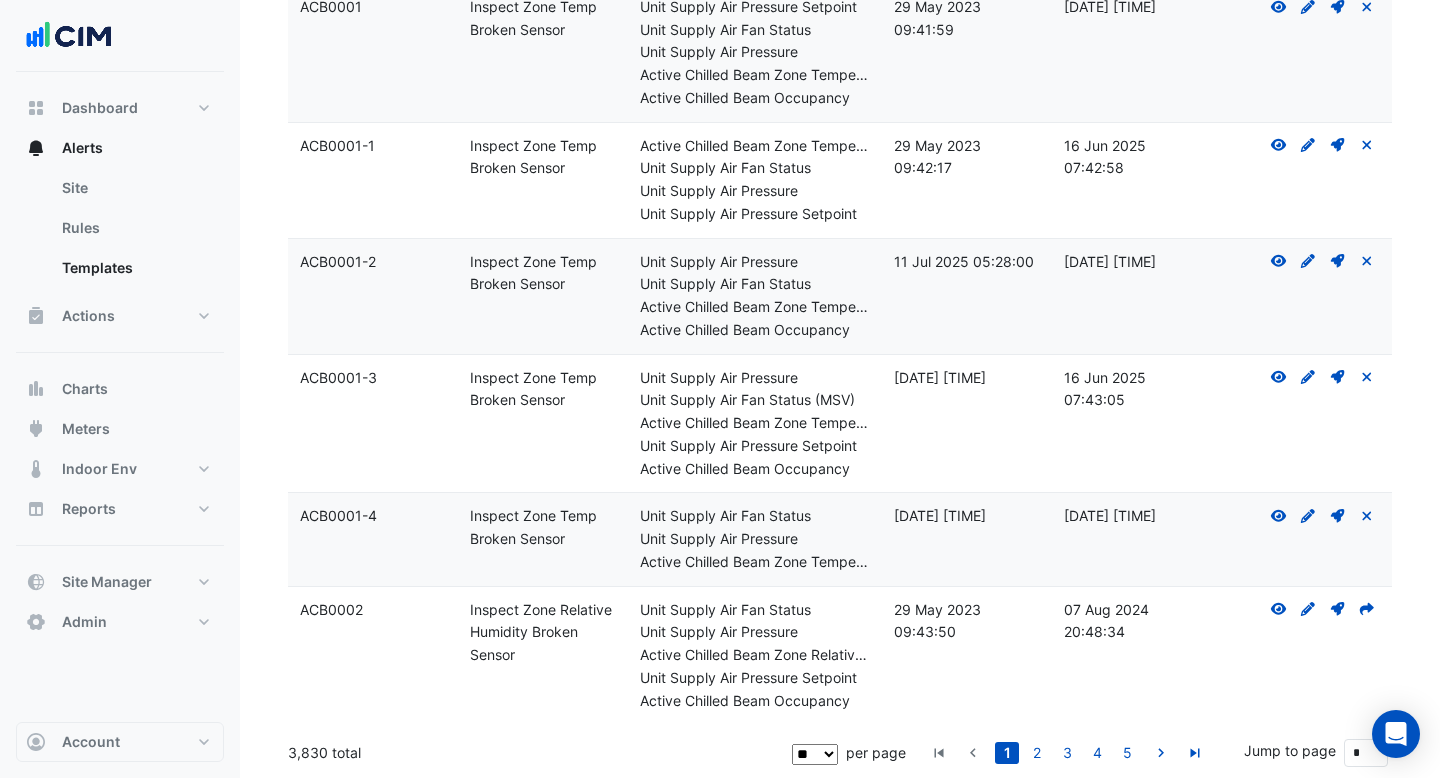 drag, startPoint x: 329, startPoint y: 751, endPoint x: 292, endPoint y: 751, distance: 37 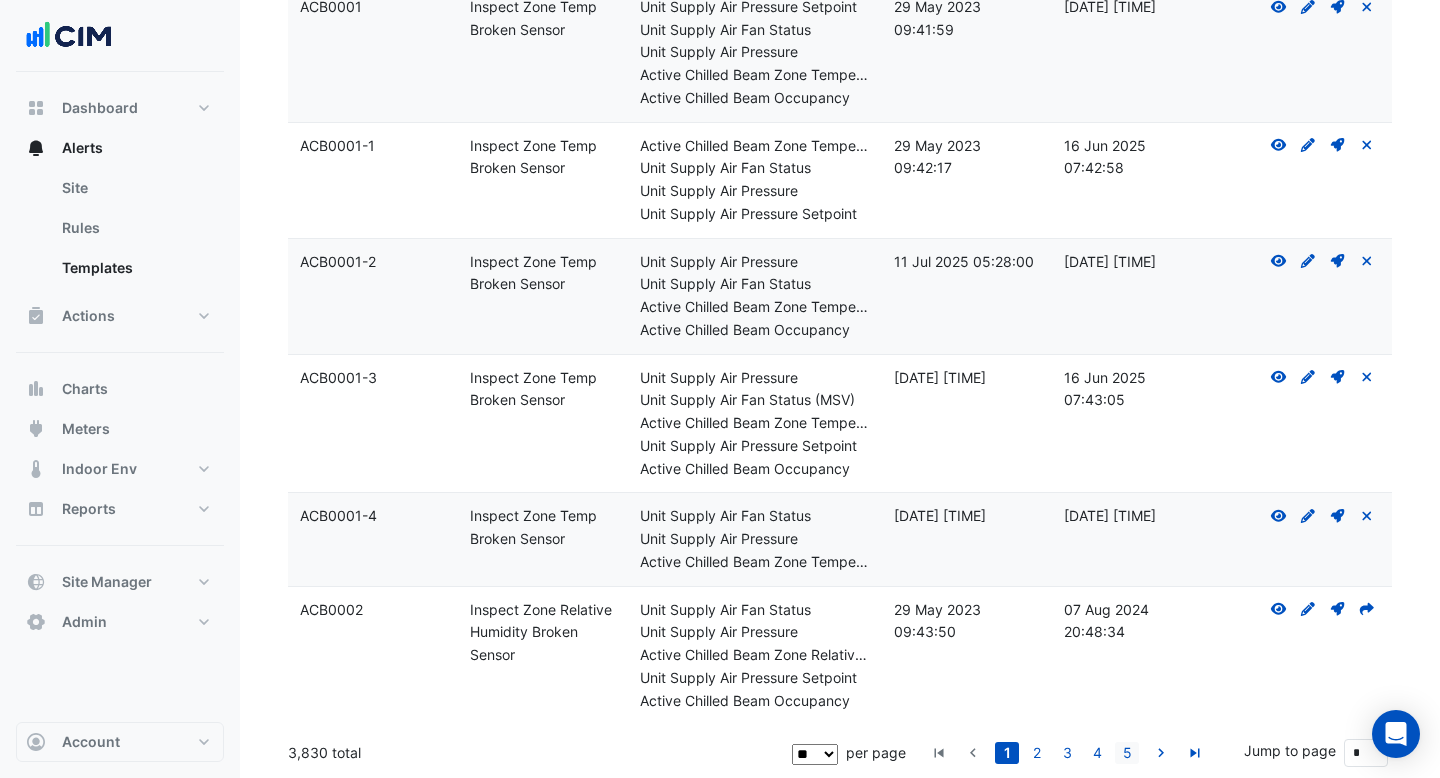 click on "5" 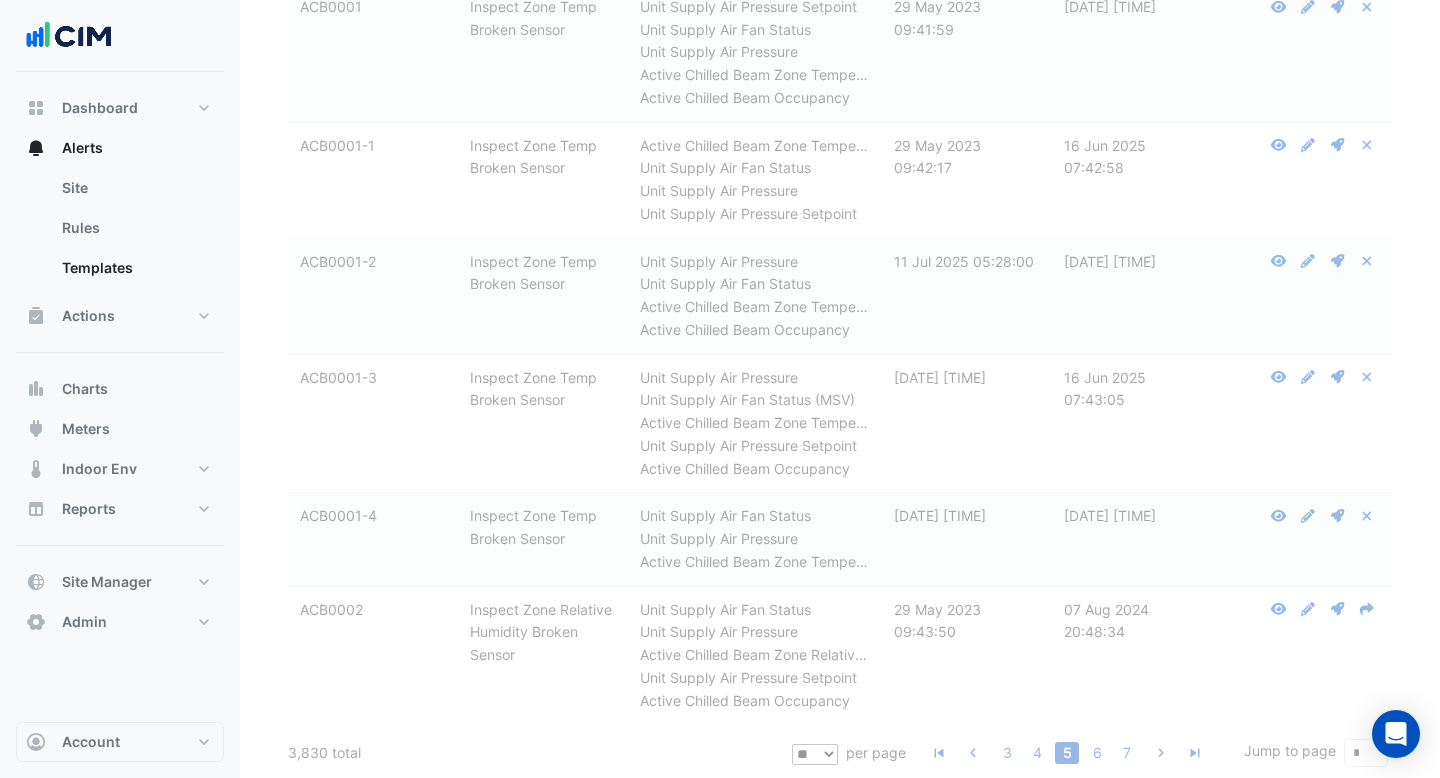 scroll, scrollTop: 433, scrollLeft: 0, axis: vertical 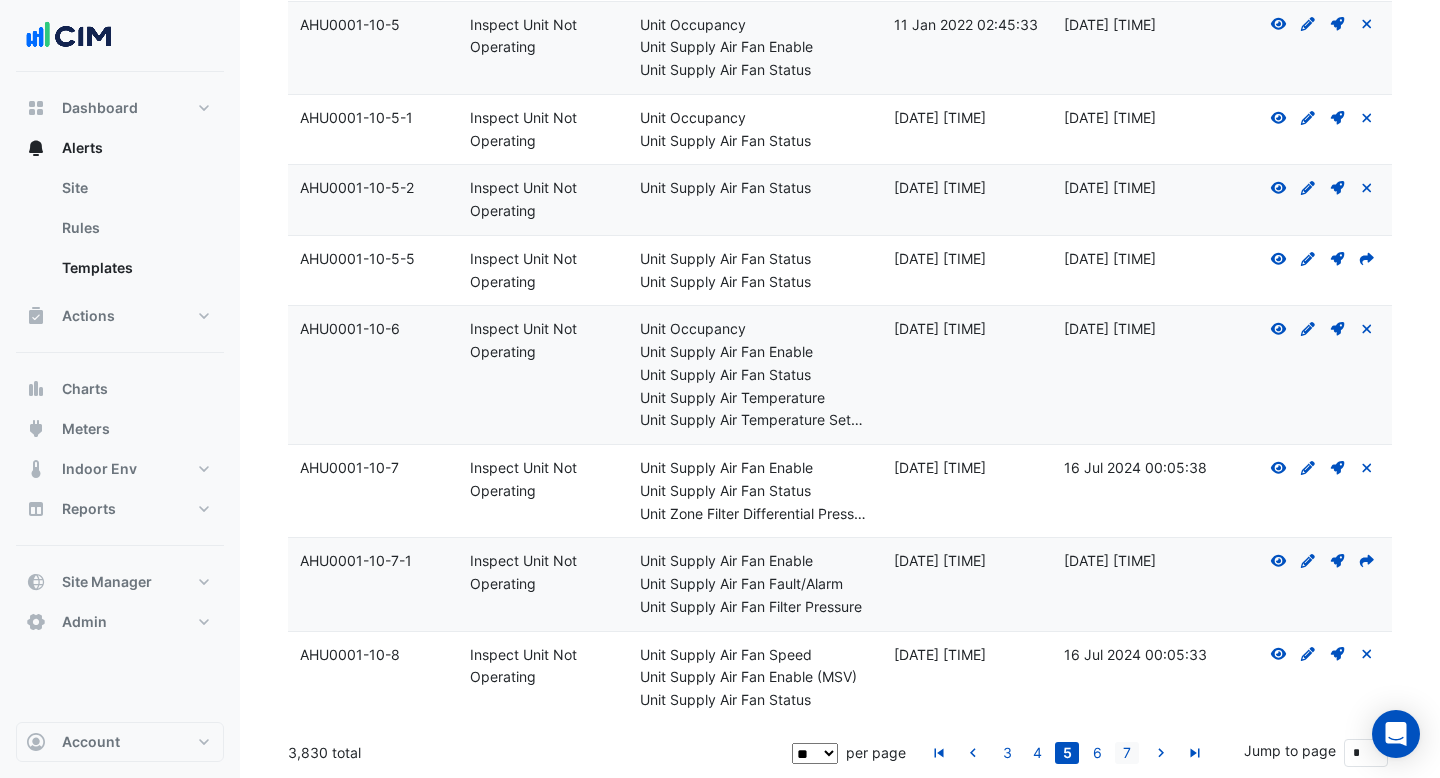 click on "7" 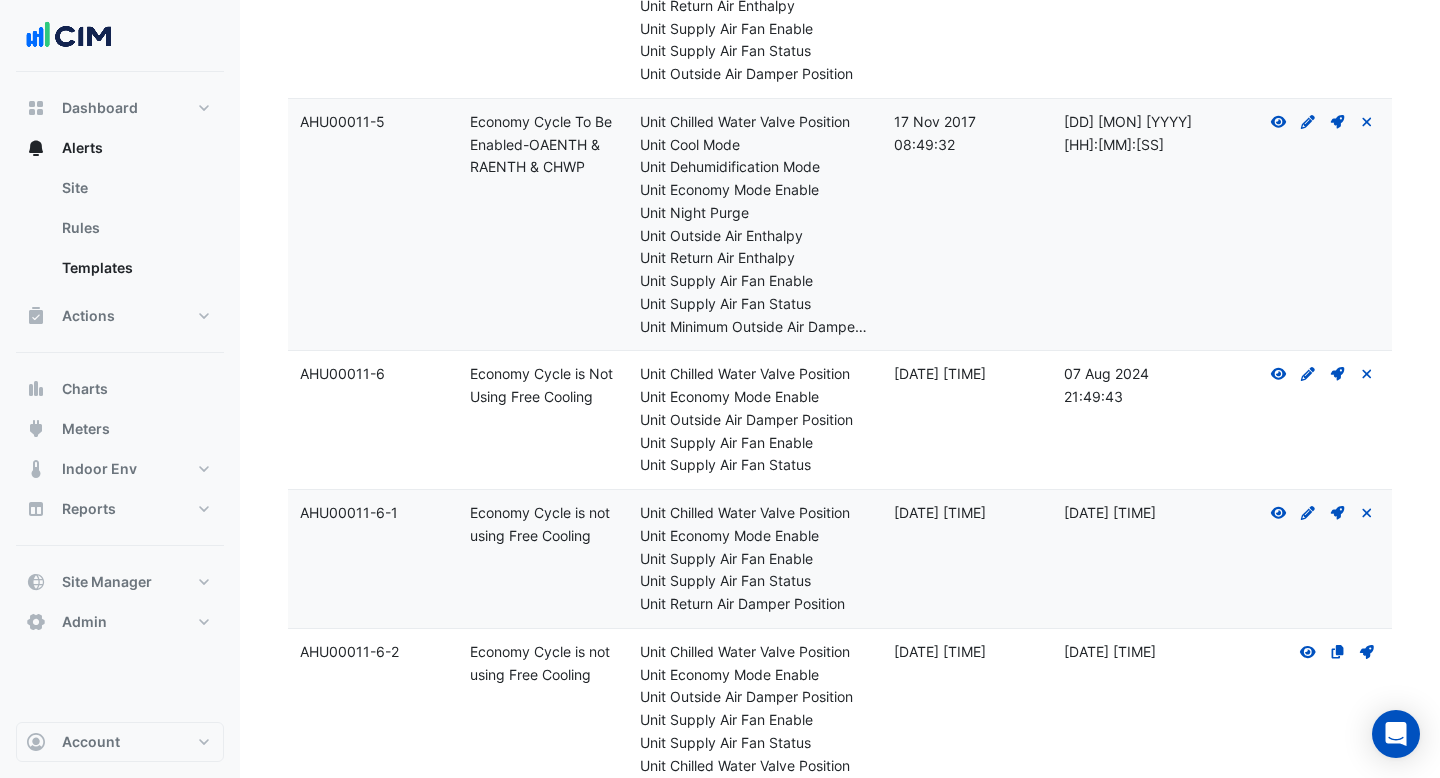 scroll, scrollTop: 446, scrollLeft: 0, axis: vertical 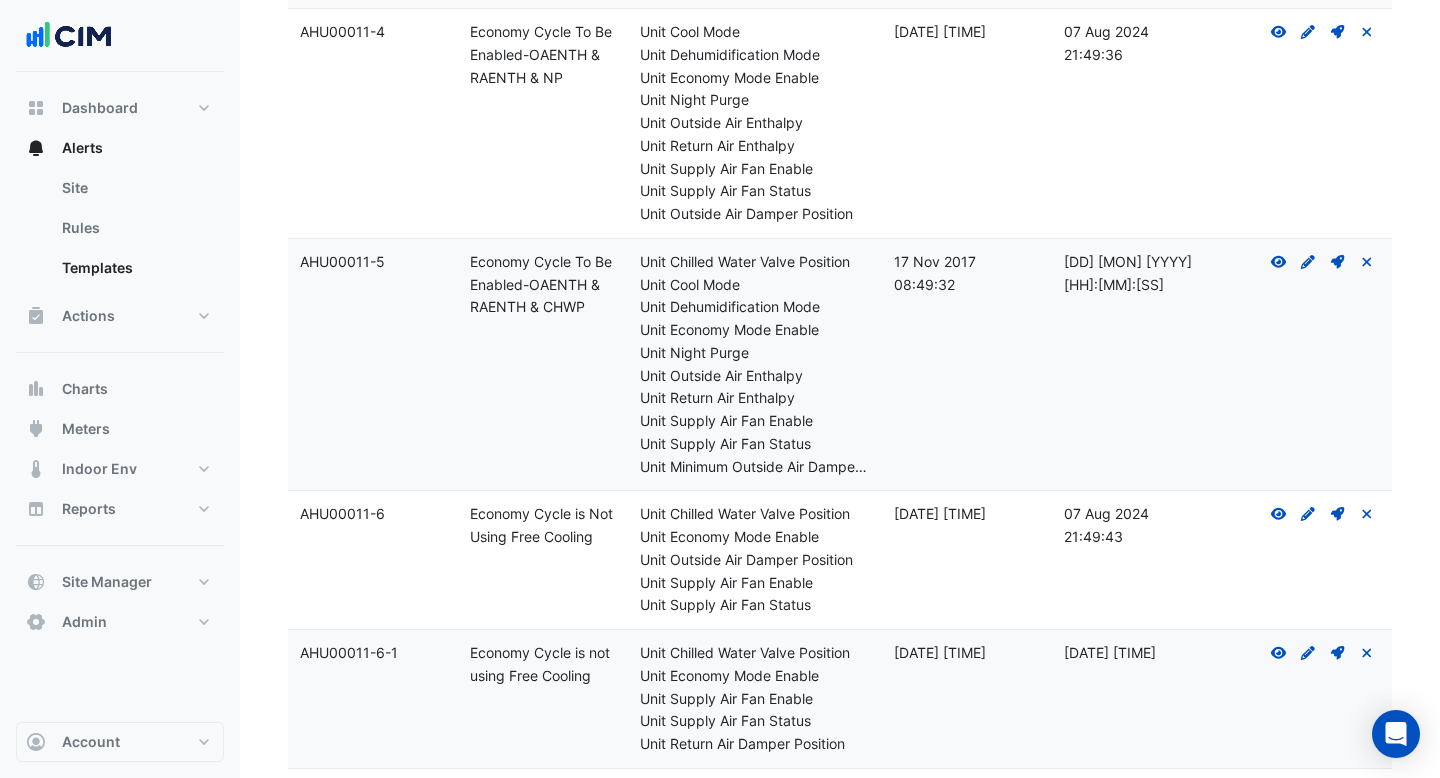 drag, startPoint x: 471, startPoint y: 261, endPoint x: 557, endPoint y: 302, distance: 95.27329 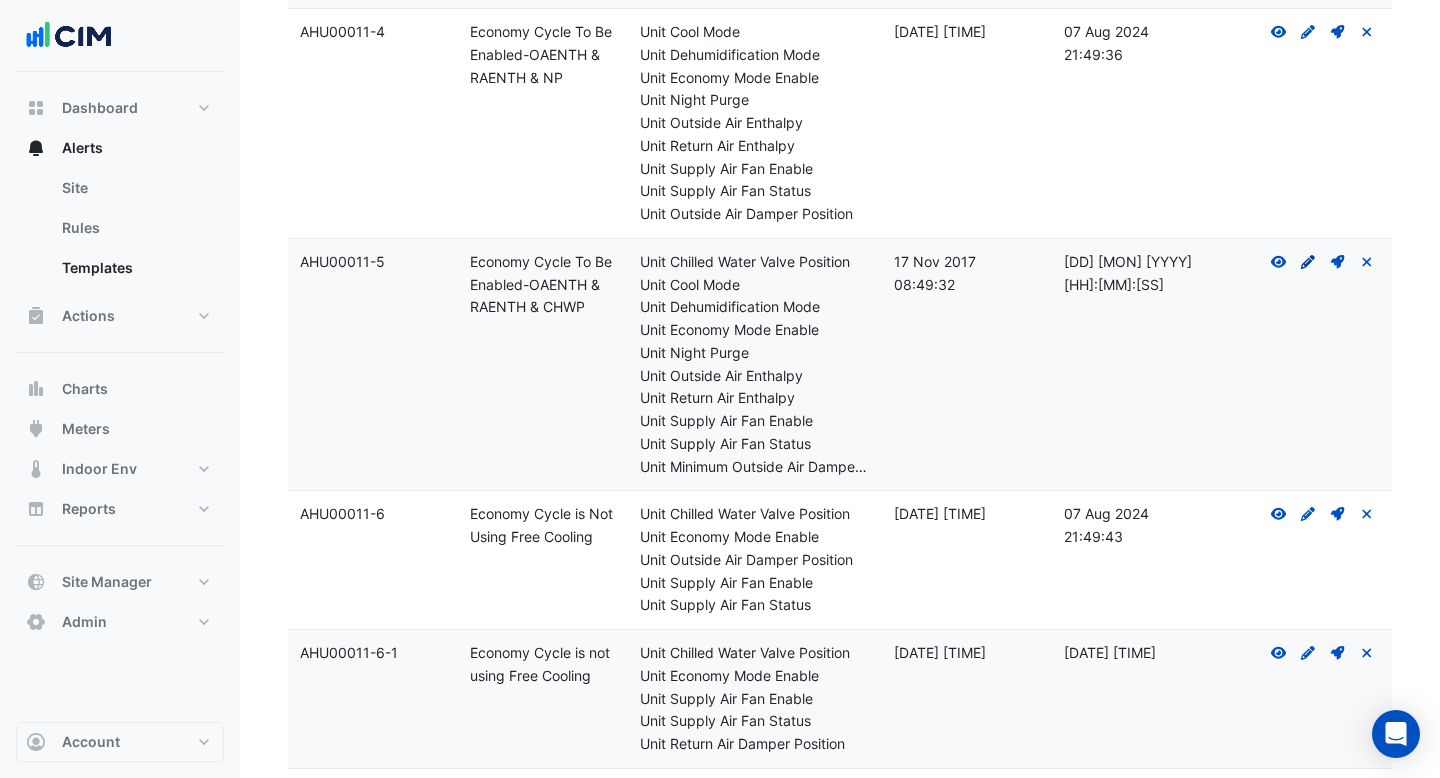 click on "Create Draft - to edit a template, you first need to create a draft, and then submit it for approval." 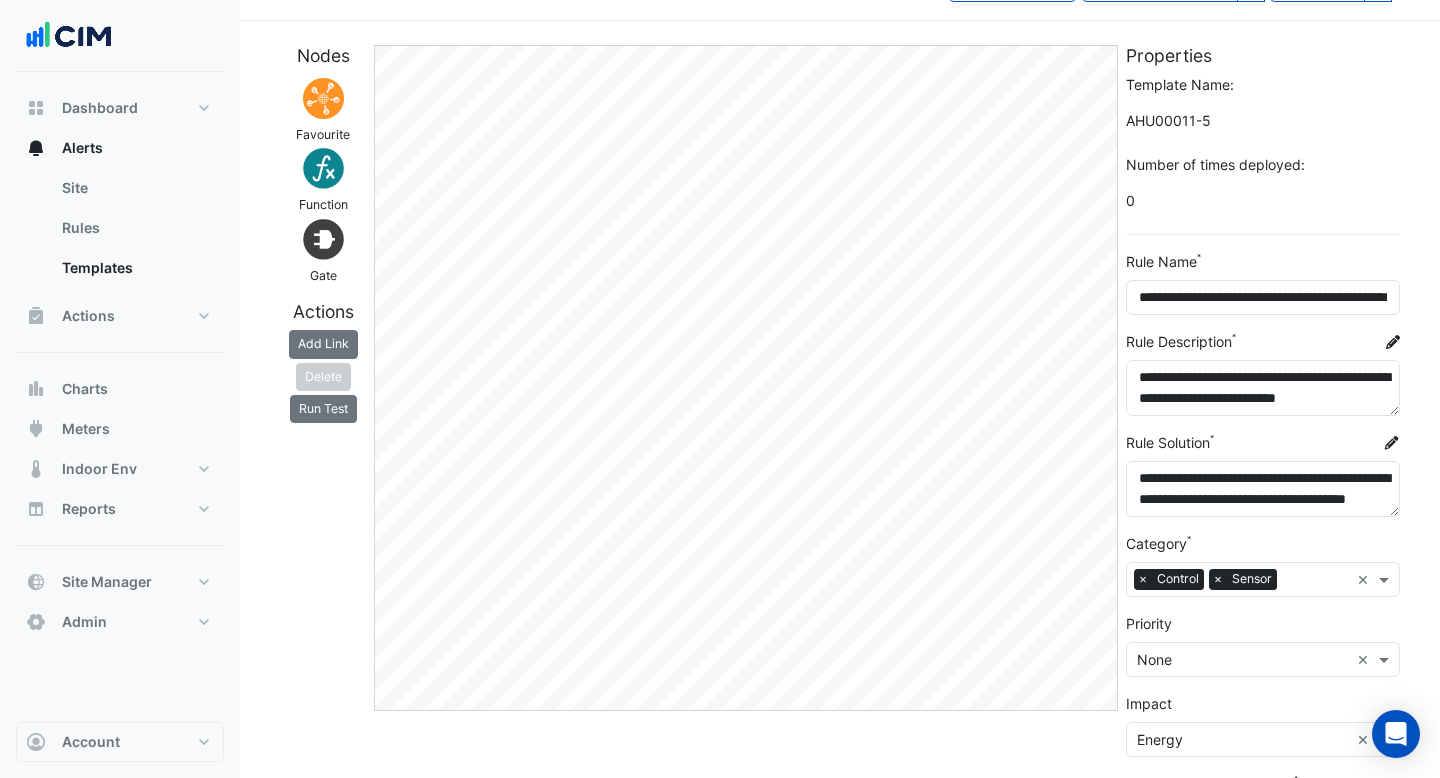 scroll, scrollTop: 13, scrollLeft: 0, axis: vertical 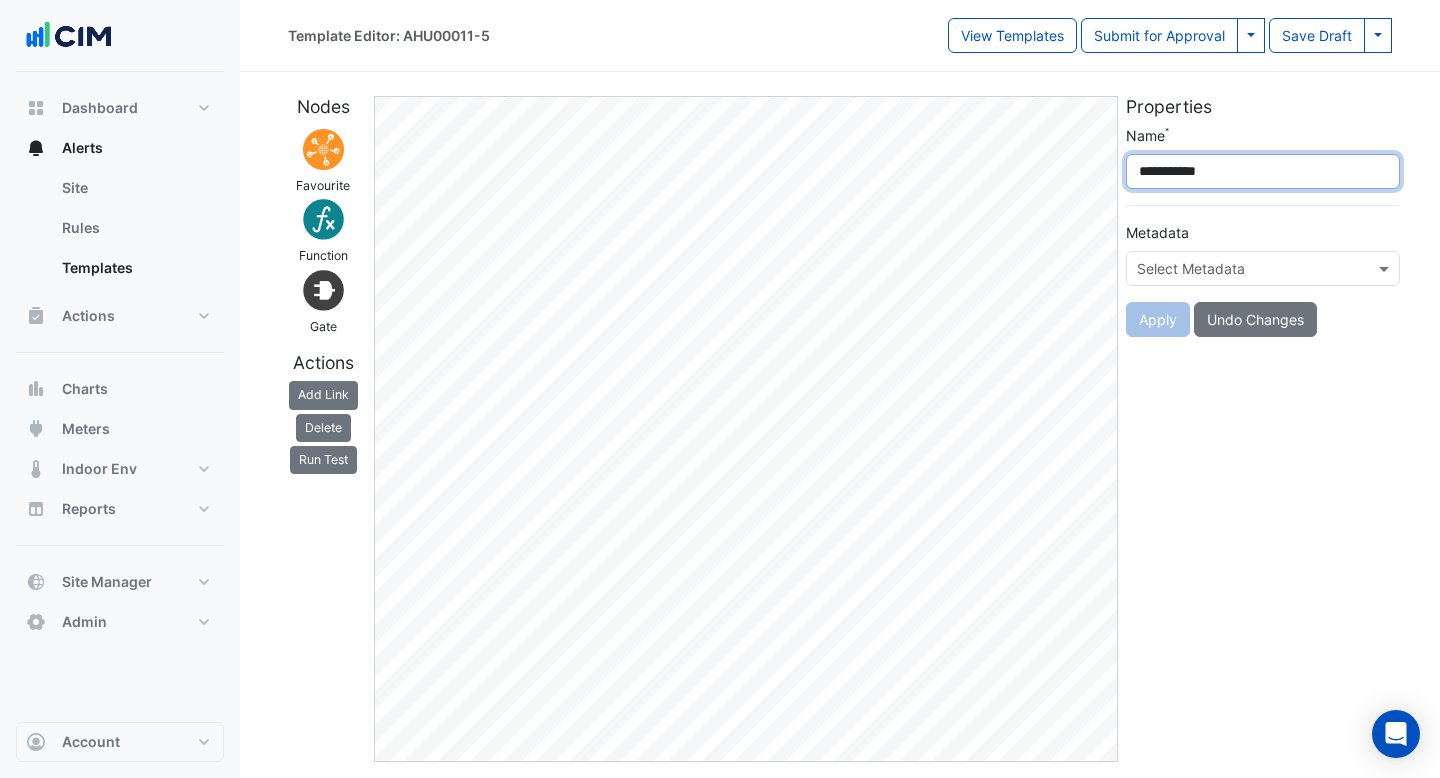 click on "**********" 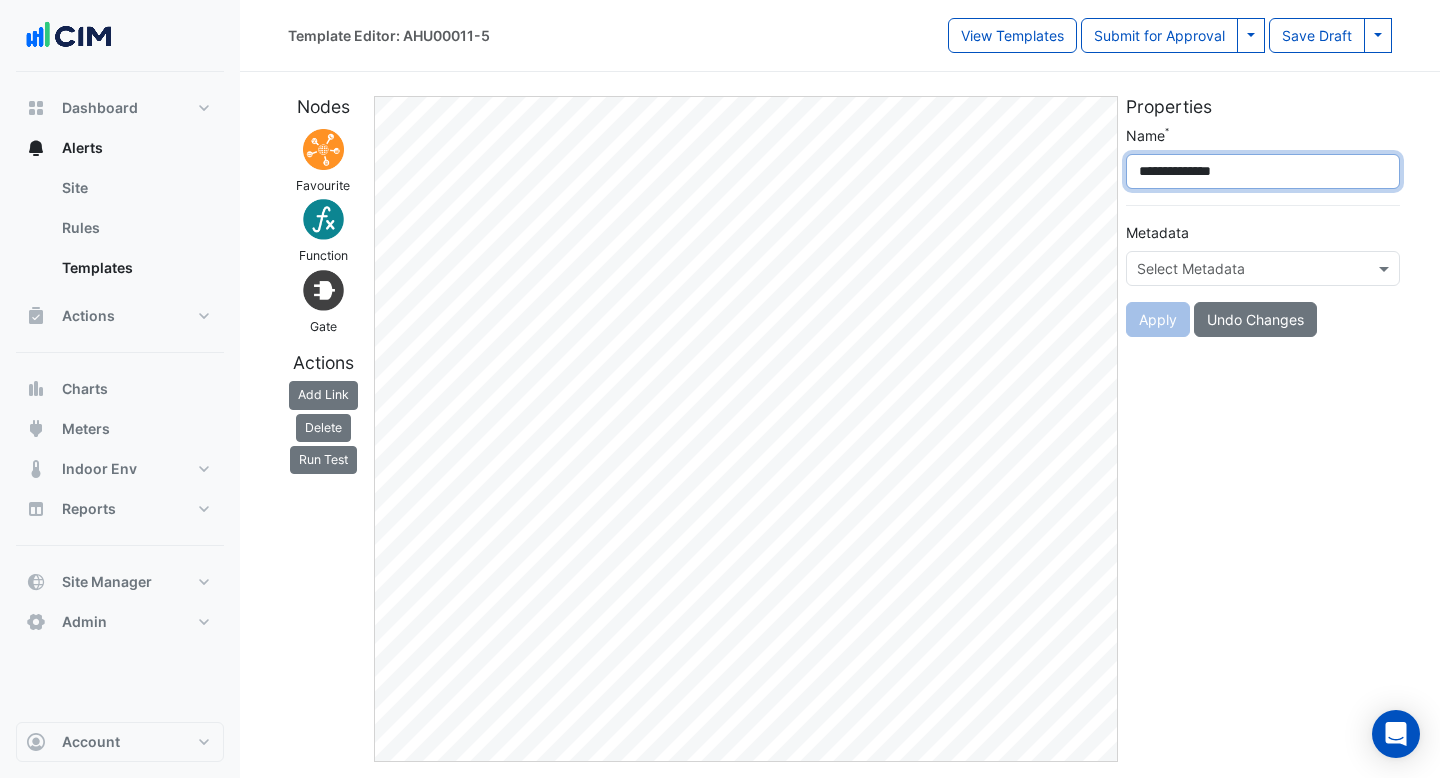 type on "**********" 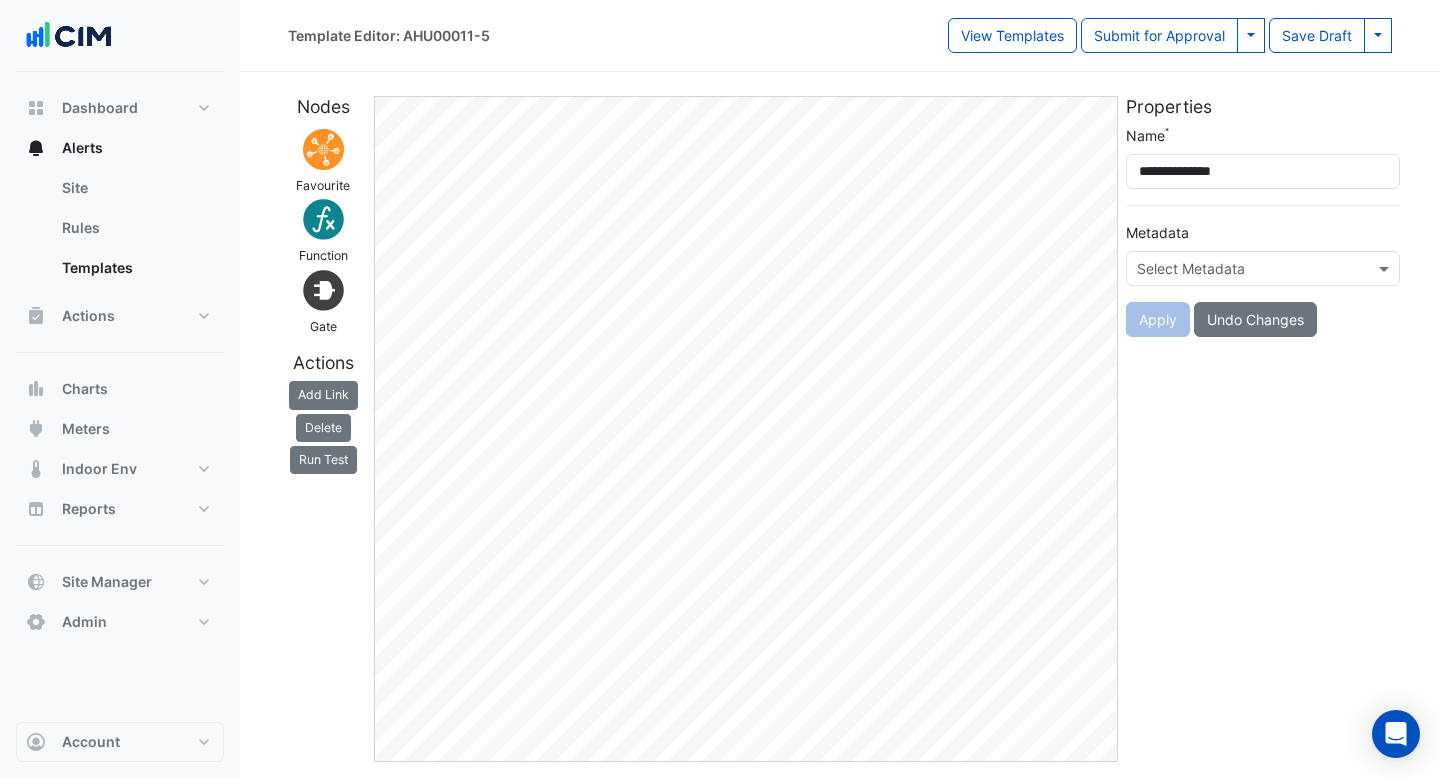 click at bounding box center [1243, 269] 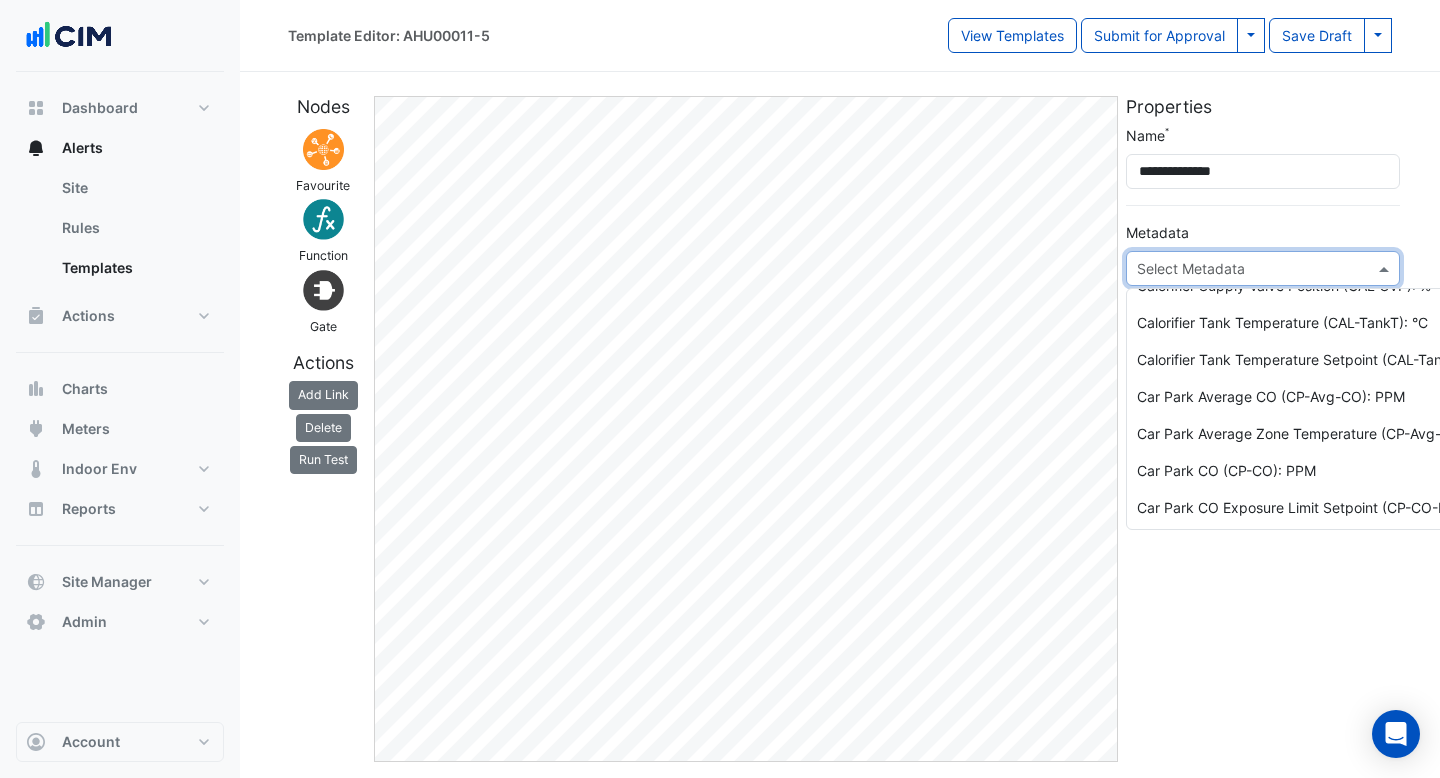 scroll, scrollTop: 10246, scrollLeft: 0, axis: vertical 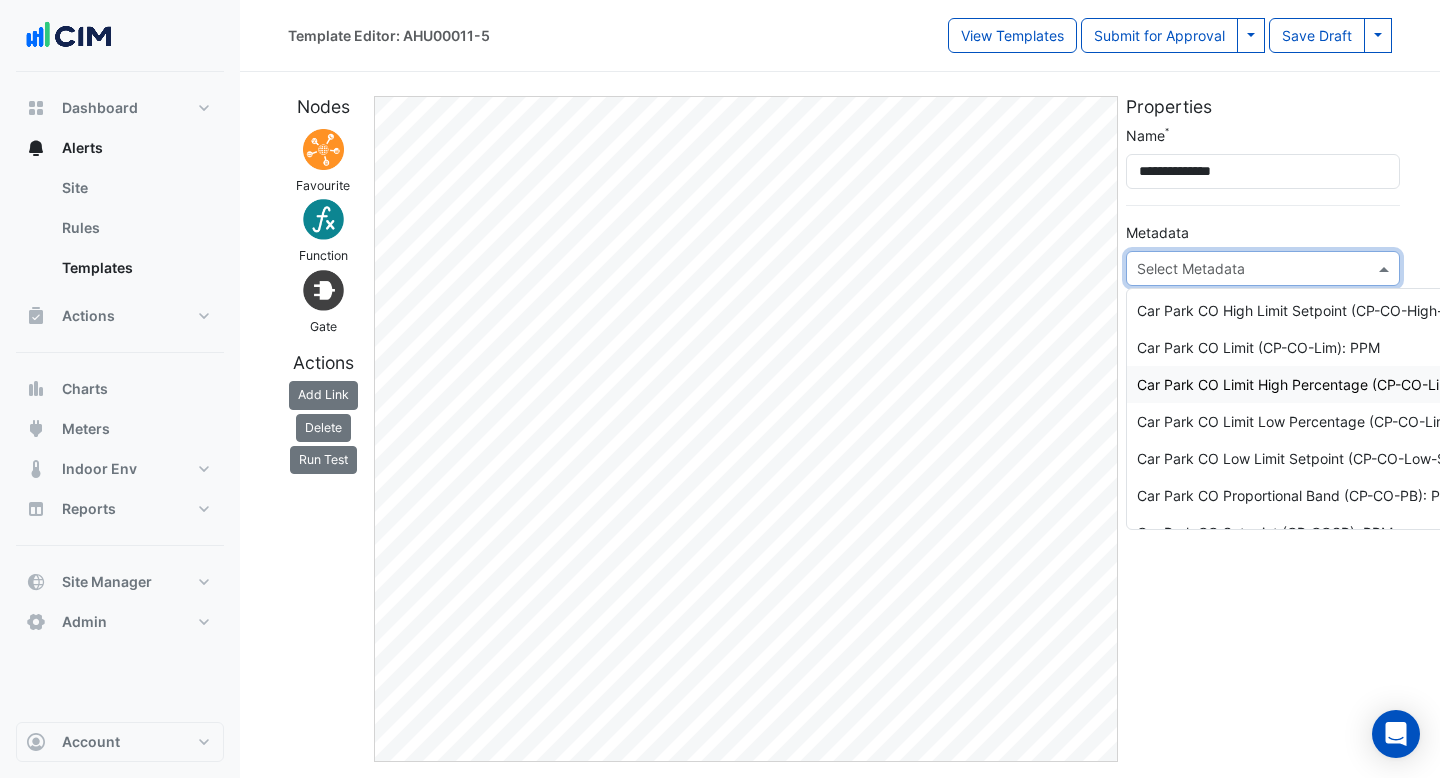 click on "**********" 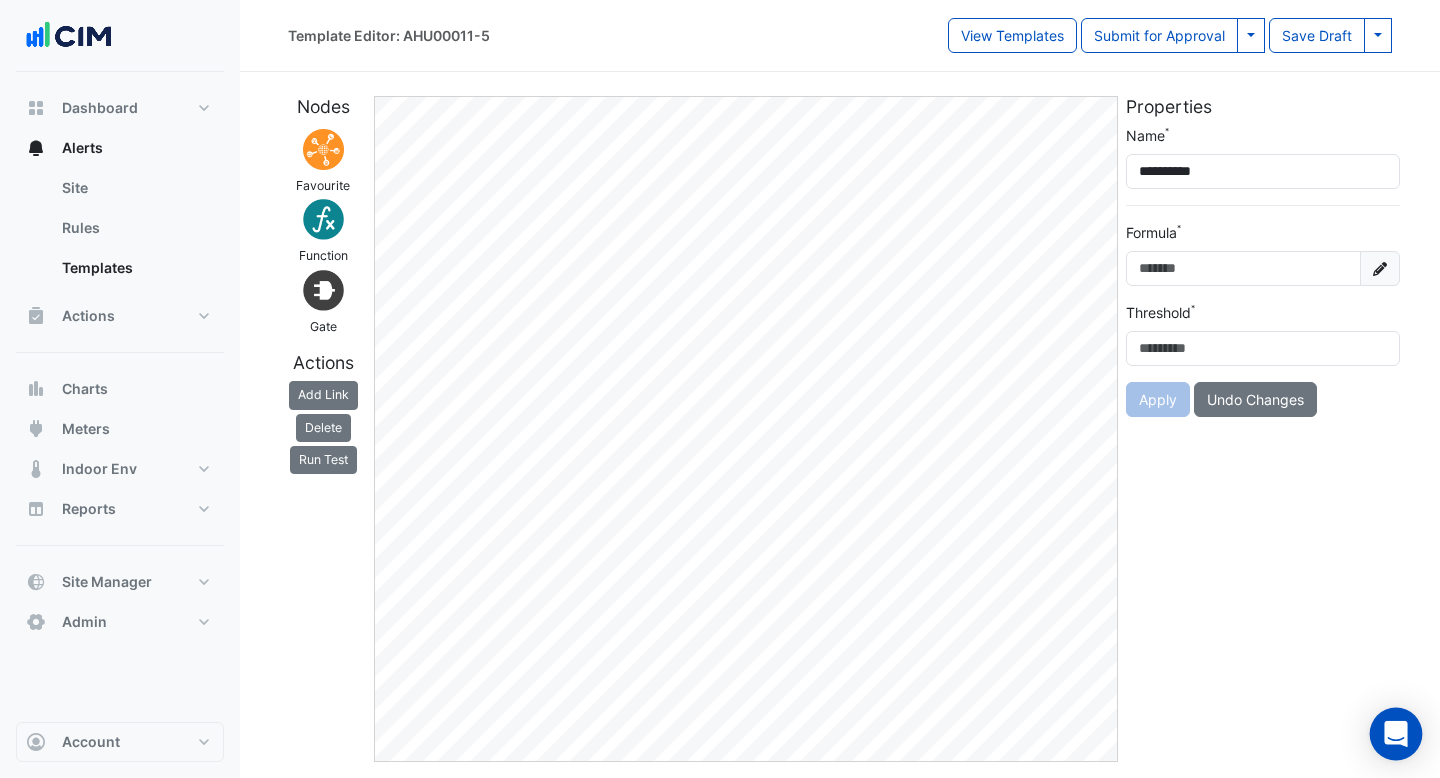 click at bounding box center (1396, 734) 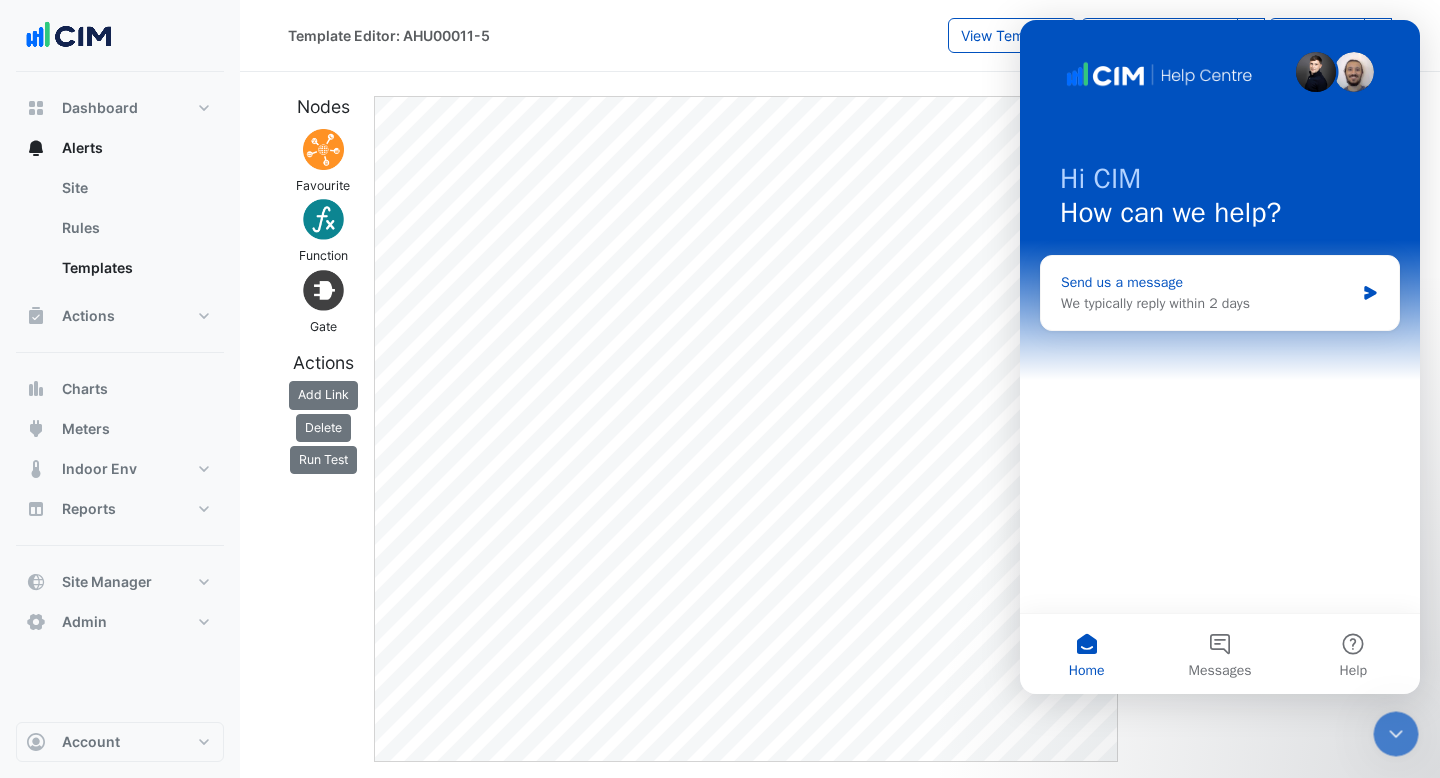 scroll, scrollTop: 0, scrollLeft: 0, axis: both 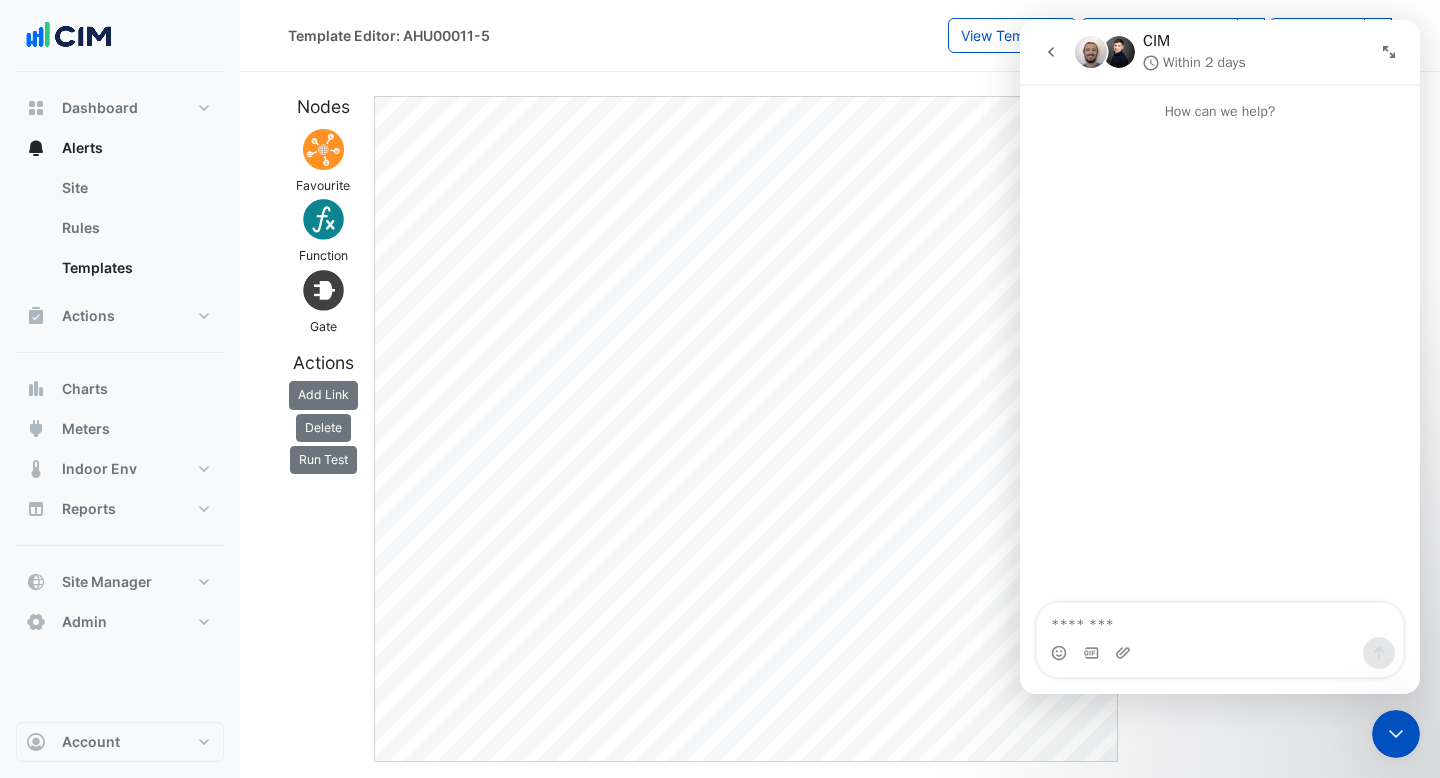 click at bounding box center (1220, 620) 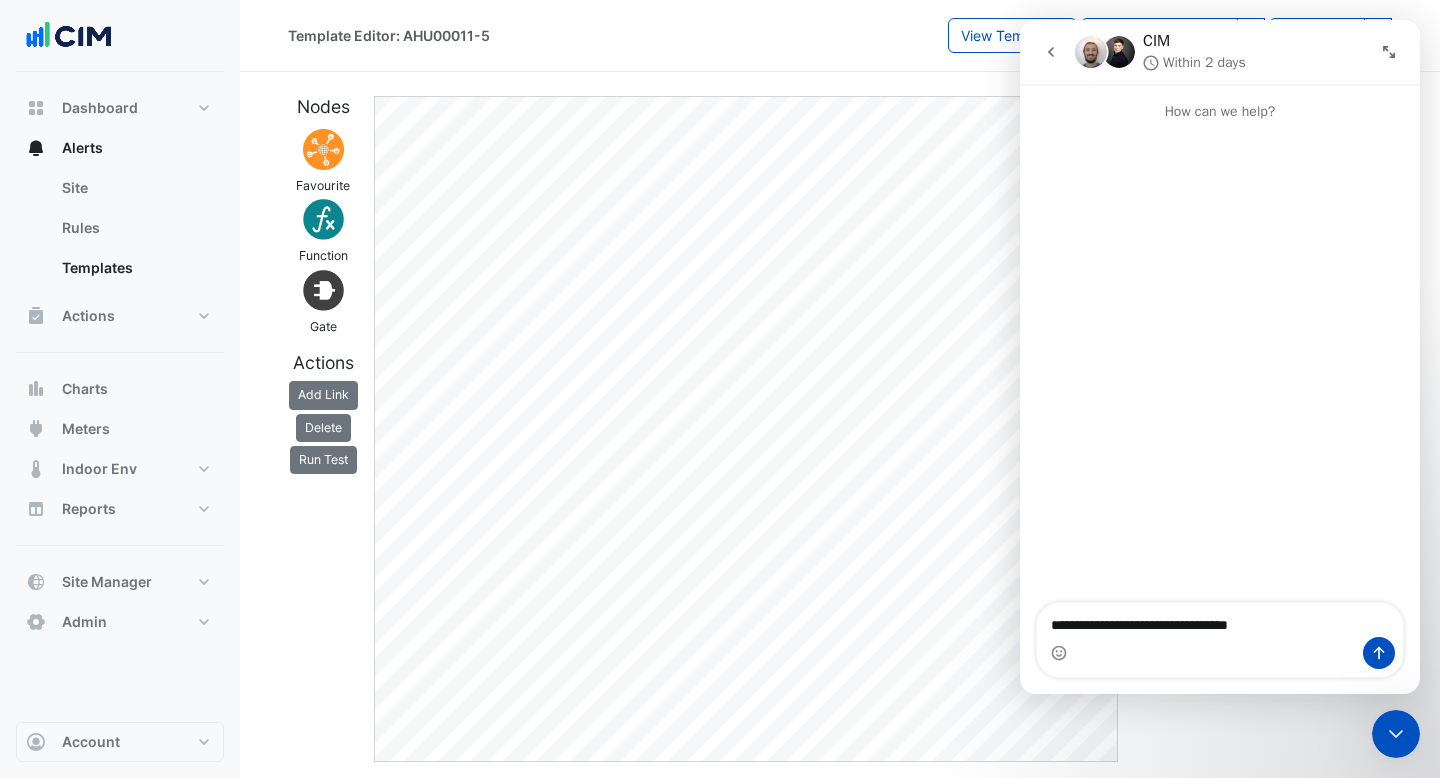 type on "**********" 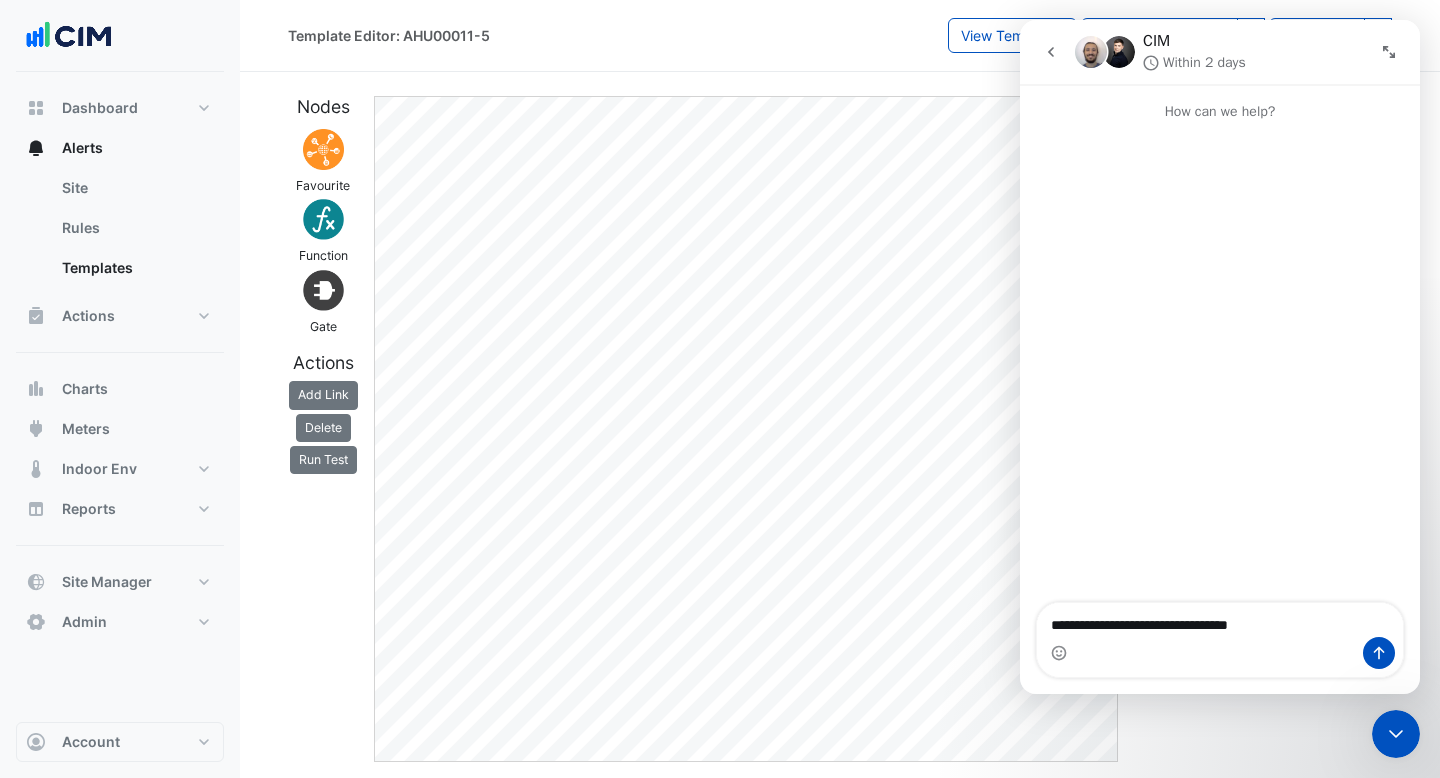 click 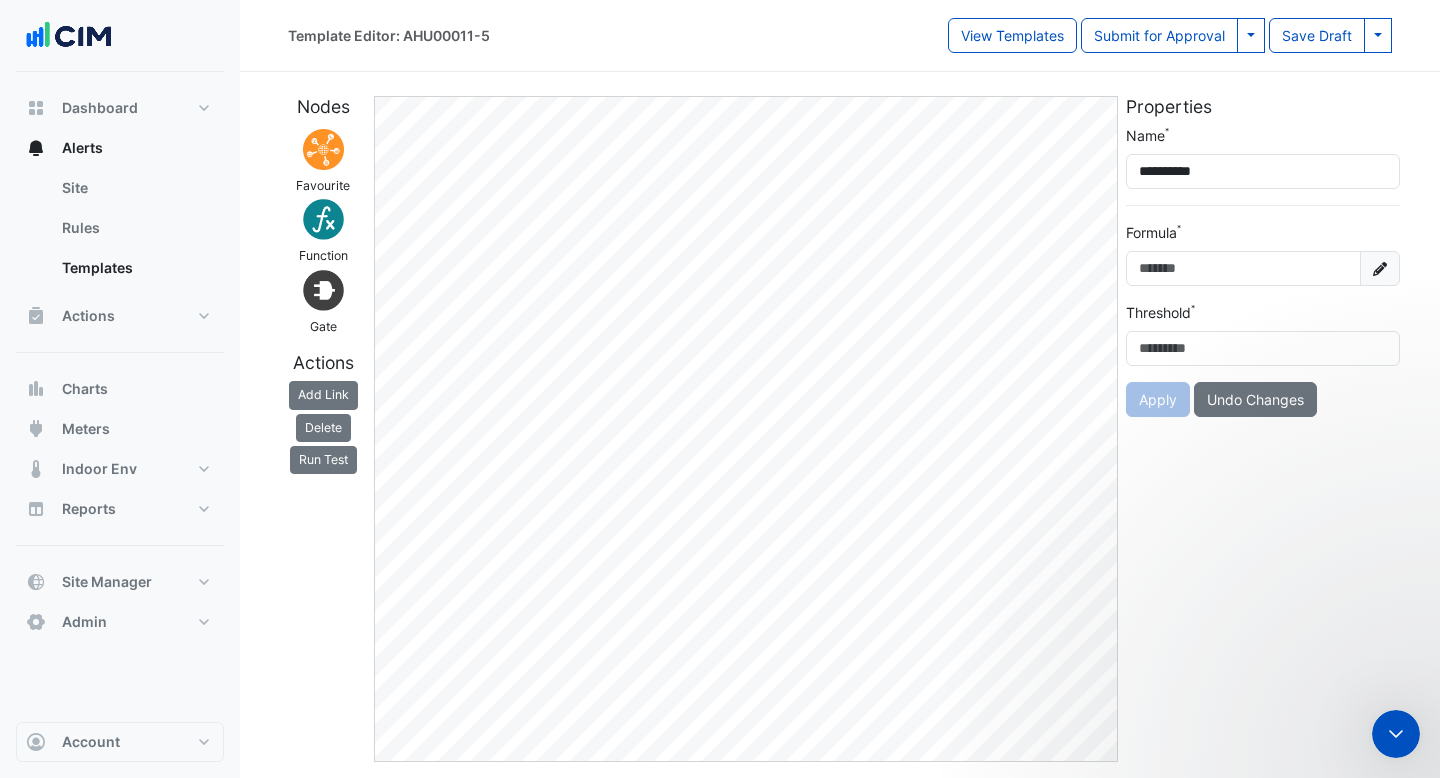 scroll, scrollTop: 0, scrollLeft: 0, axis: both 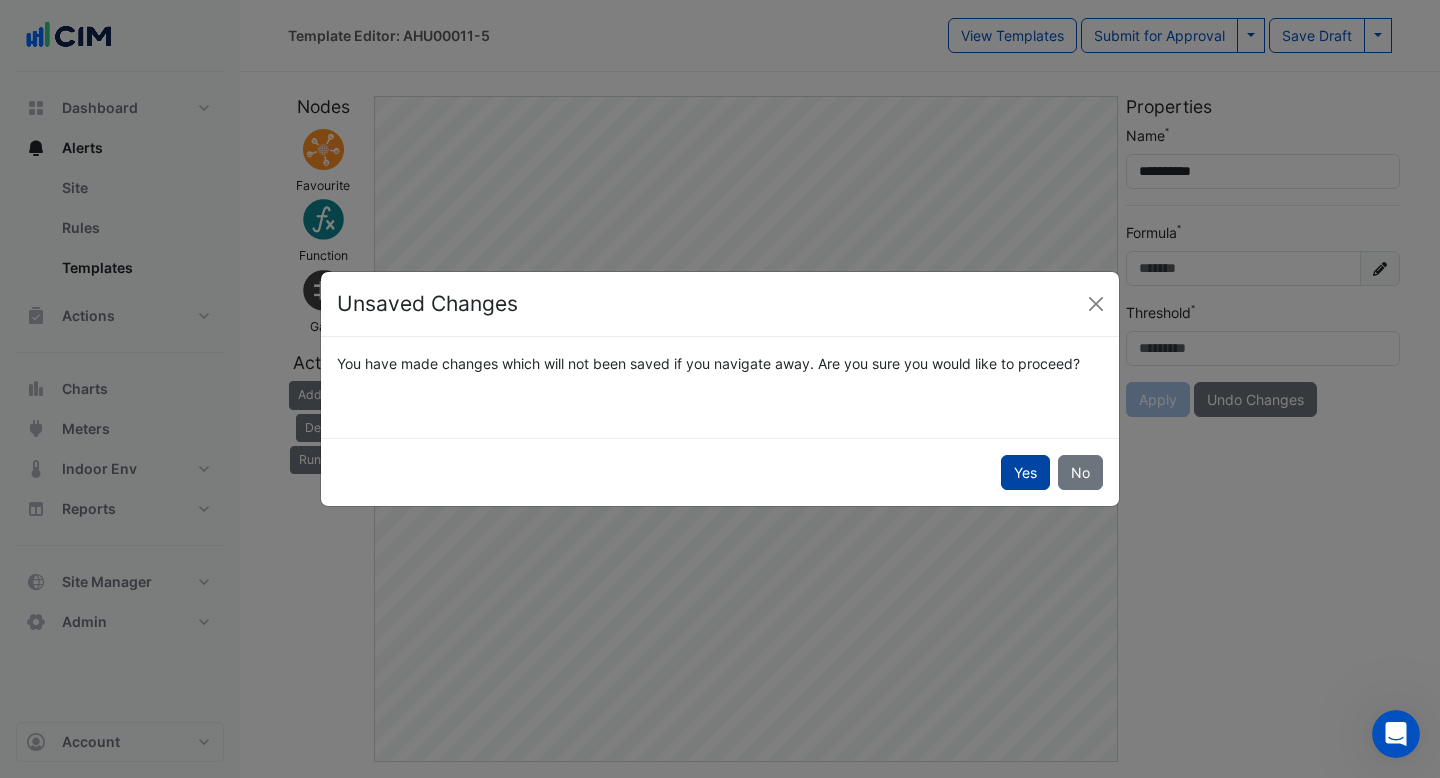 click on "Yes" 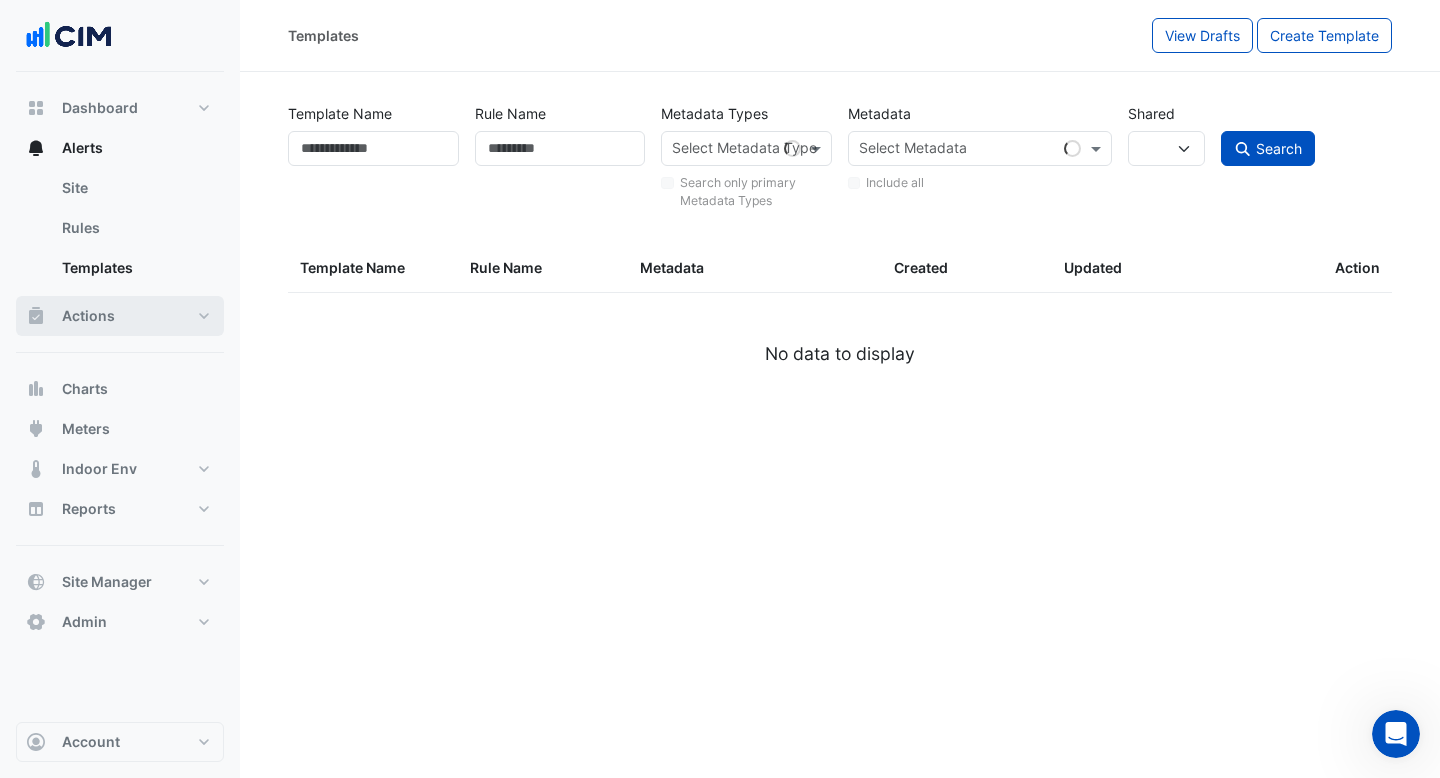 click on "Actions" at bounding box center [120, 316] 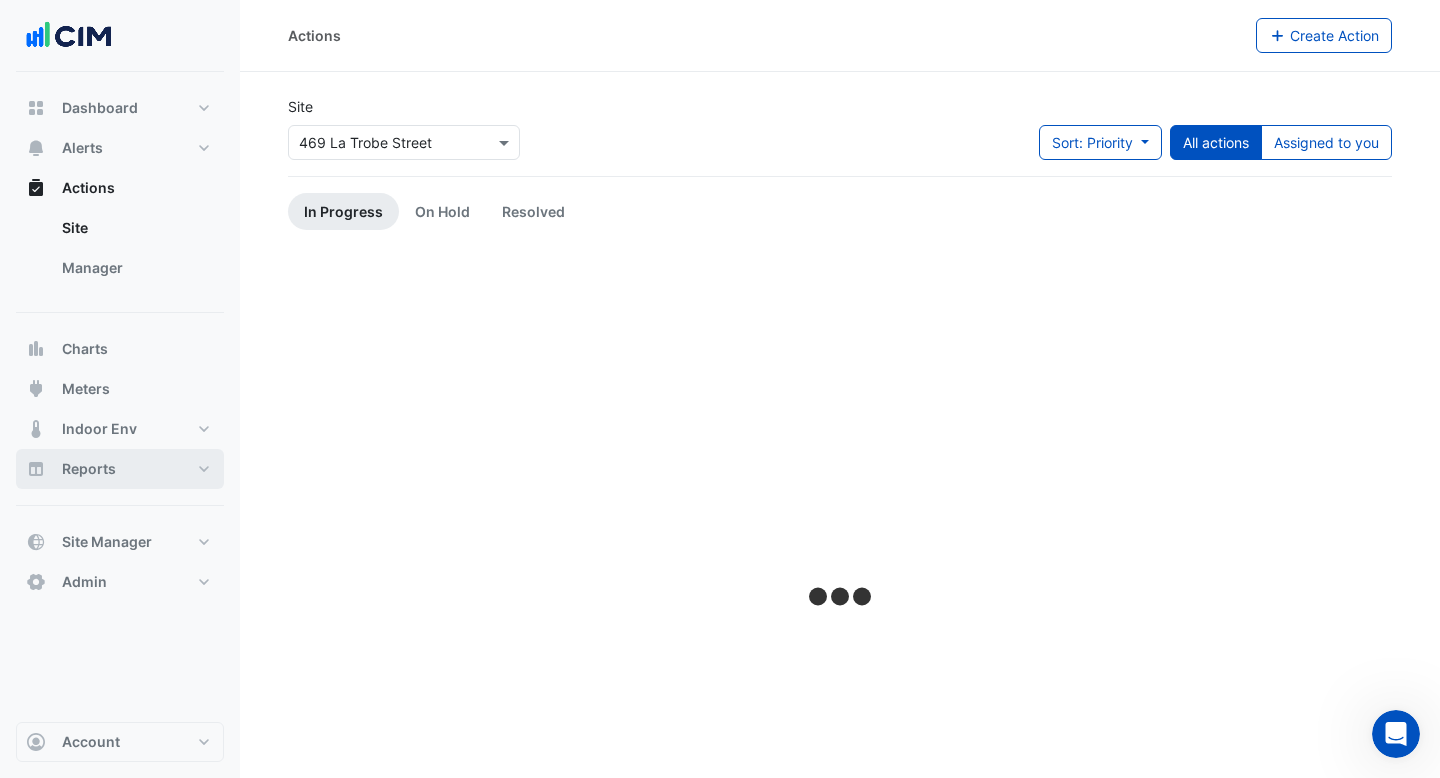 click on "Reports" at bounding box center (120, 469) 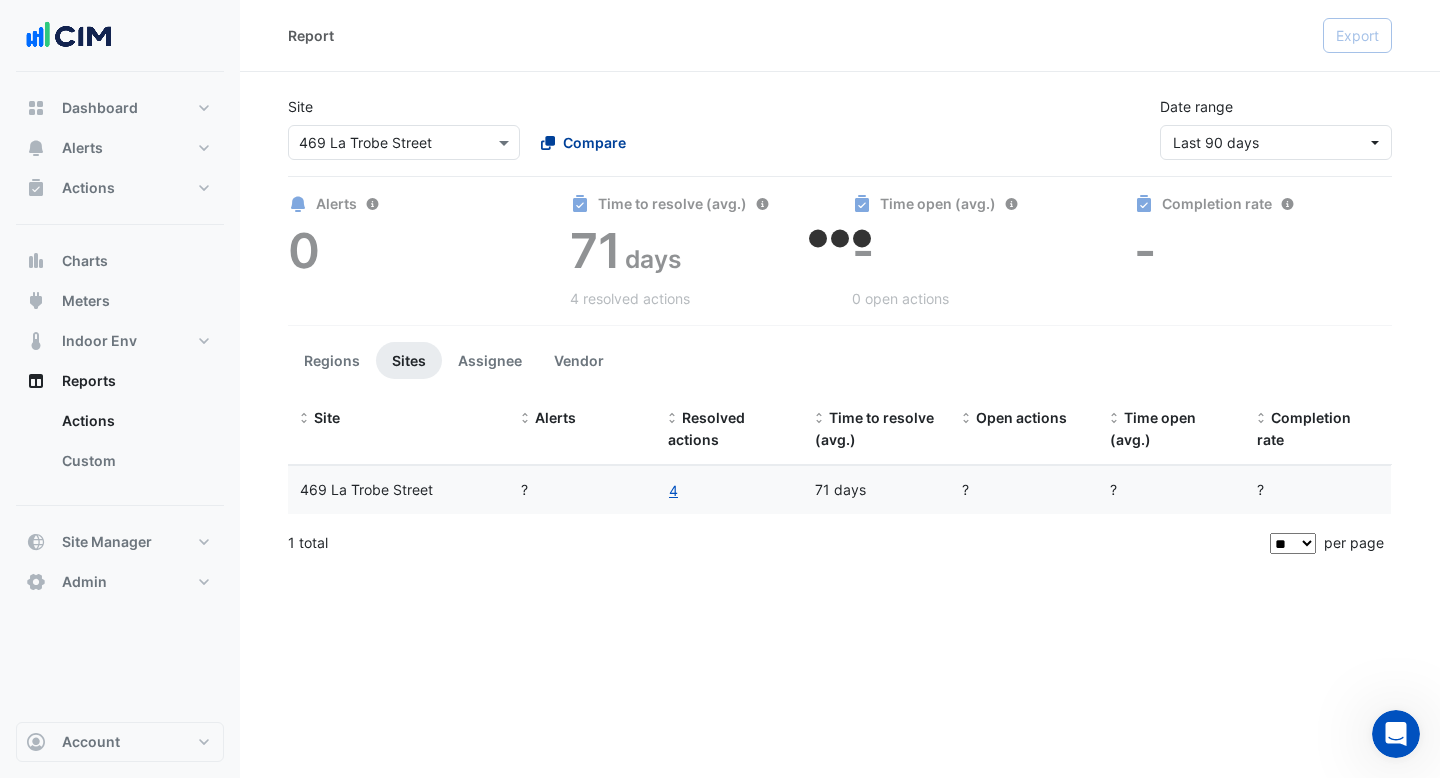 click on "Compare" at bounding box center (594, 142) 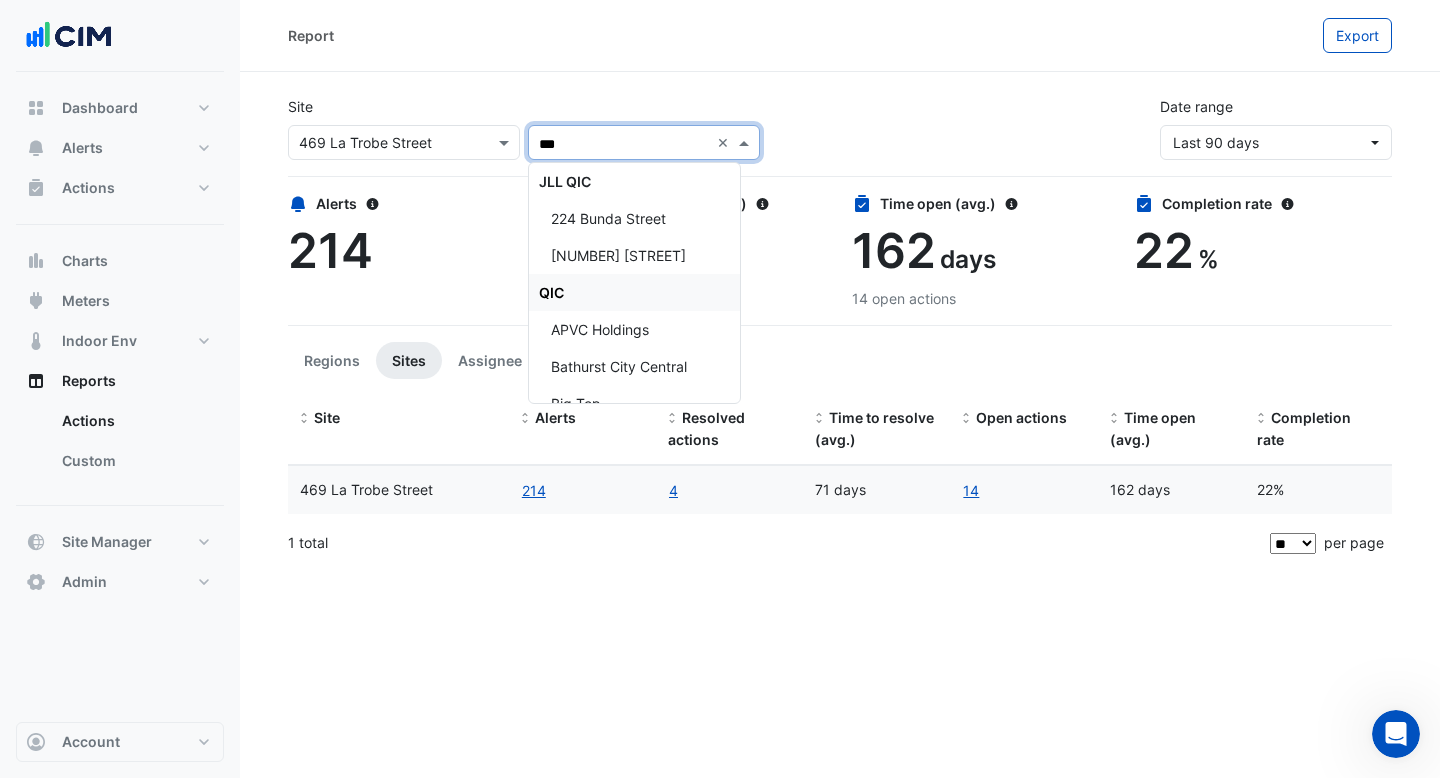 click on "QIC" at bounding box center (634, 292) 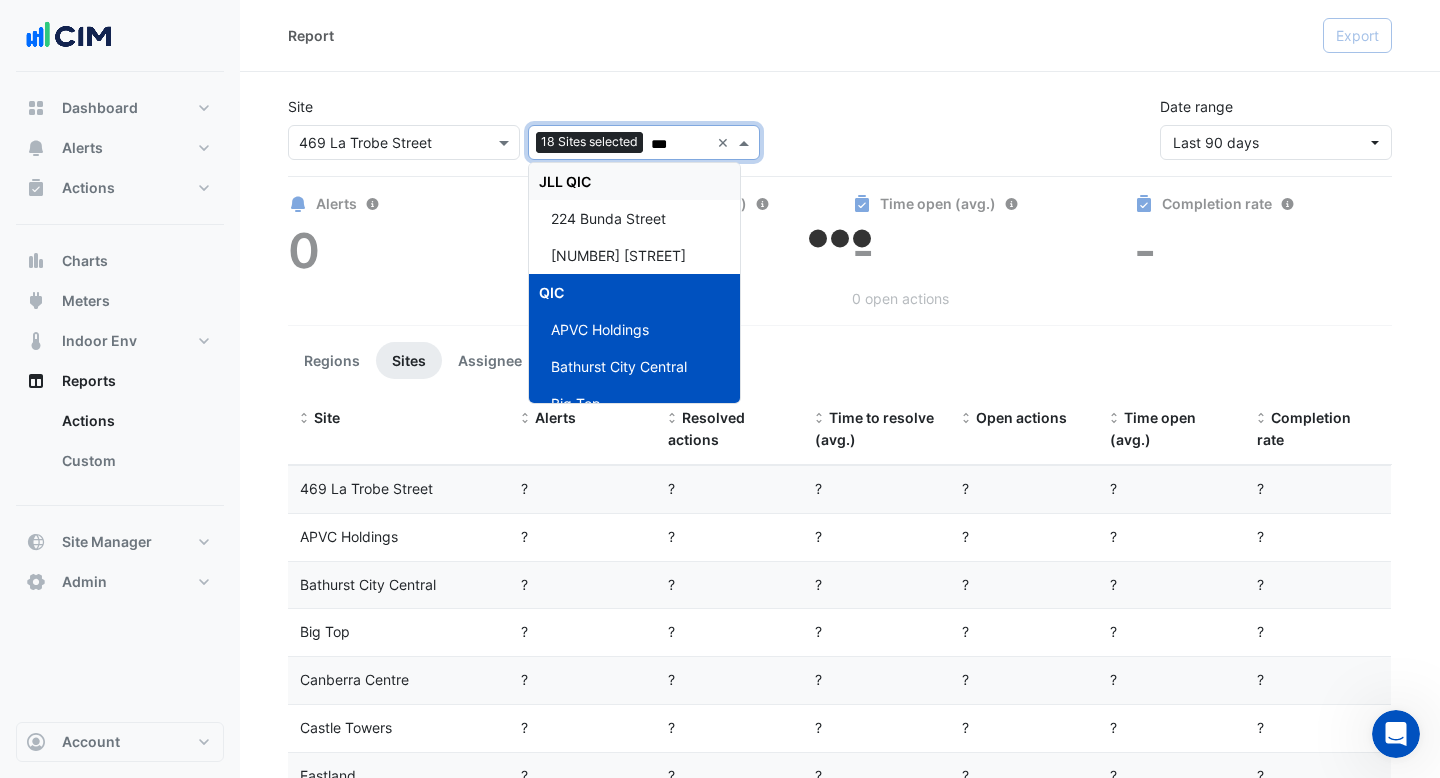 type on "***" 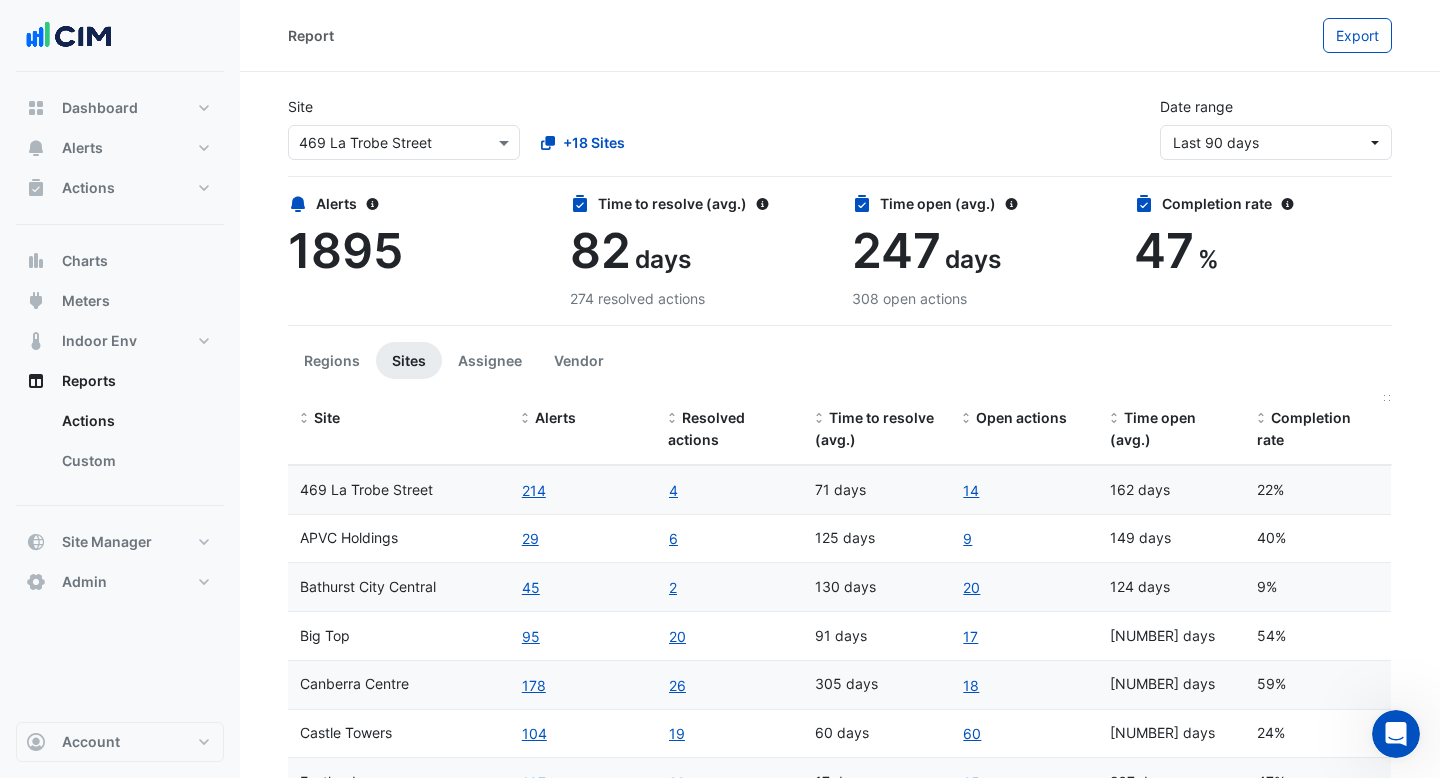 click on "Completion rate" at bounding box center (1304, 429) 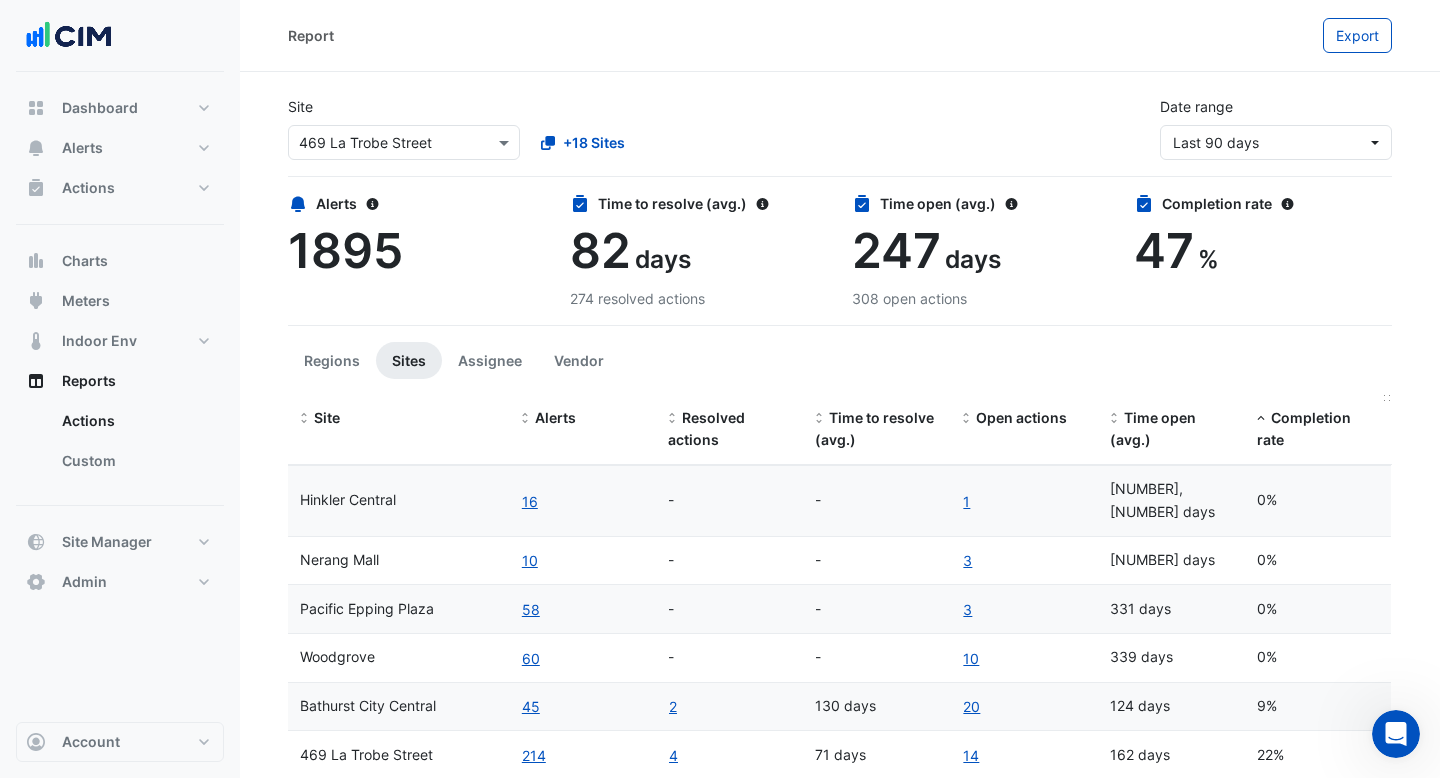 click on "Completion rate" at bounding box center (1304, 429) 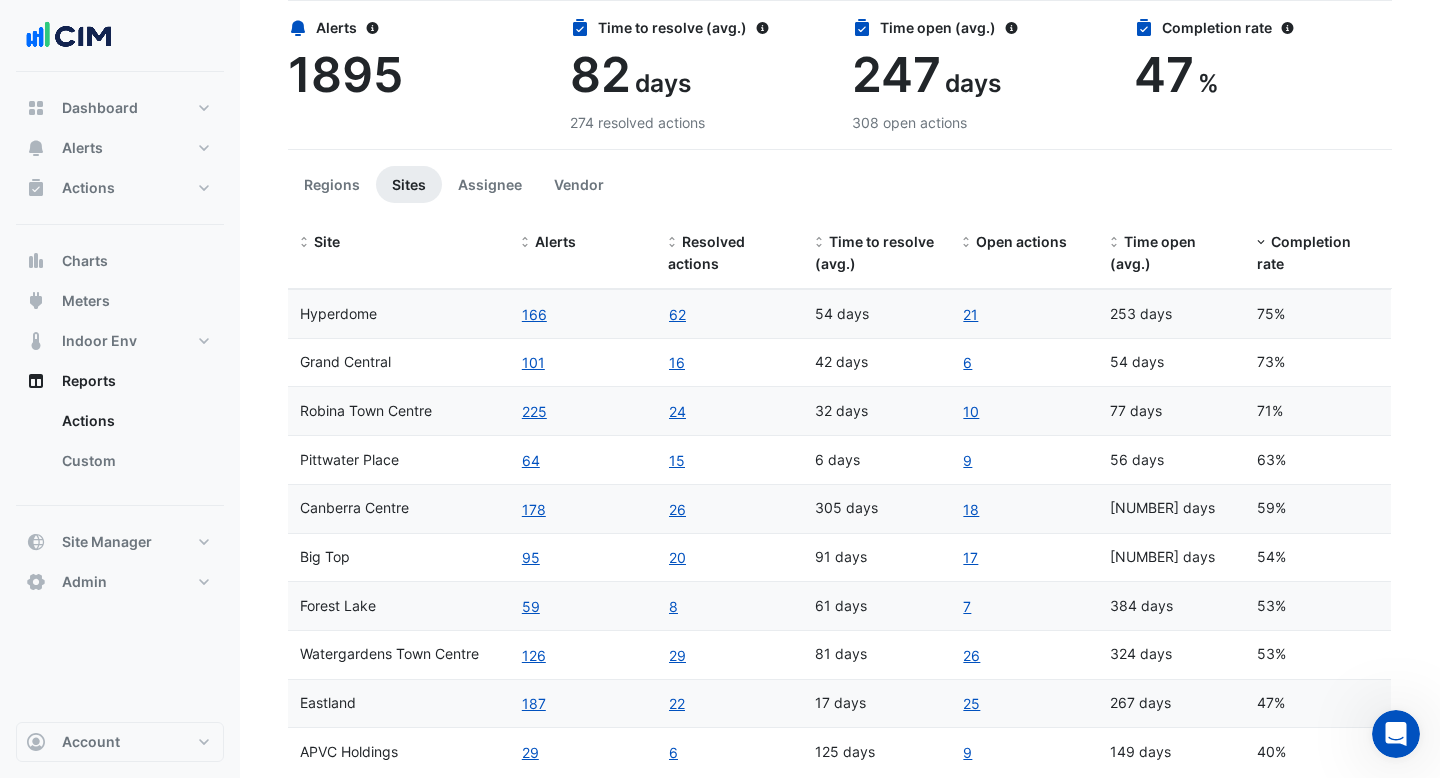 scroll, scrollTop: 189, scrollLeft: 0, axis: vertical 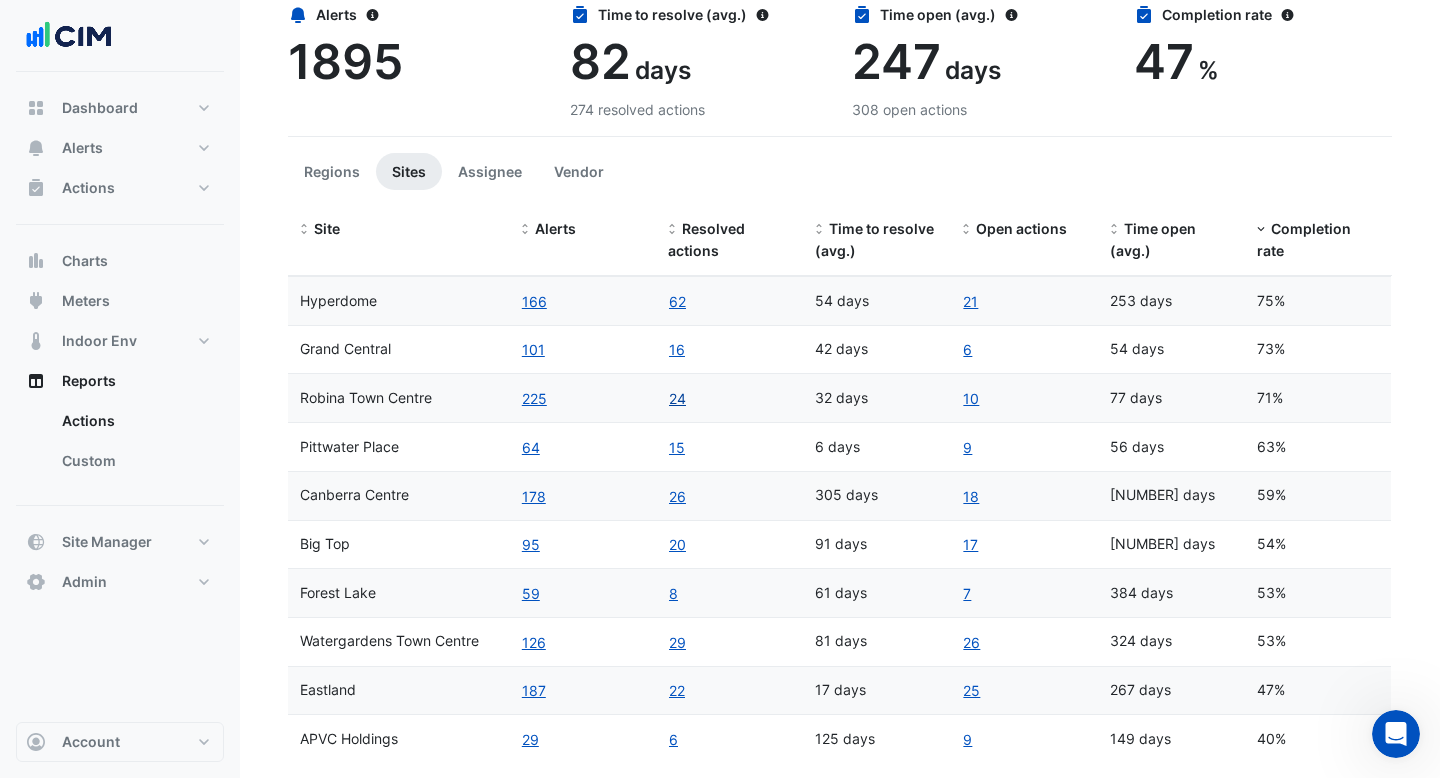 click on "24" 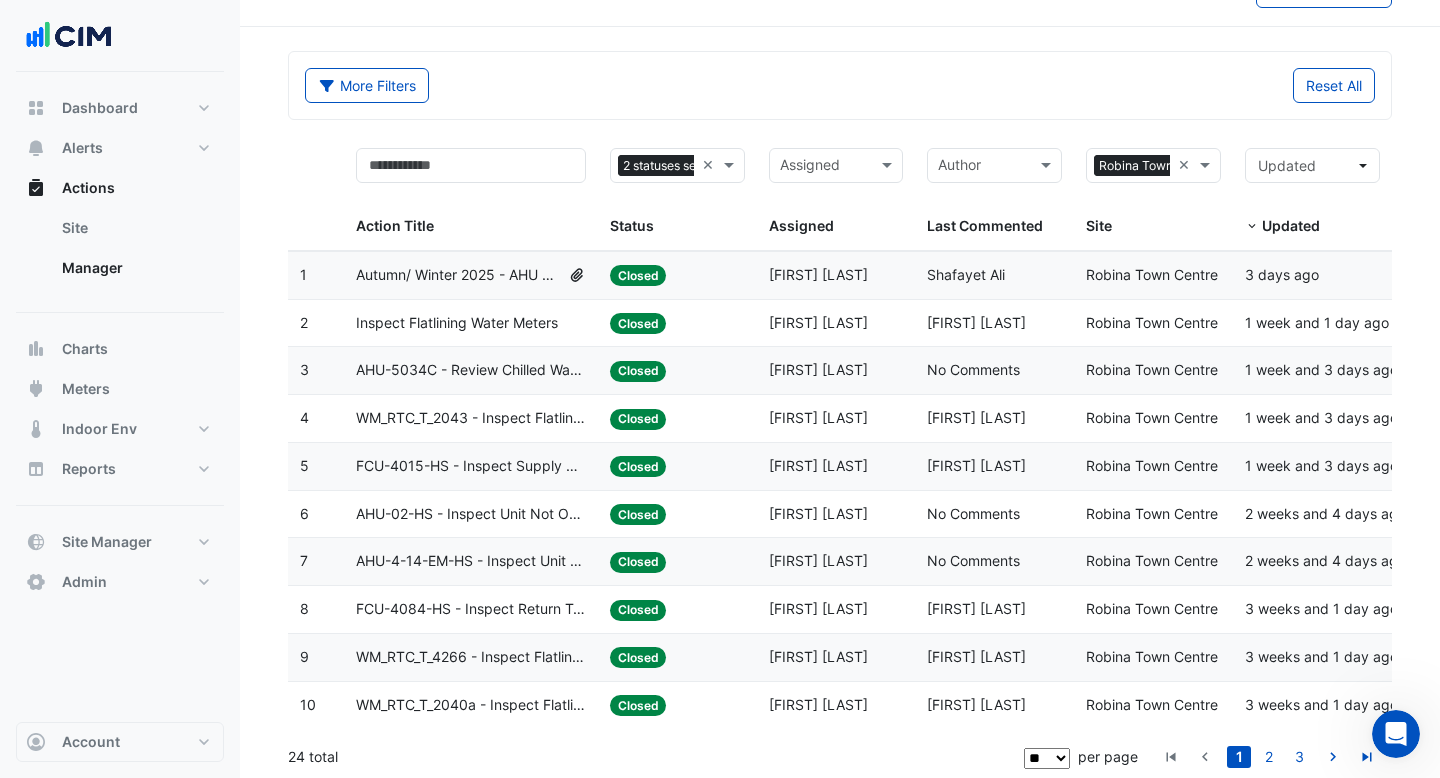 scroll, scrollTop: 50, scrollLeft: 0, axis: vertical 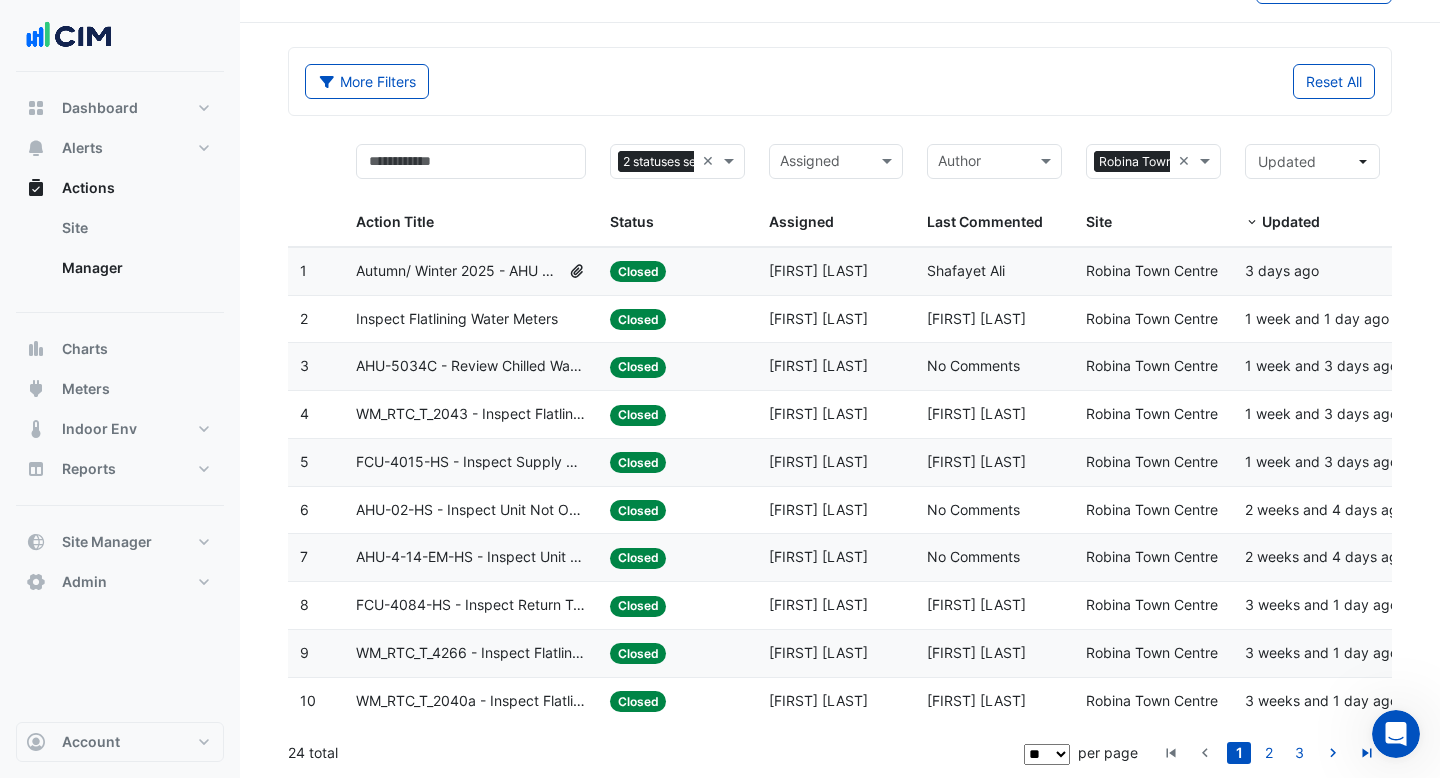 click on "** ** ** ***" 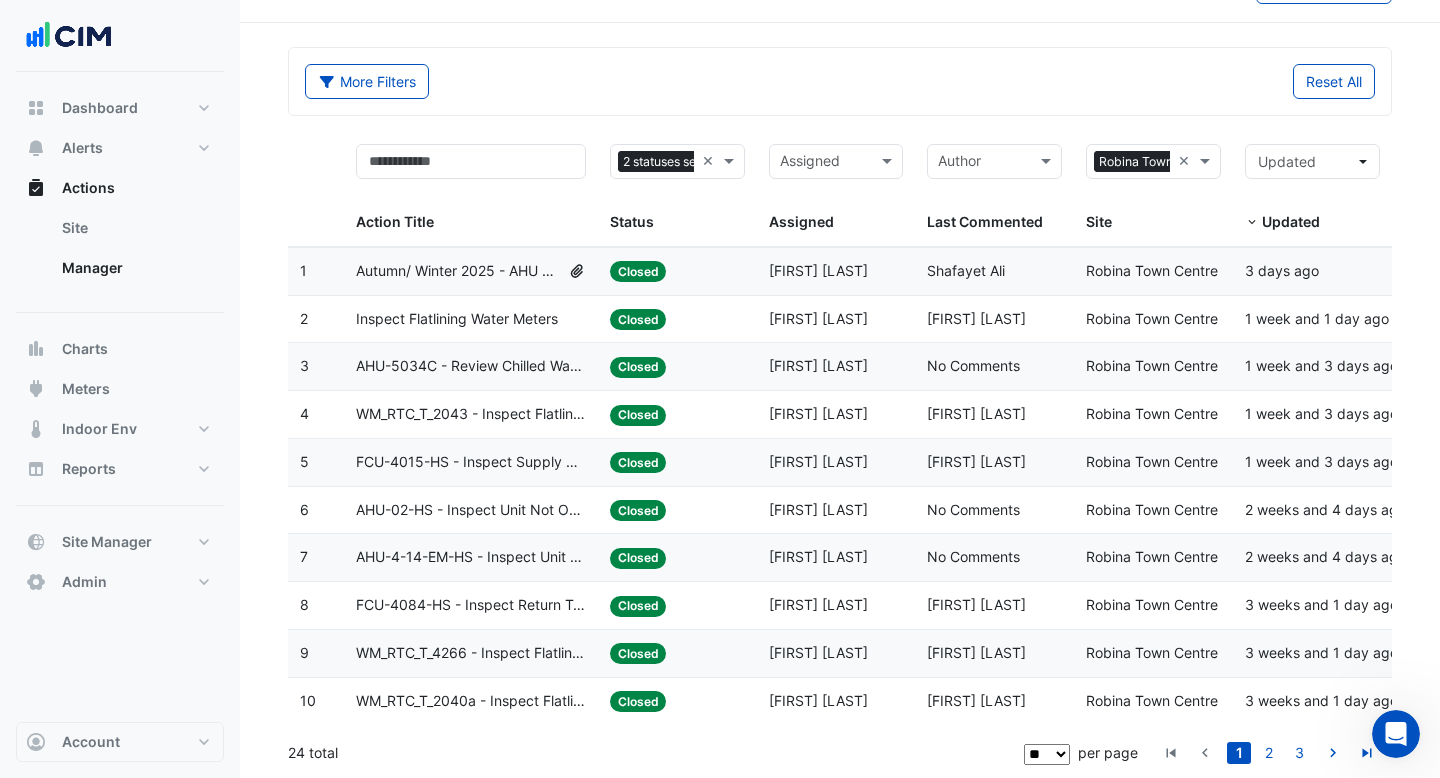 select on "***" 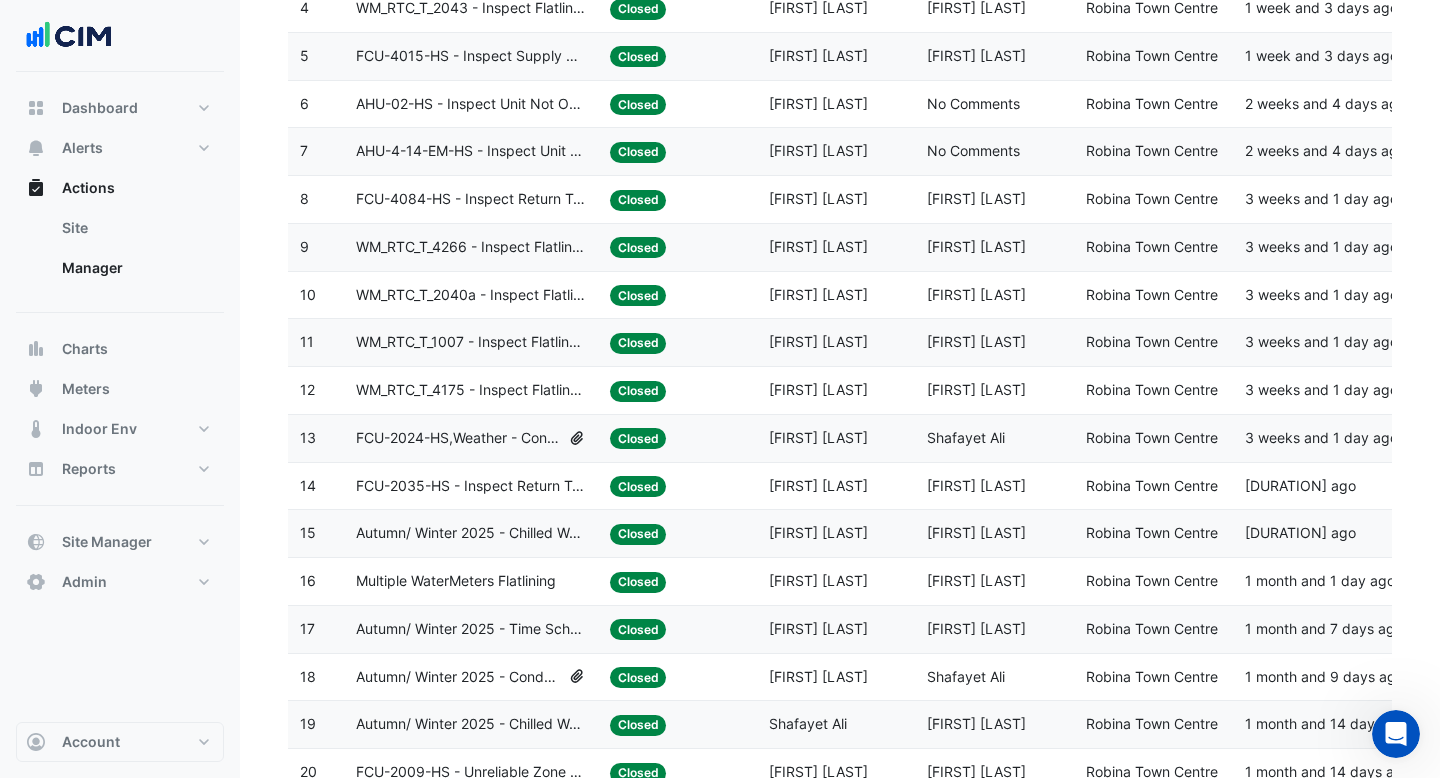 scroll, scrollTop: 582, scrollLeft: 0, axis: vertical 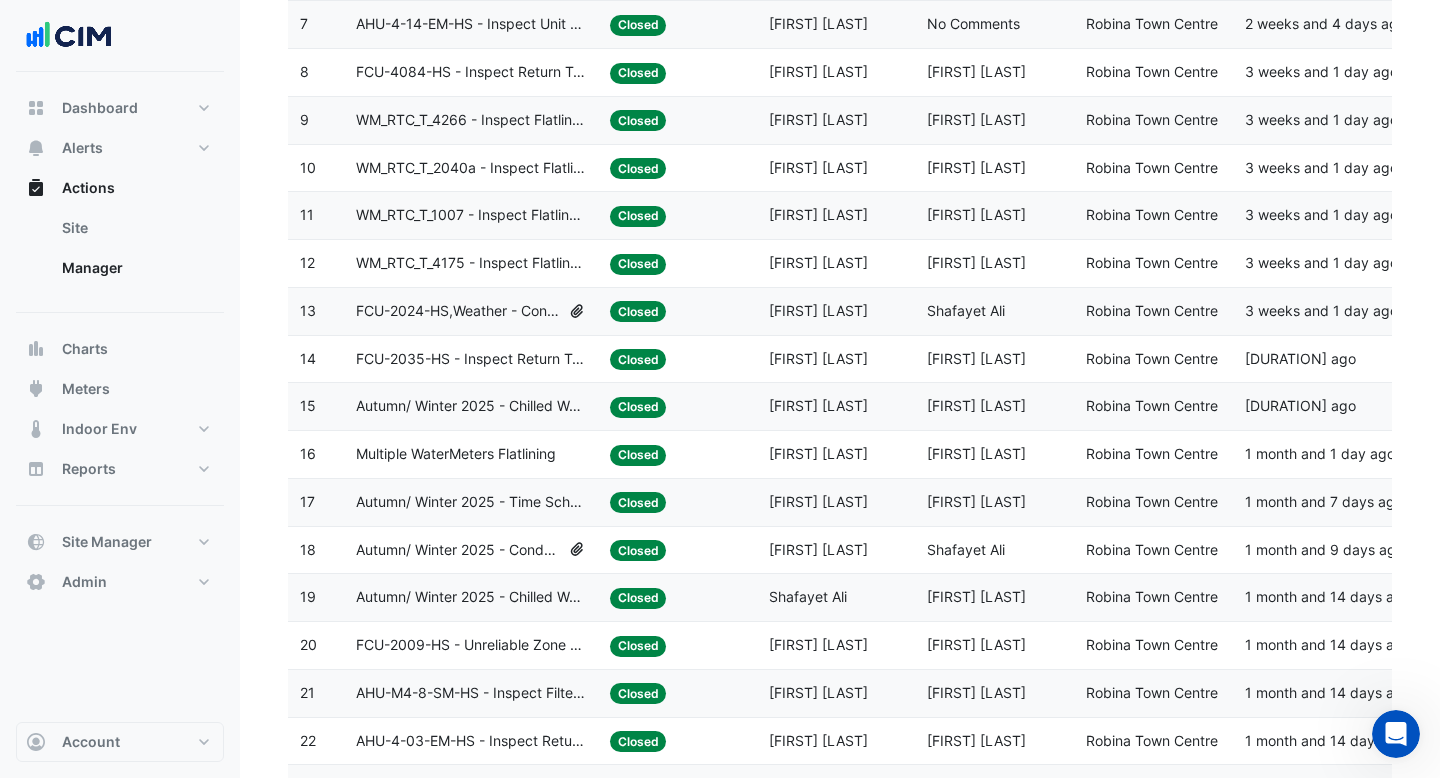 click on "FCU-2024-HS,Weather - Confirm Unit Early Morning Operation (Energy Saving)" 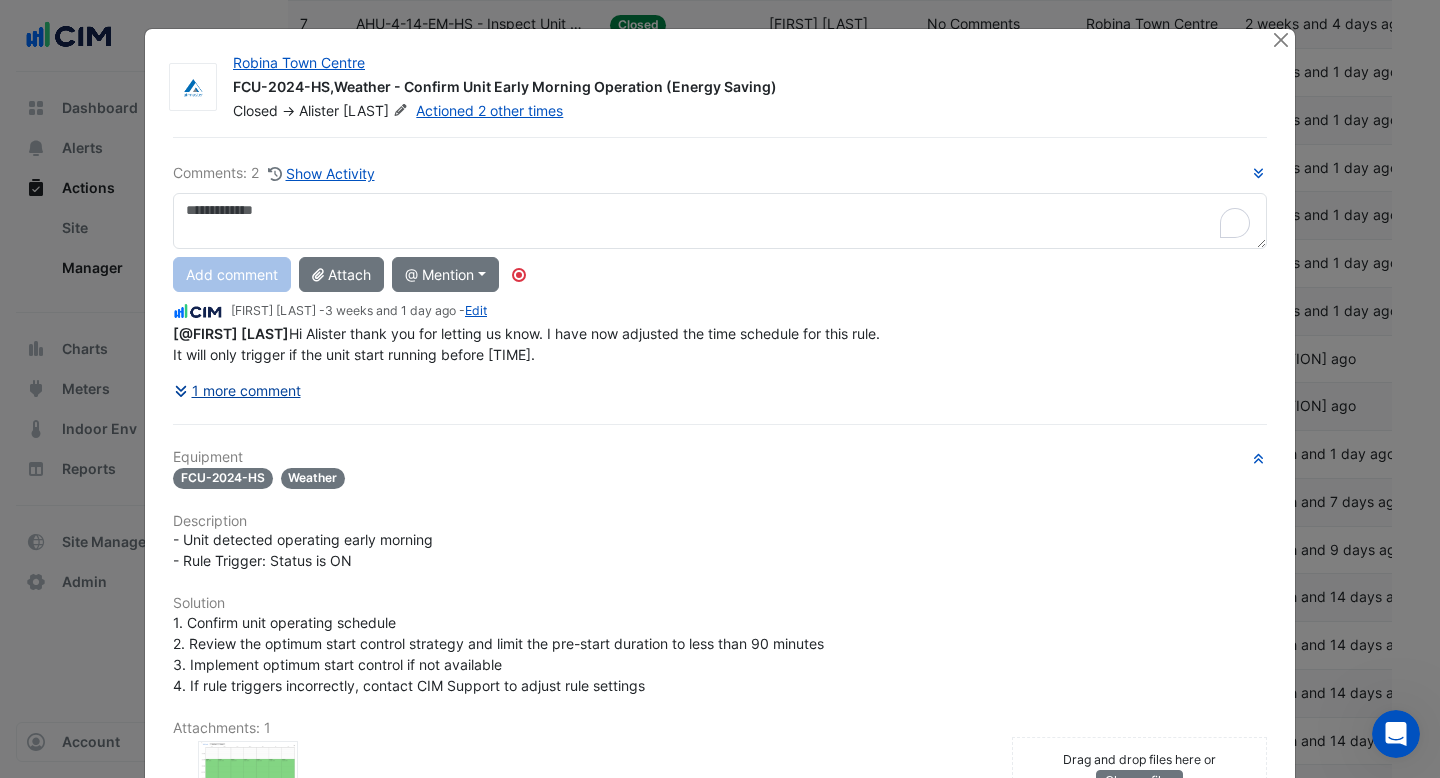 click on "1 more comment" 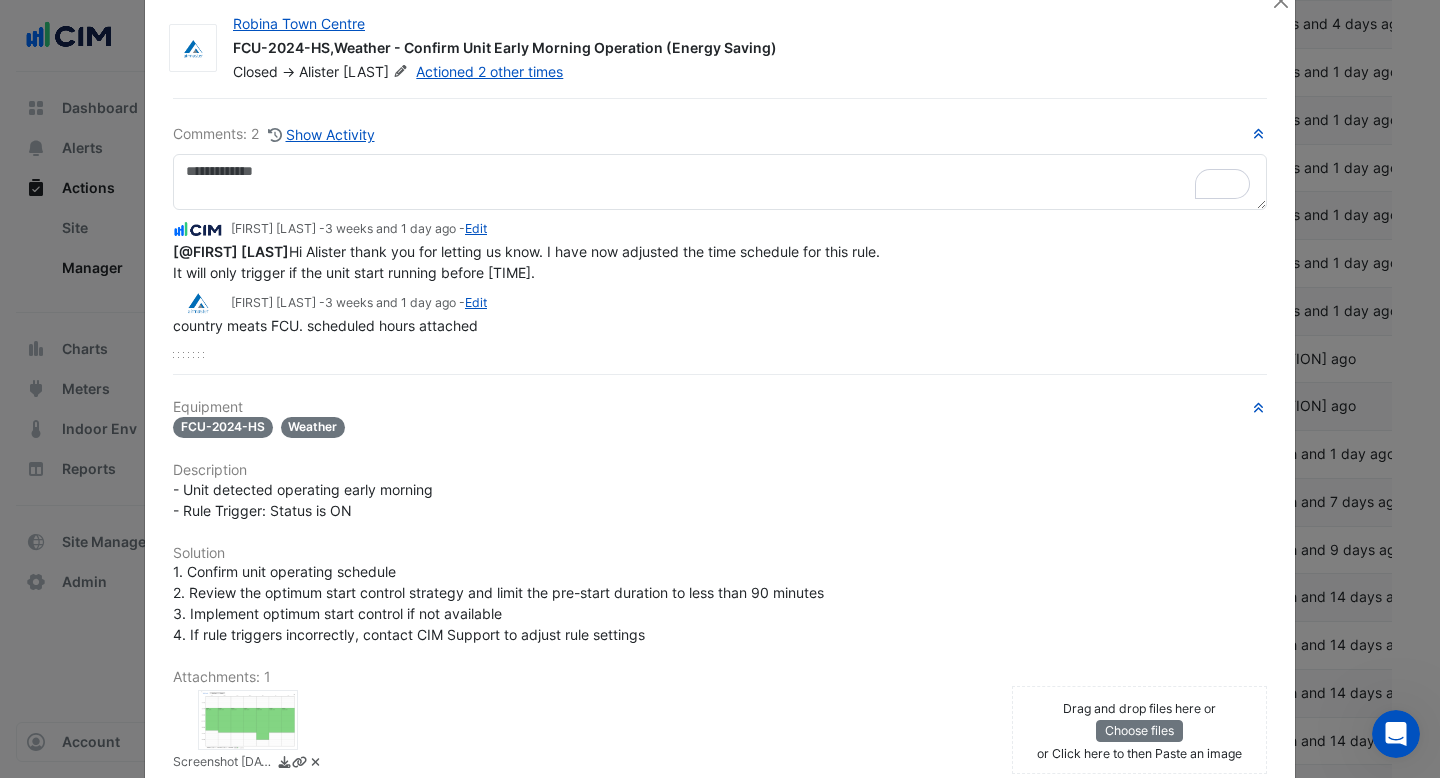 scroll, scrollTop: 40, scrollLeft: 0, axis: vertical 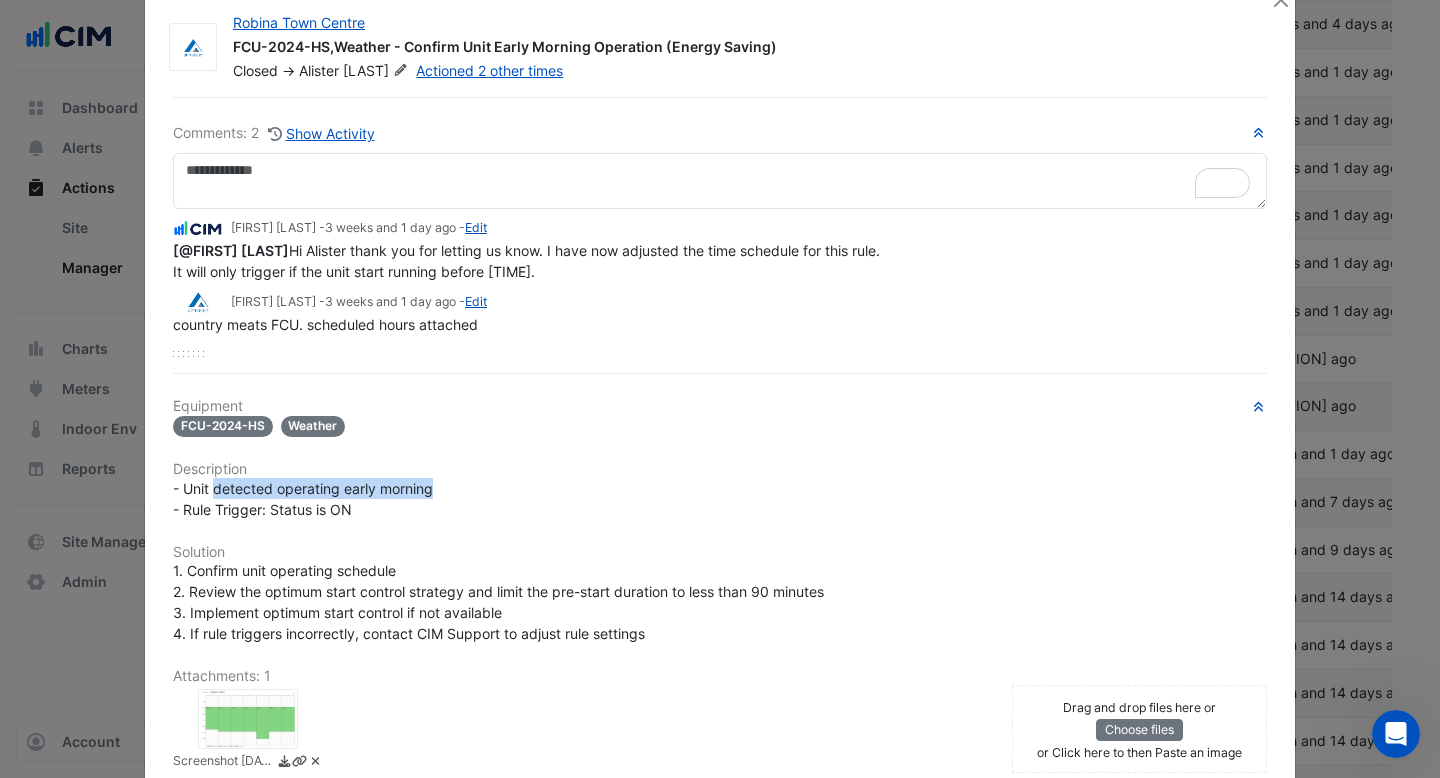 drag, startPoint x: 218, startPoint y: 493, endPoint x: 444, endPoint y: 496, distance: 226.01991 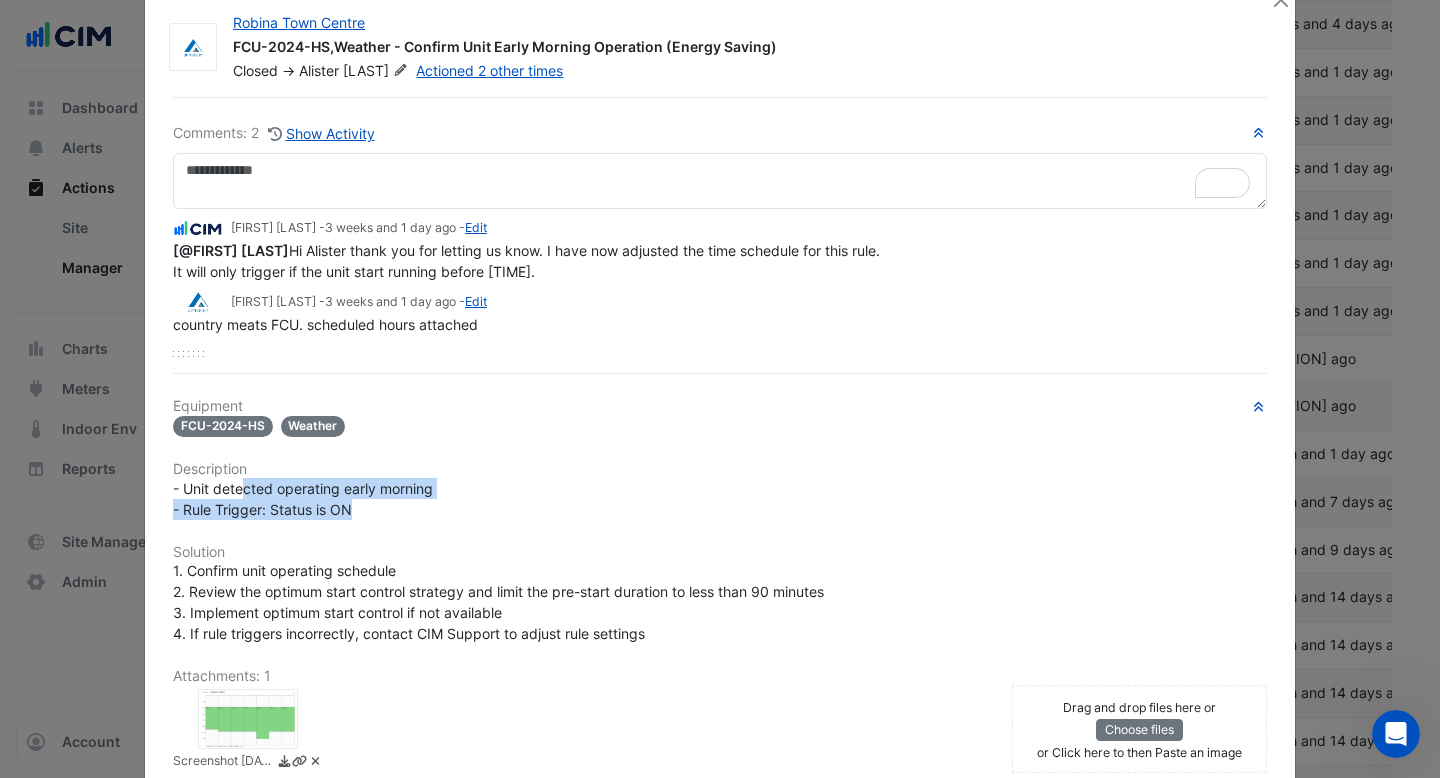 drag, startPoint x: 357, startPoint y: 512, endPoint x: 241, endPoint y: 497, distance: 116.965805 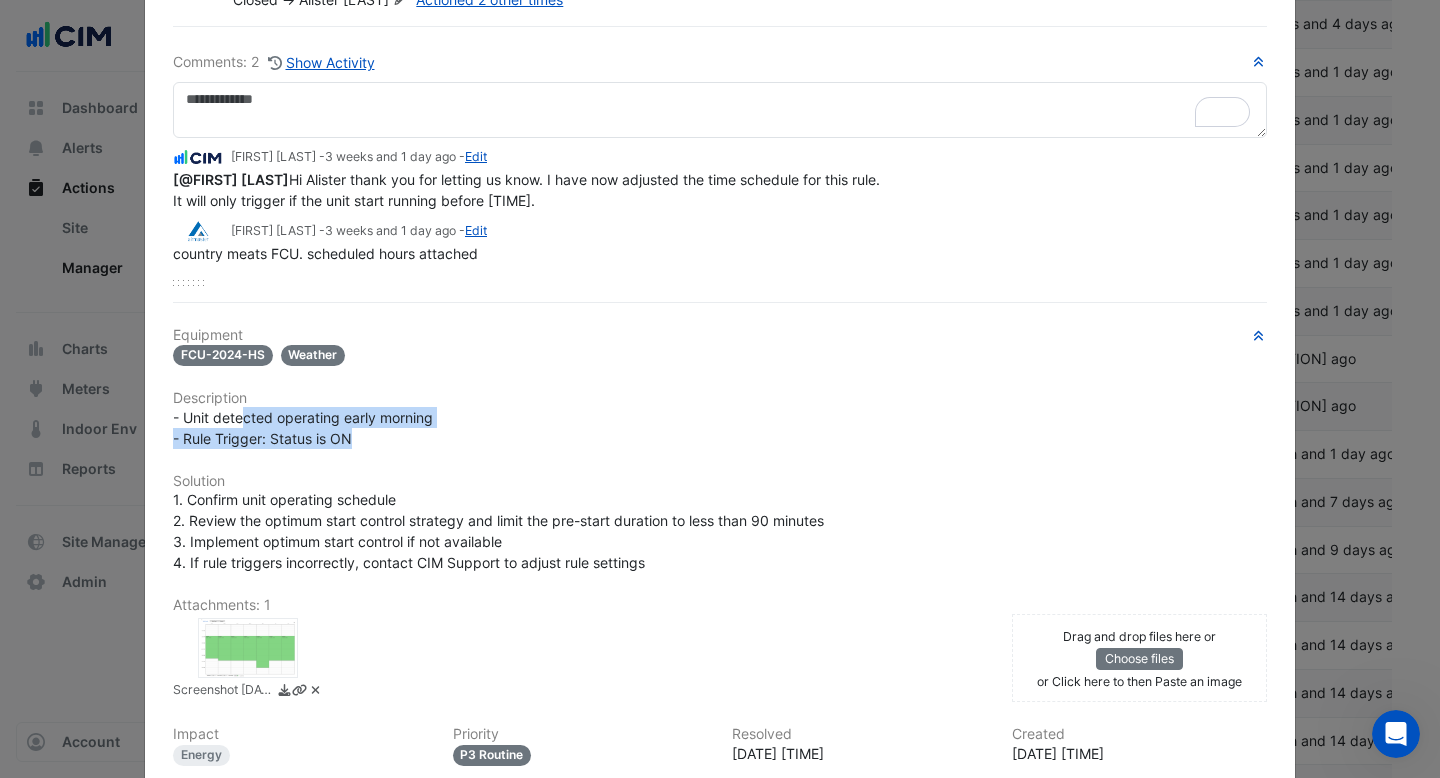 scroll, scrollTop: 119, scrollLeft: 0, axis: vertical 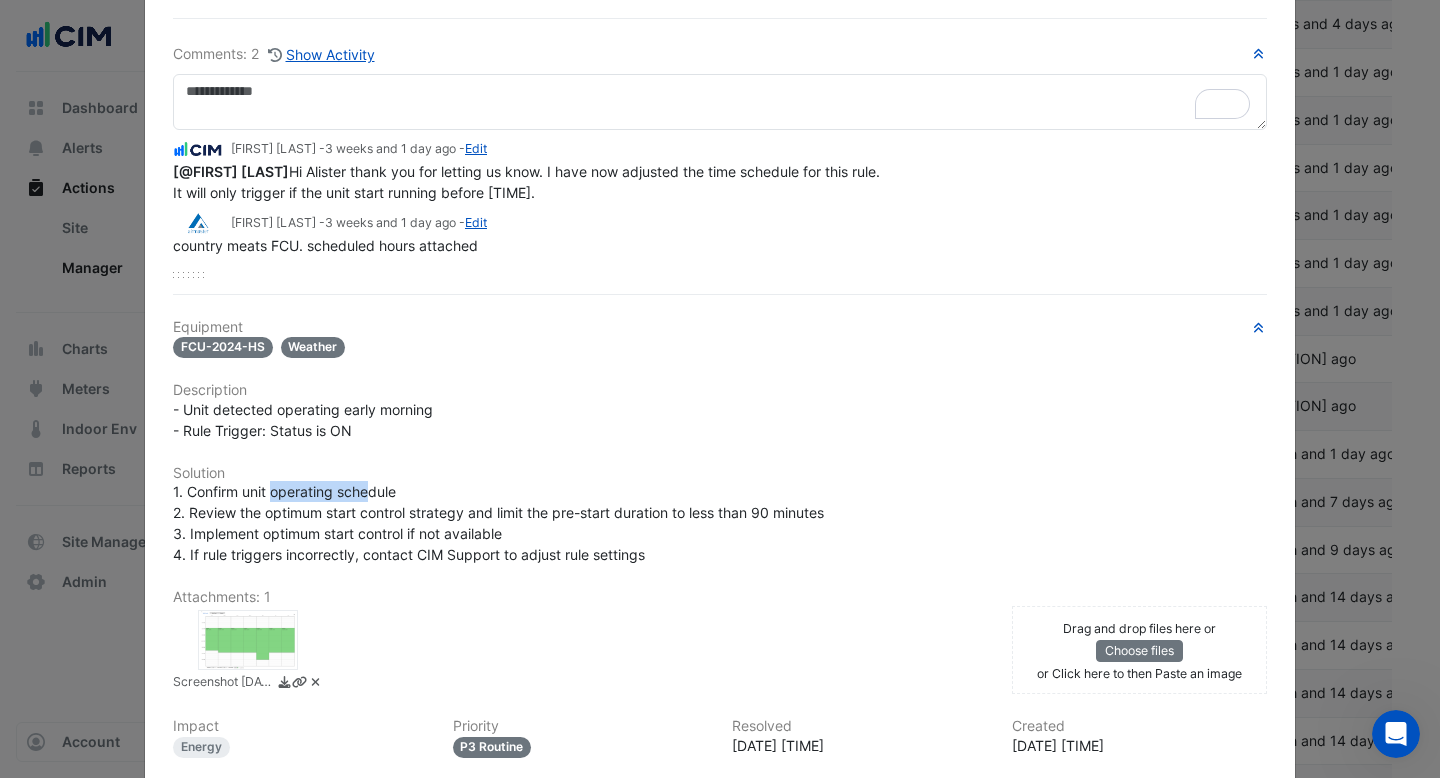 drag, startPoint x: 271, startPoint y: 497, endPoint x: 372, endPoint y: 497, distance: 101 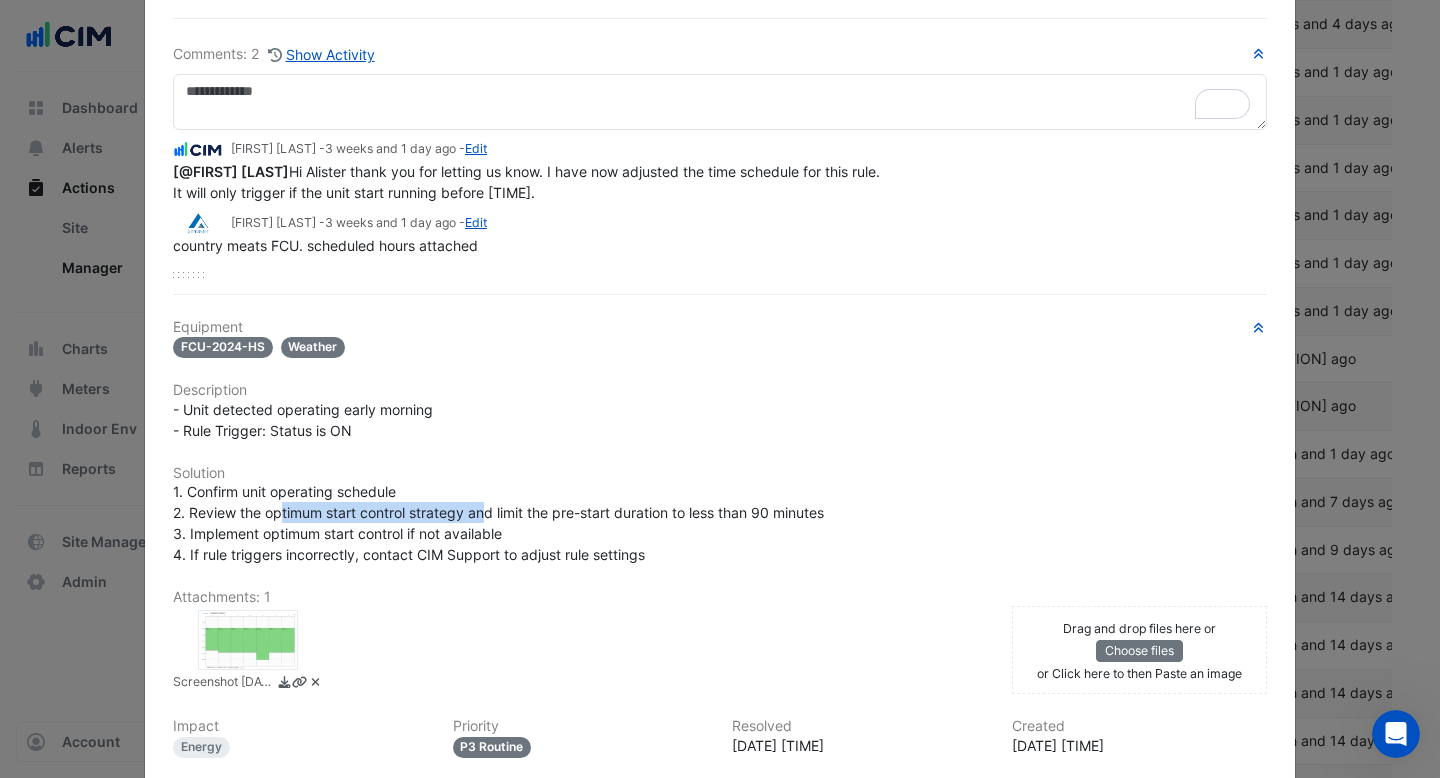drag, startPoint x: 285, startPoint y: 505, endPoint x: 488, endPoint y: 506, distance: 203.00246 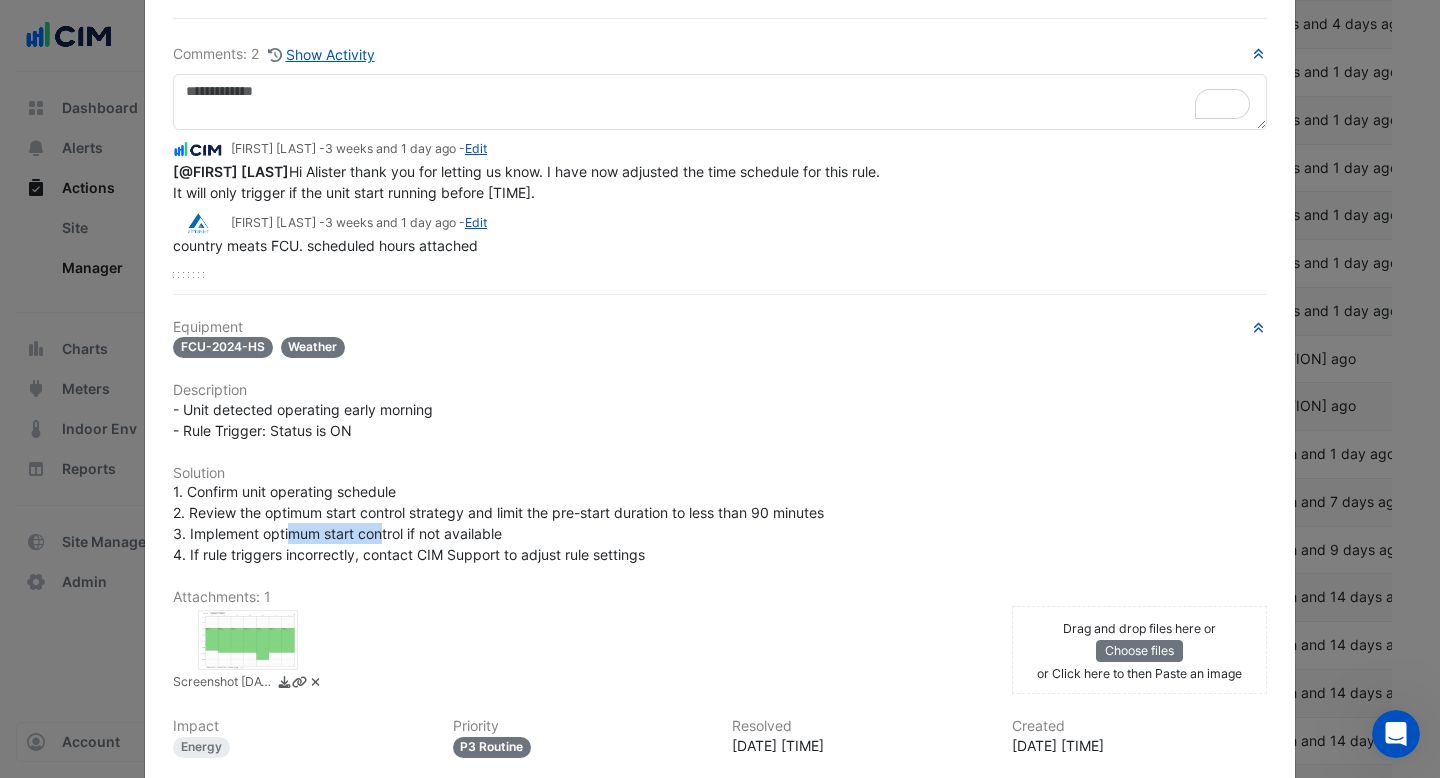 drag, startPoint x: 287, startPoint y: 538, endPoint x: 380, endPoint y: 539, distance: 93.00538 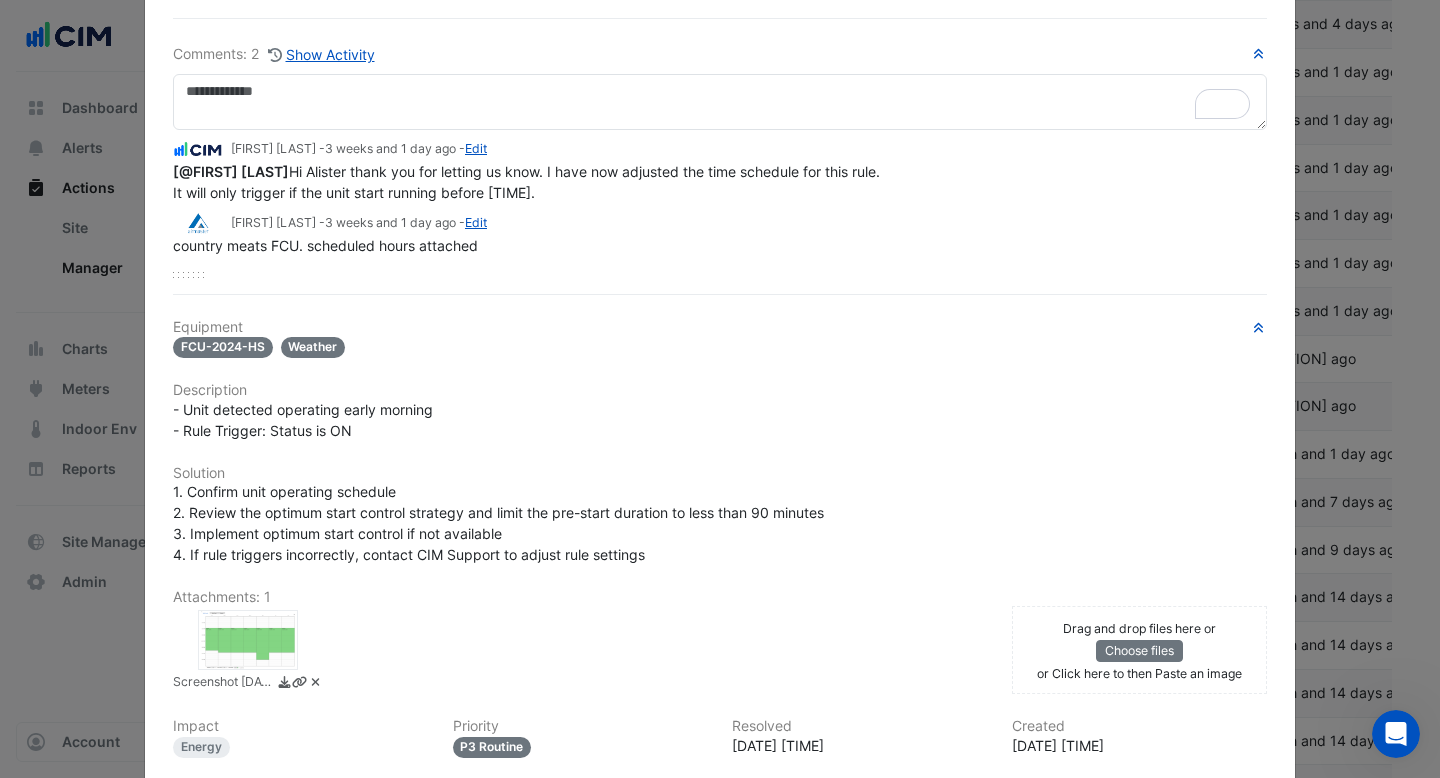 click on "1. Confirm unit operating schedule
2. Review the optimum start control strategy and limit the pre-start duration to less than 90 minutes
3. Implement optimum start control if not available
4. If rule triggers incorrectly, contact CIM Support to adjust rule settings" 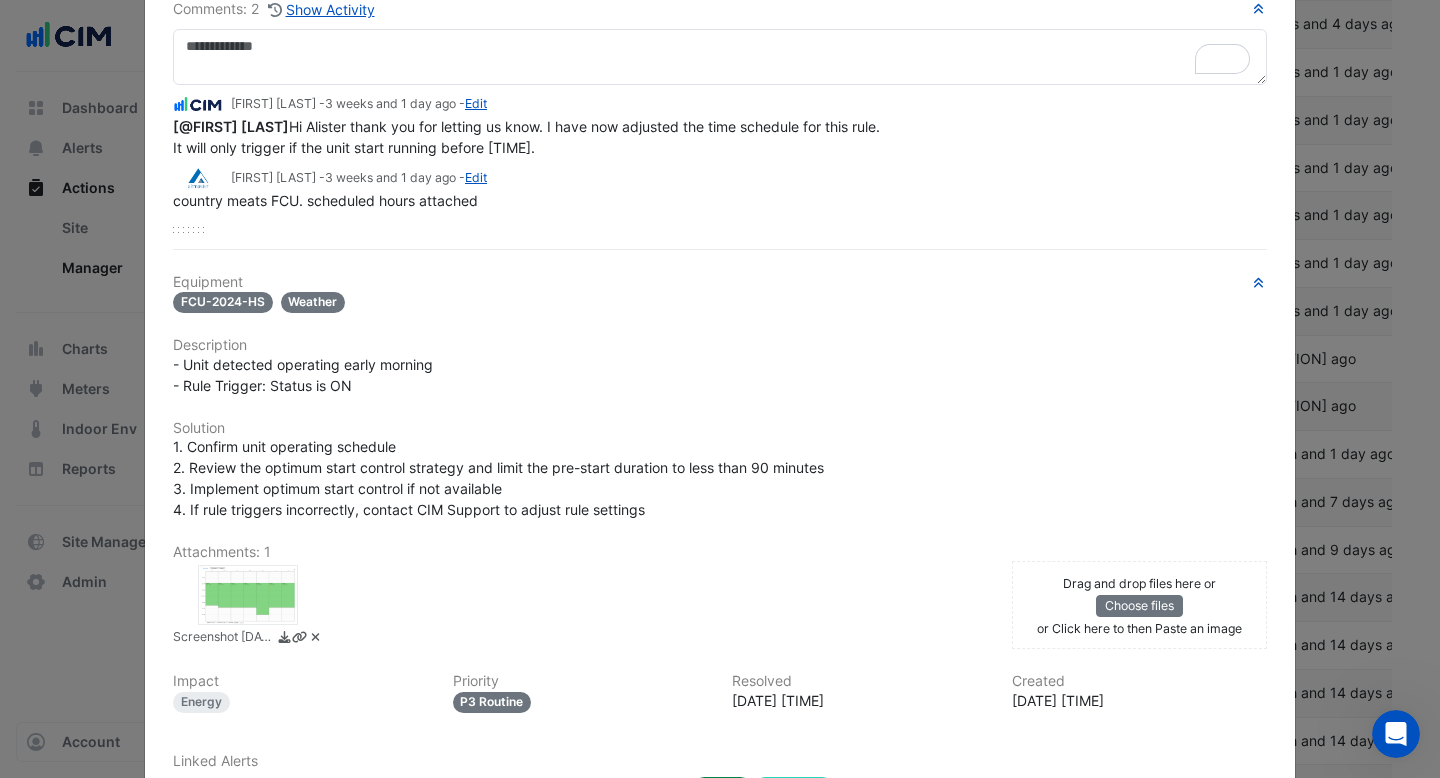 scroll, scrollTop: 0, scrollLeft: 0, axis: both 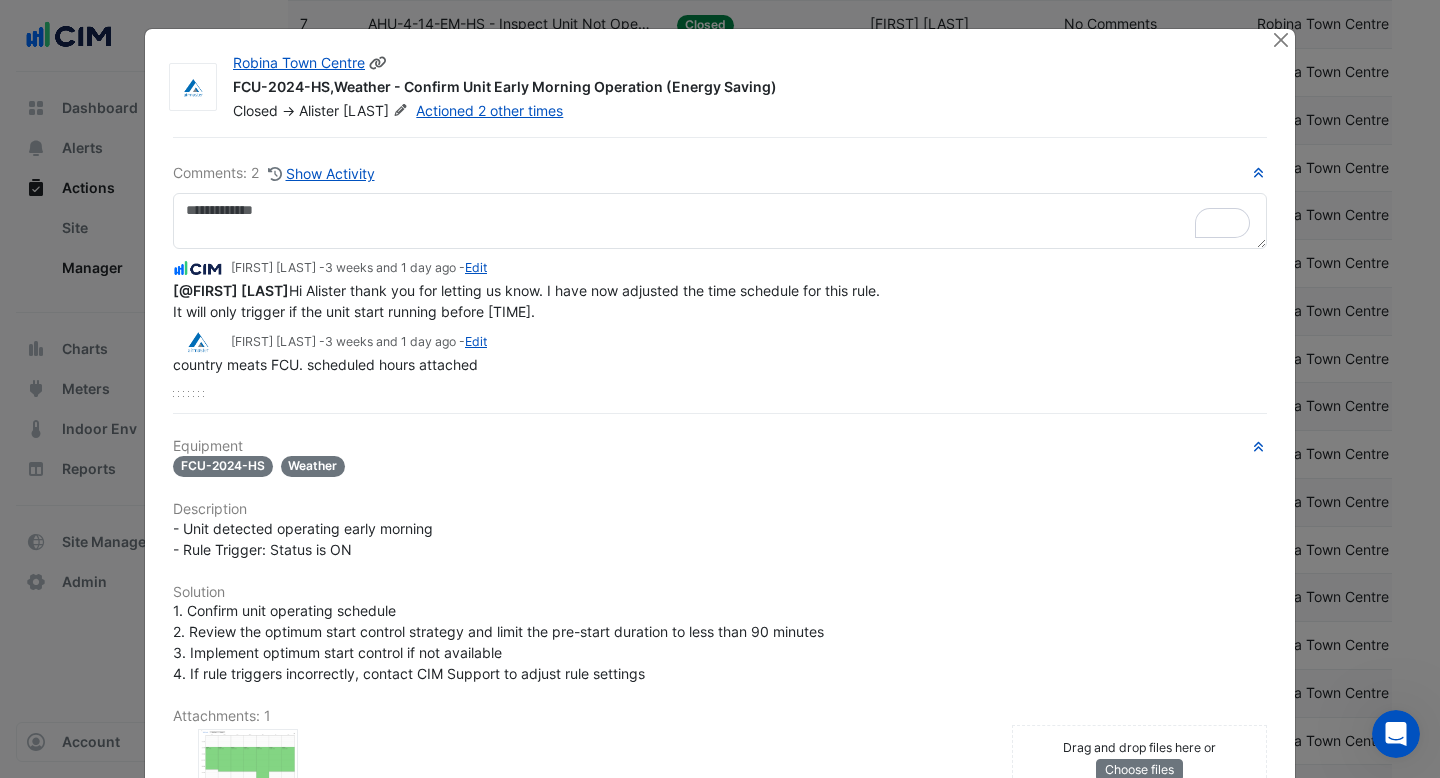 click 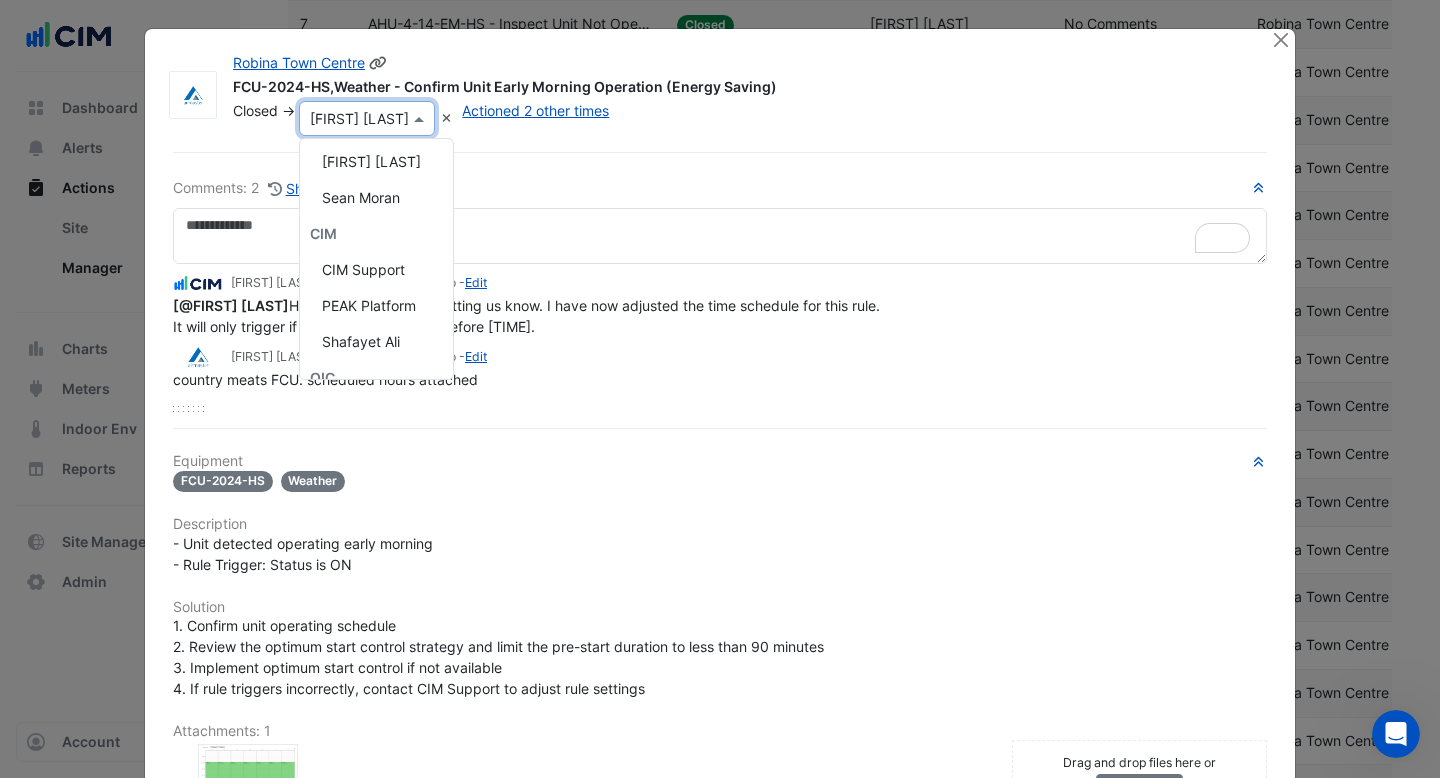 scroll, scrollTop: 408, scrollLeft: 0, axis: vertical 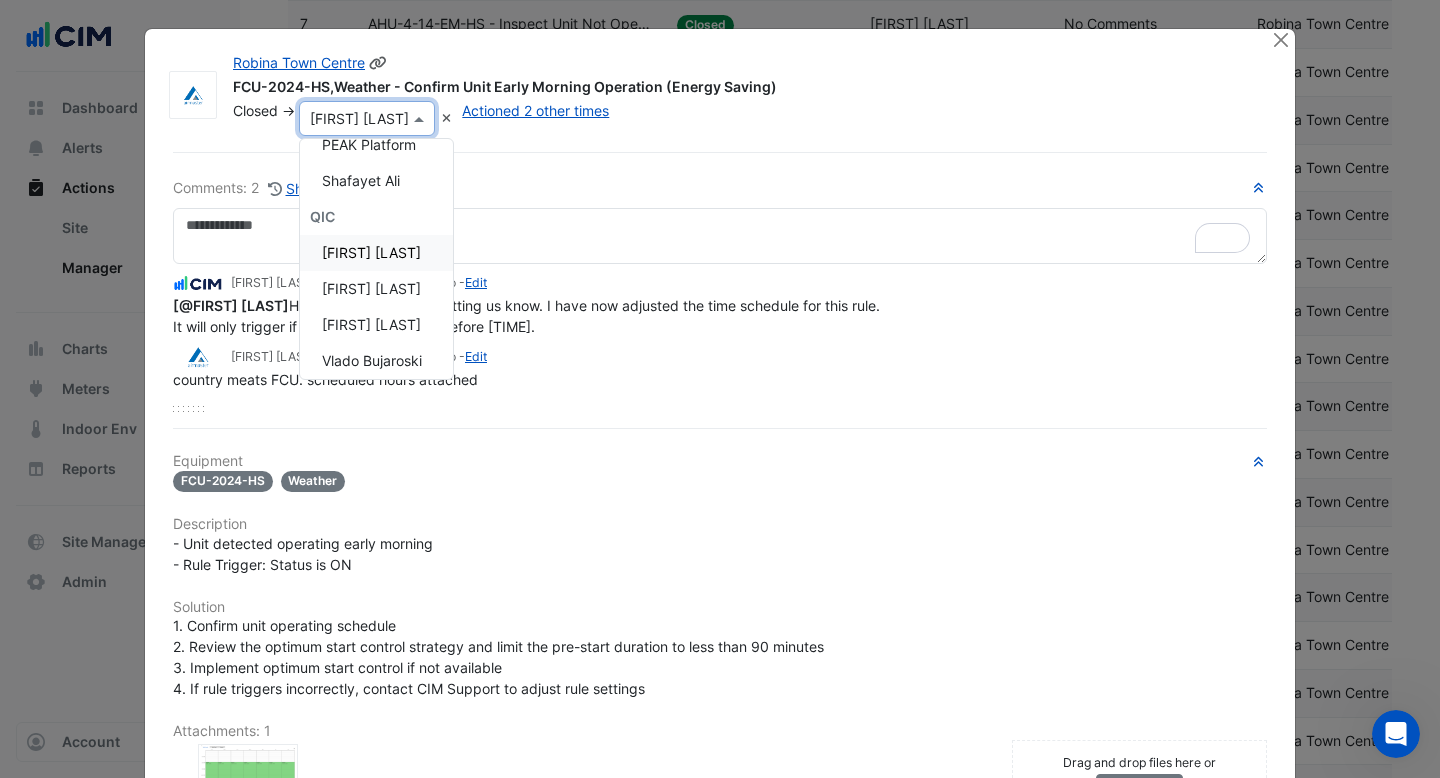 click on "[FIRST] [LAST]" at bounding box center [376, 253] 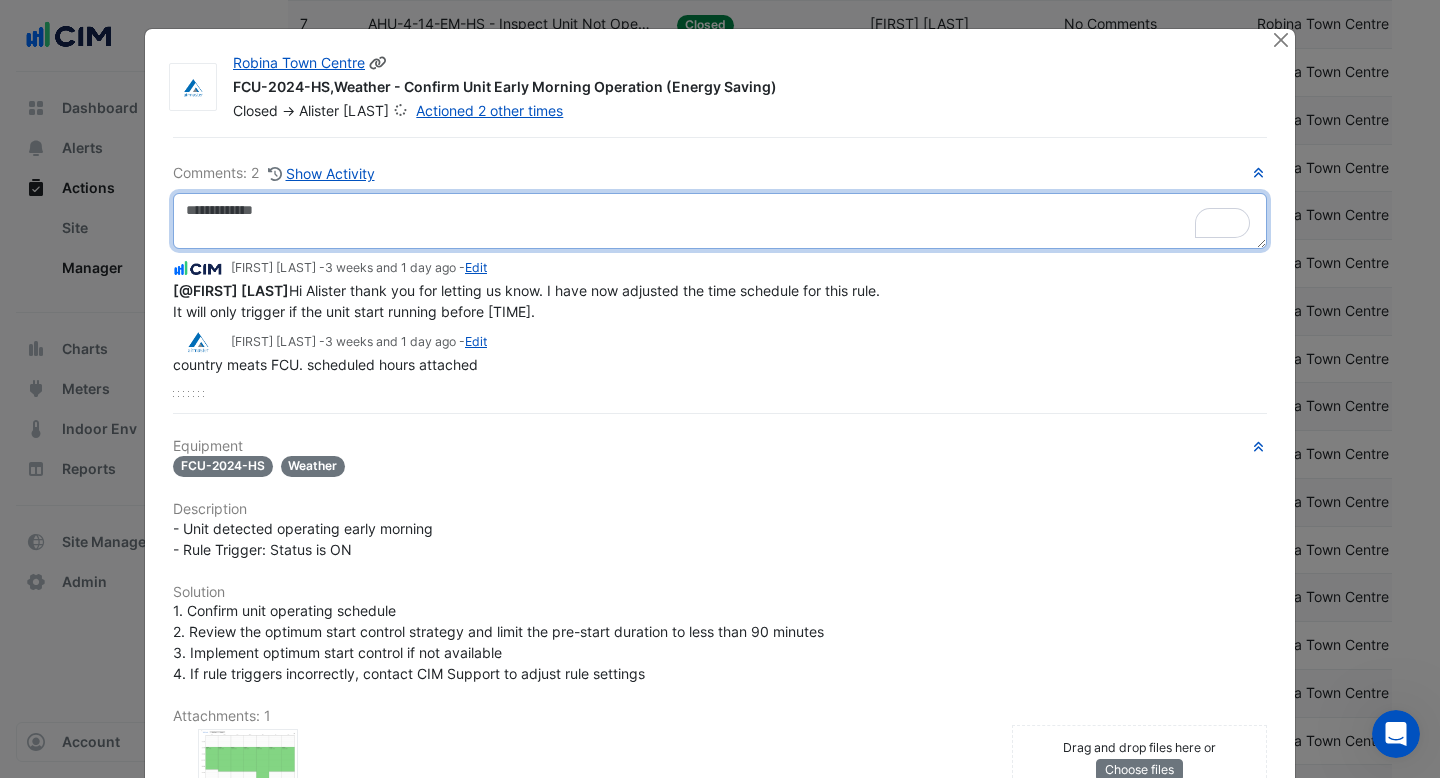 click at bounding box center (720, 221) 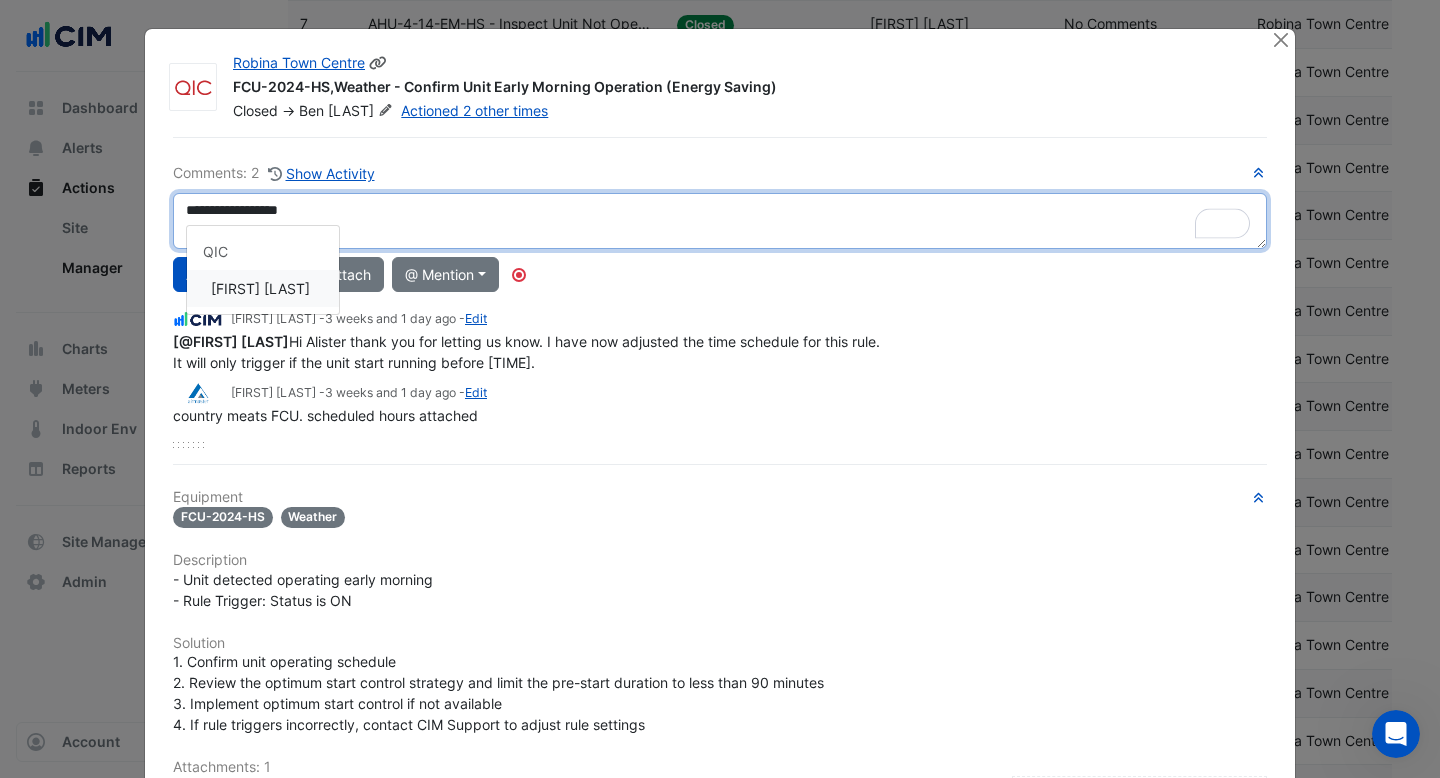 click on "**********" 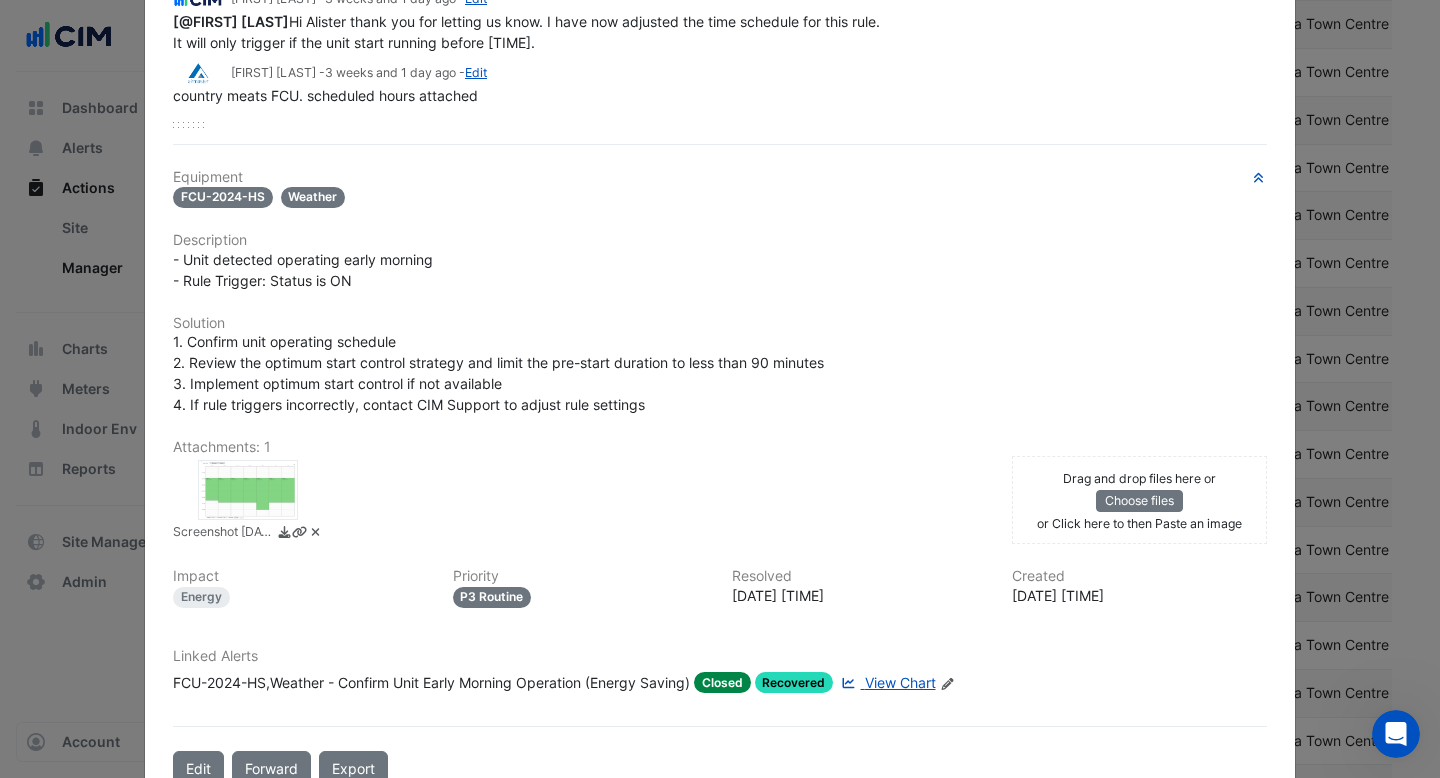 scroll, scrollTop: 369, scrollLeft: 0, axis: vertical 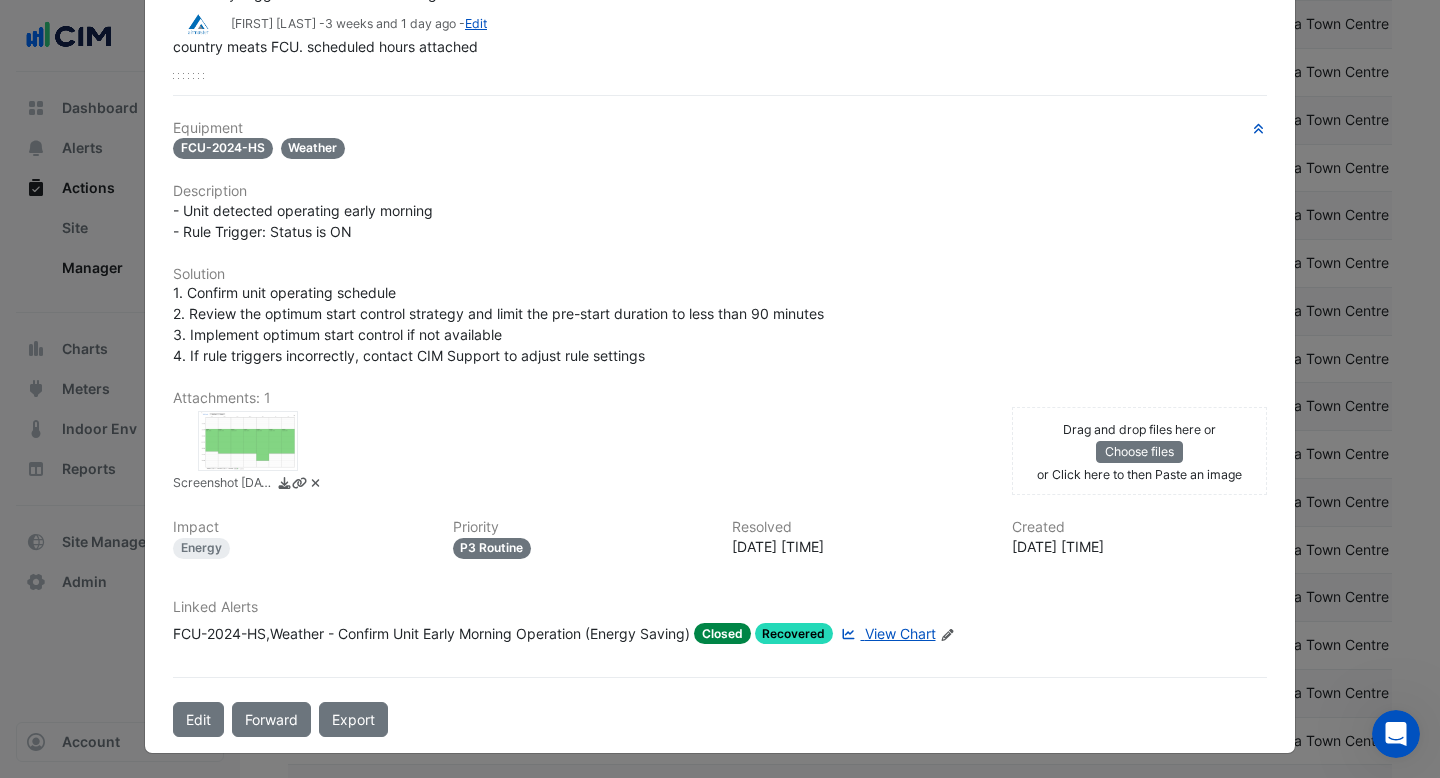 type on "**********" 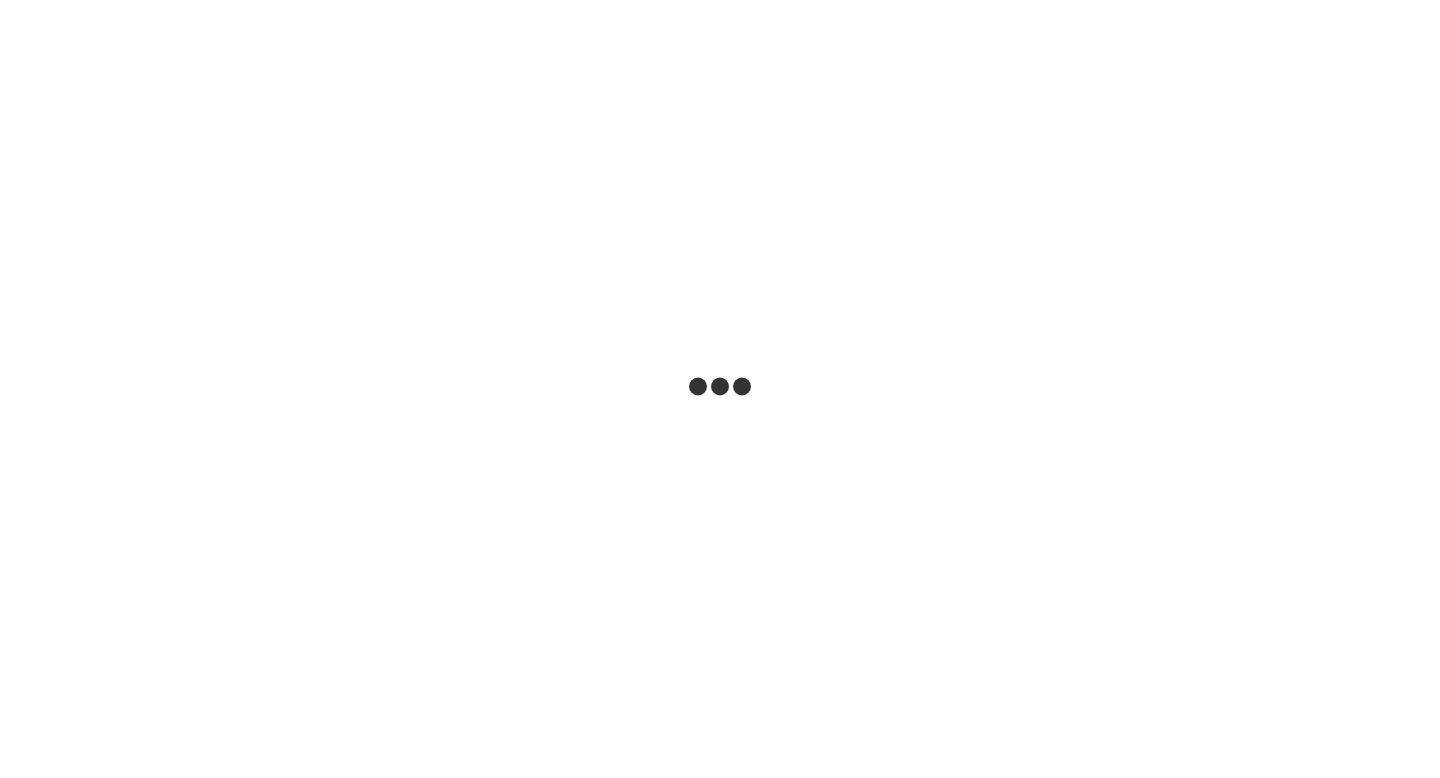 scroll, scrollTop: 0, scrollLeft: 0, axis: both 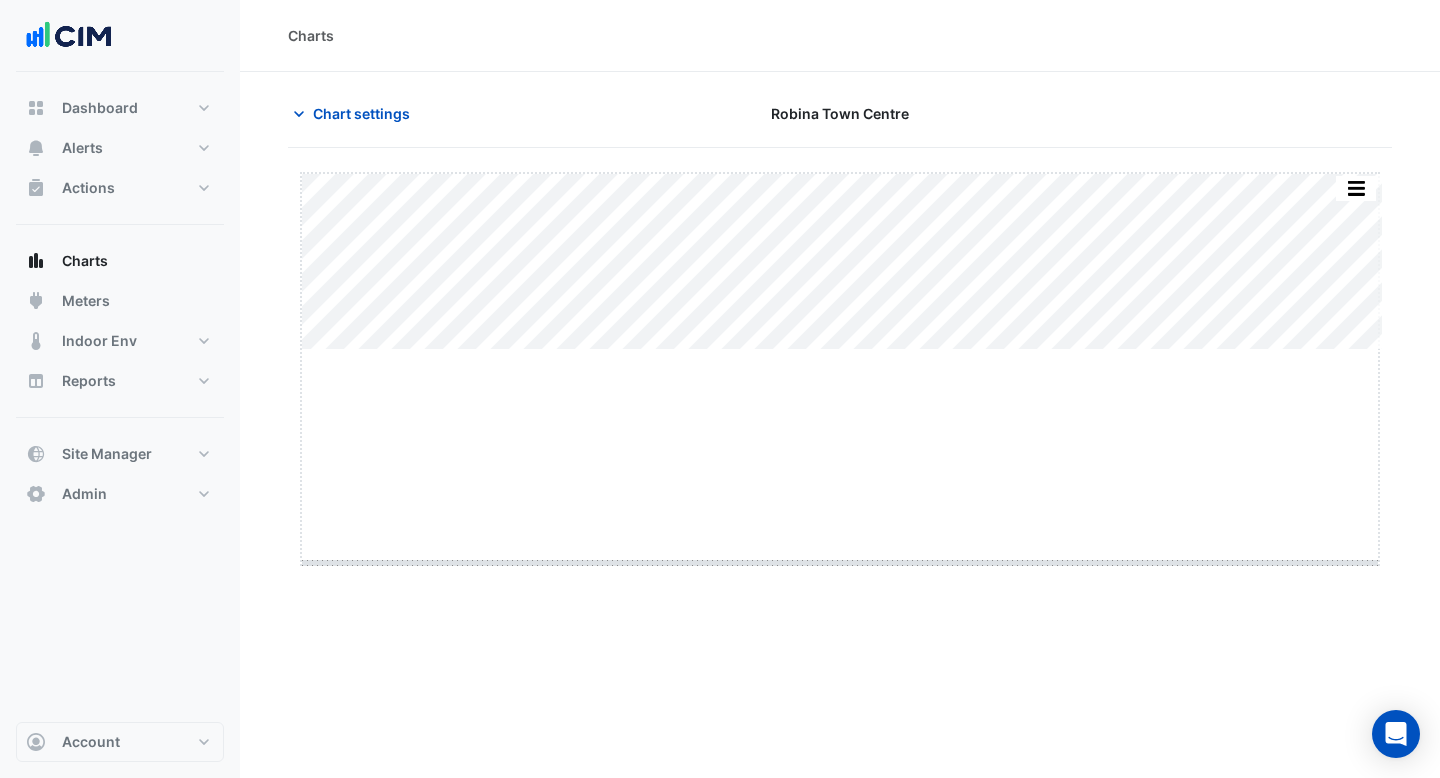 drag, startPoint x: 835, startPoint y: 351, endPoint x: 828, endPoint y: 580, distance: 229.10696 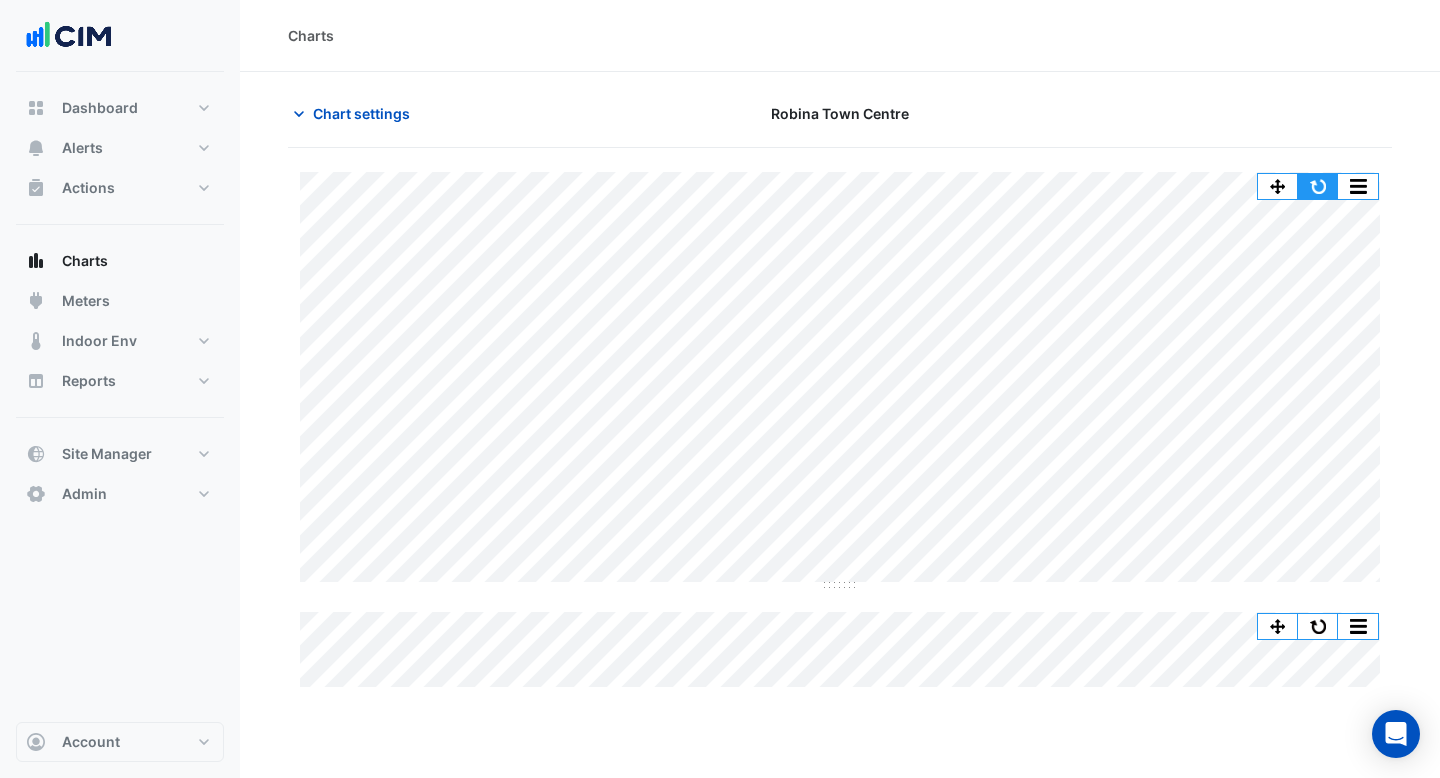 click 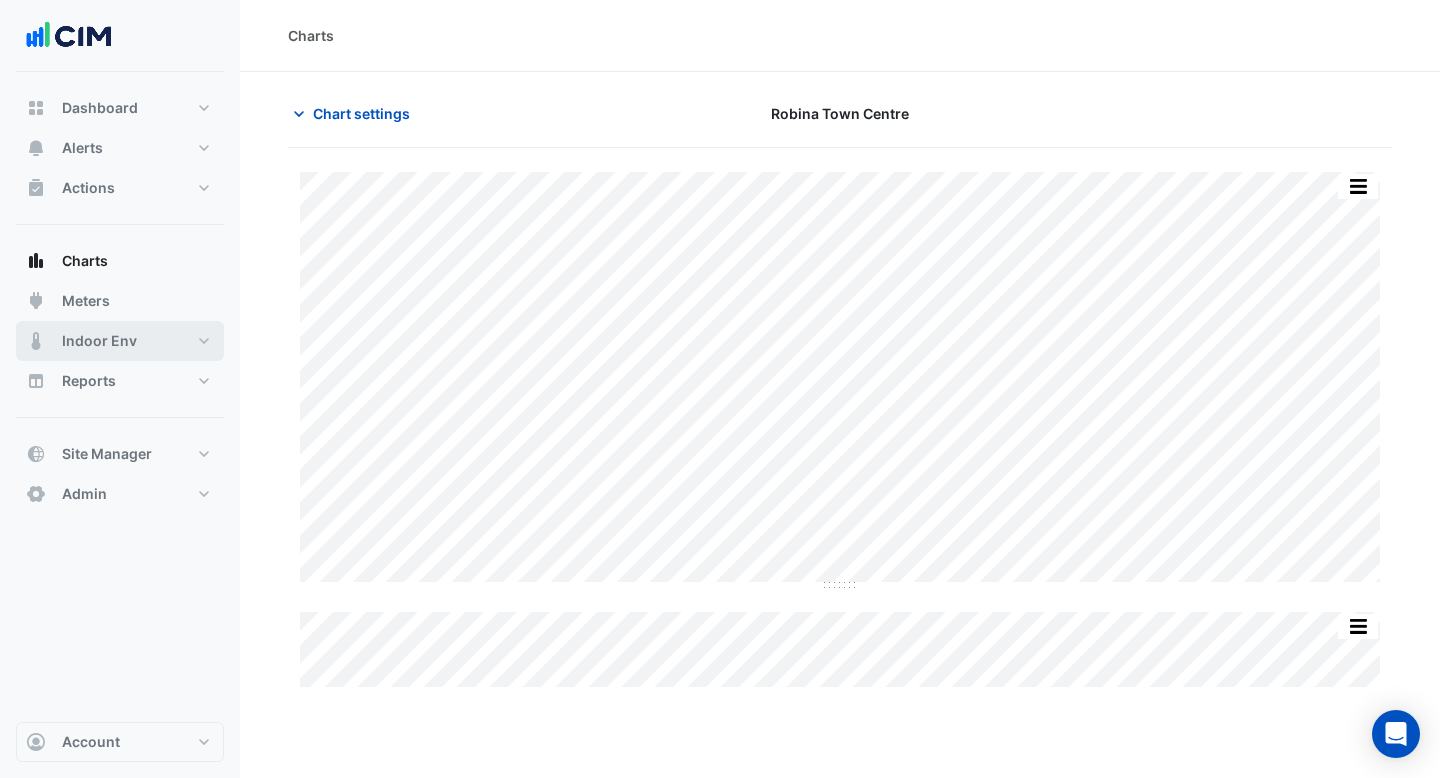 click on "Indoor Env" at bounding box center (99, 341) 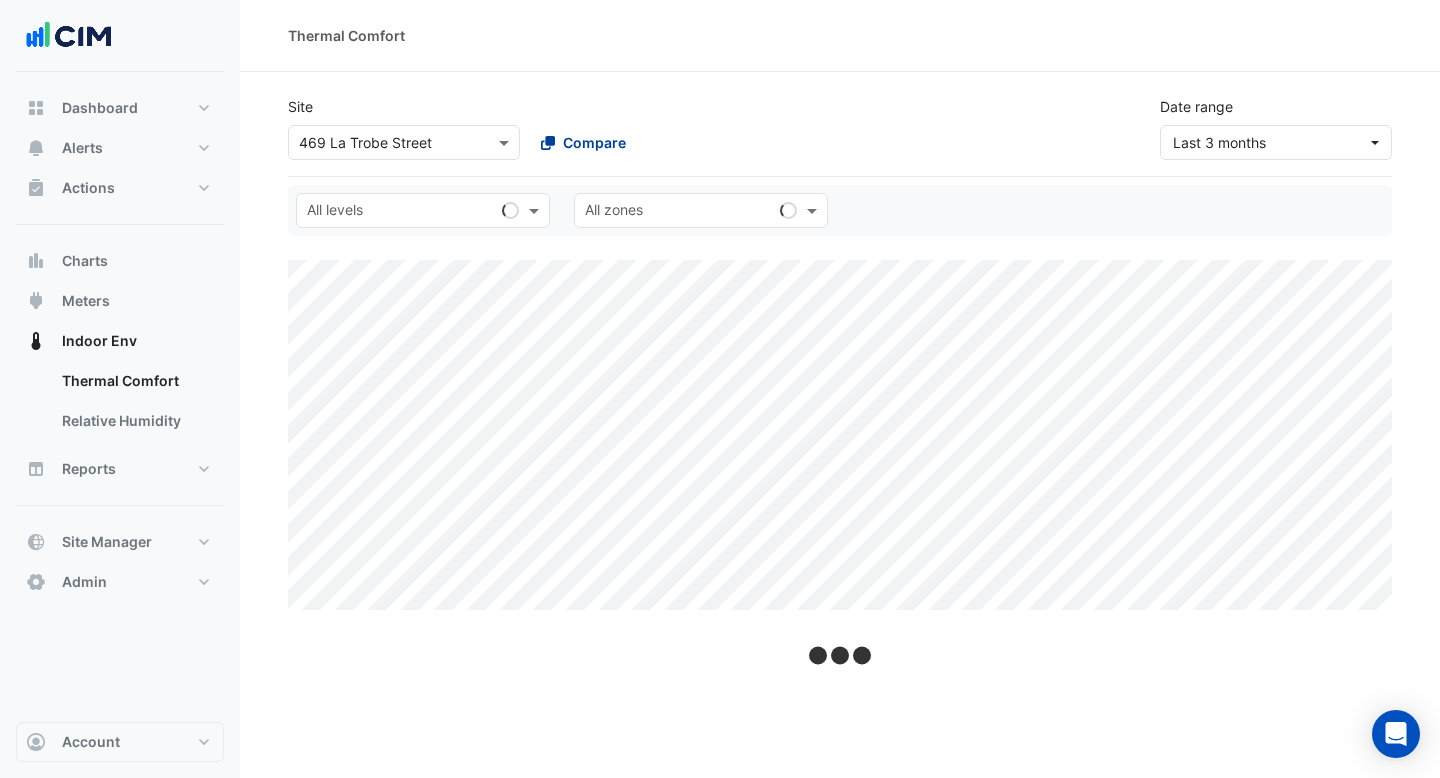click on "Compare" at bounding box center (594, 142) 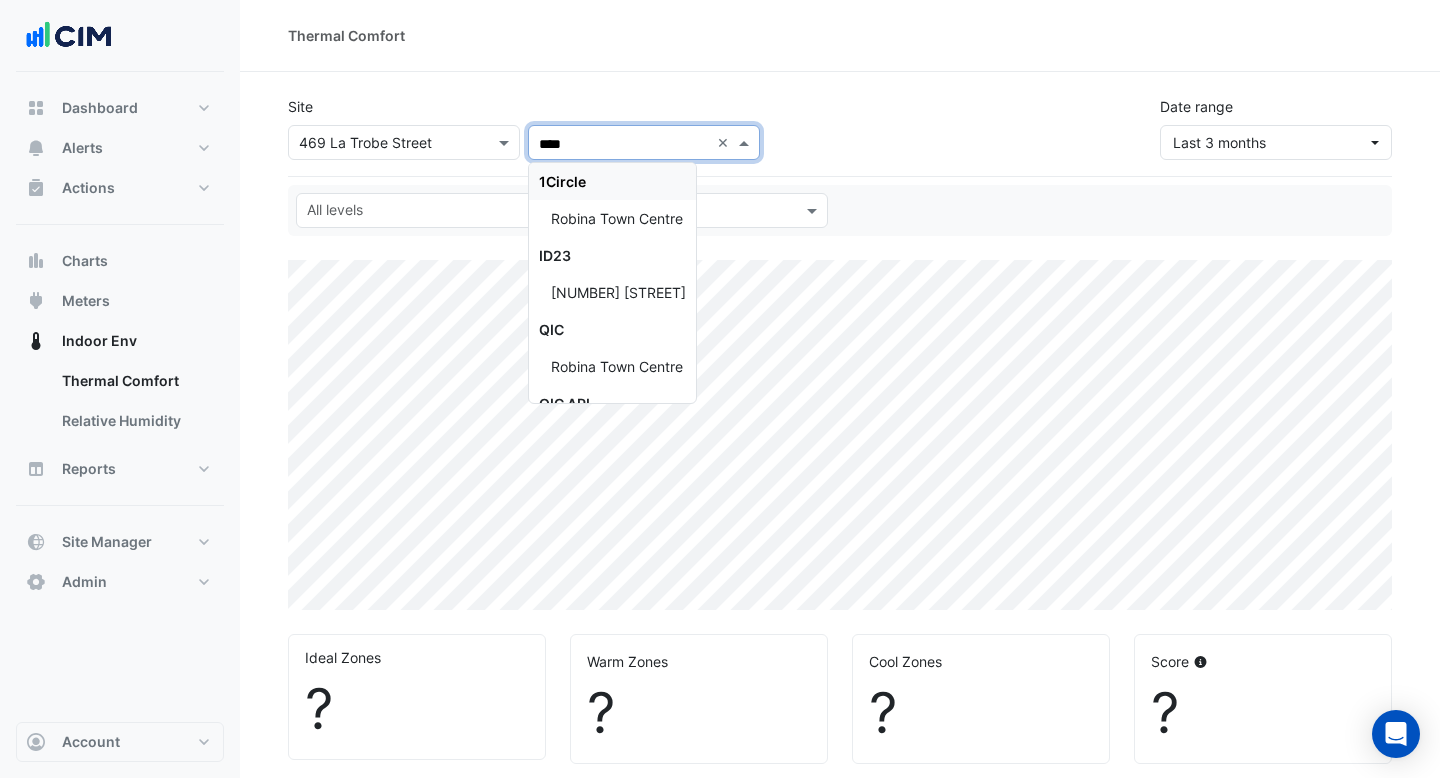 type on "*****" 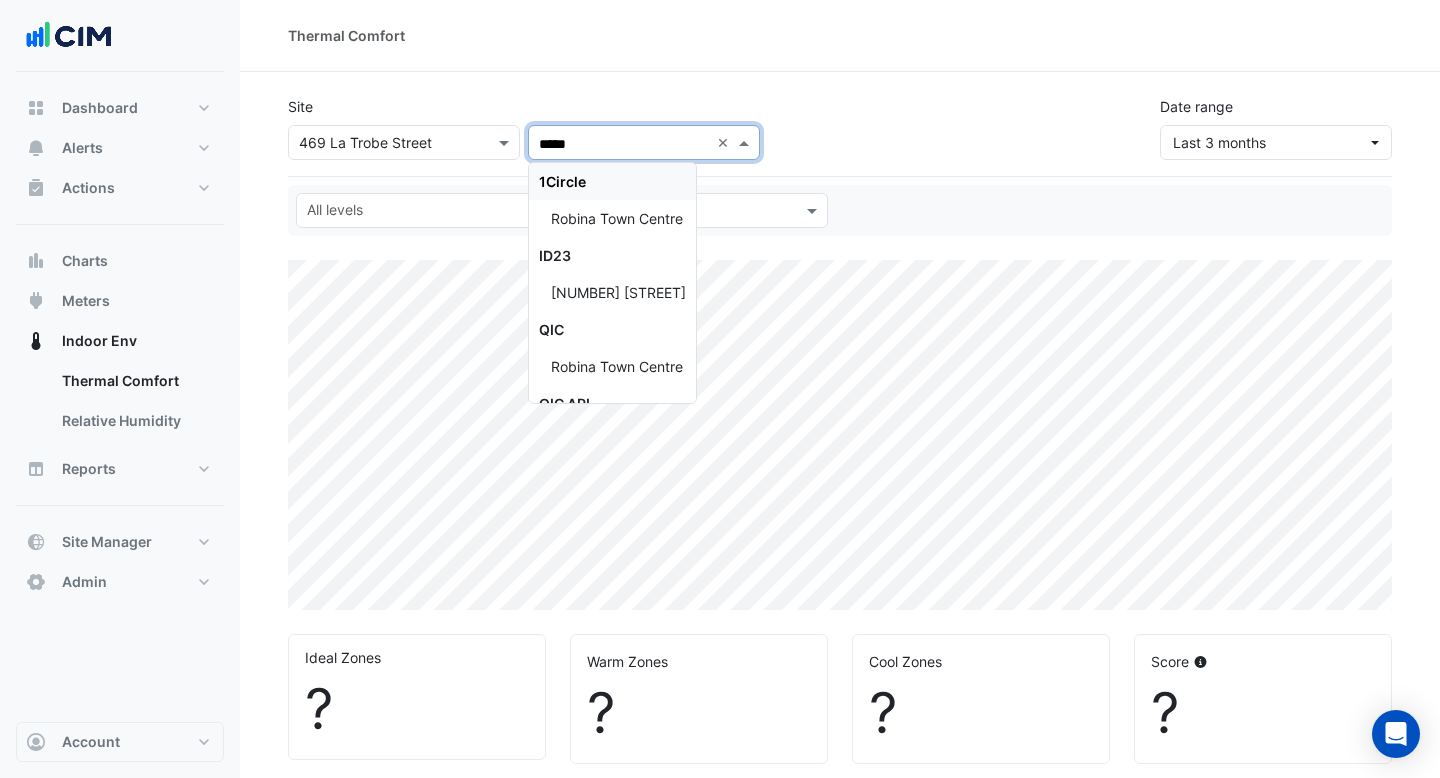 select on "***" 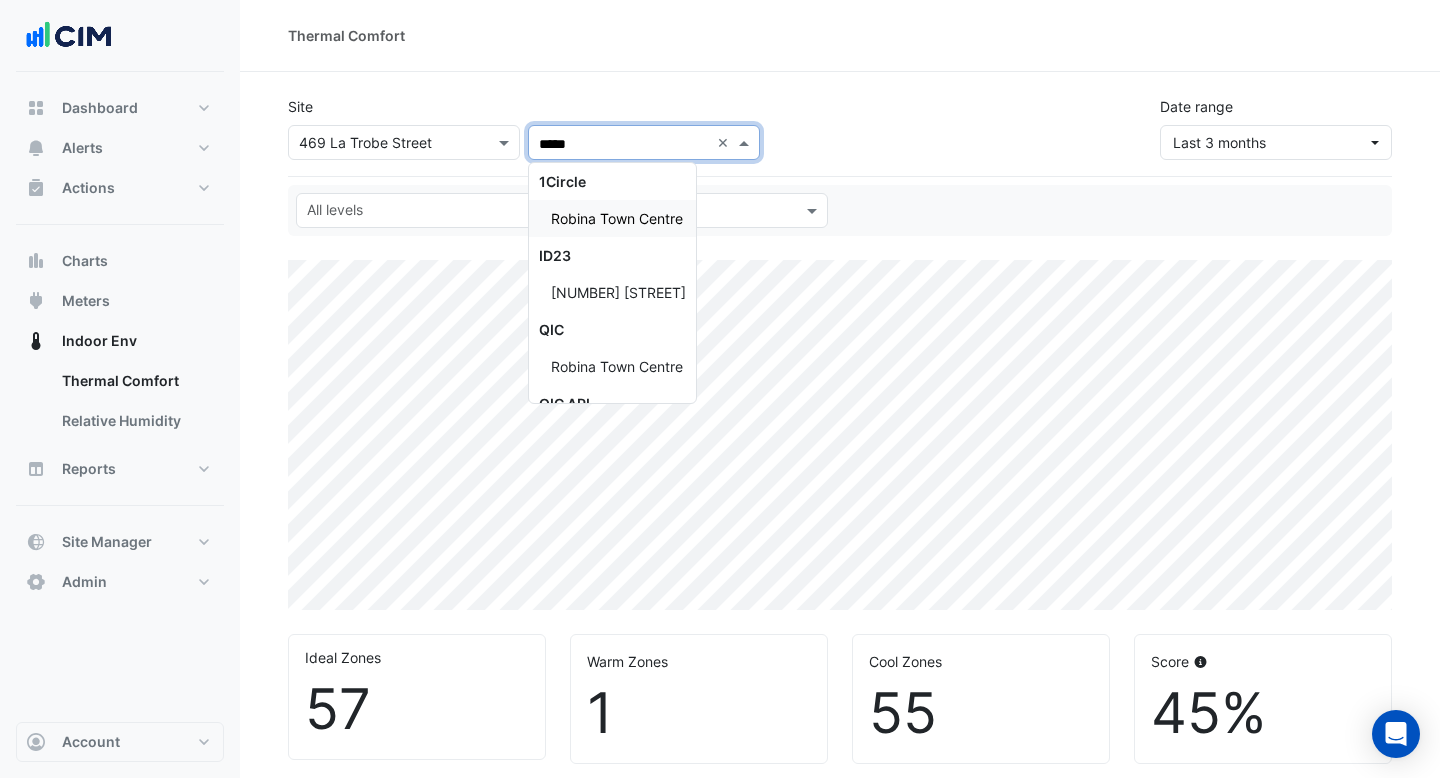 click on "Robina Town Centre" at bounding box center [617, 218] 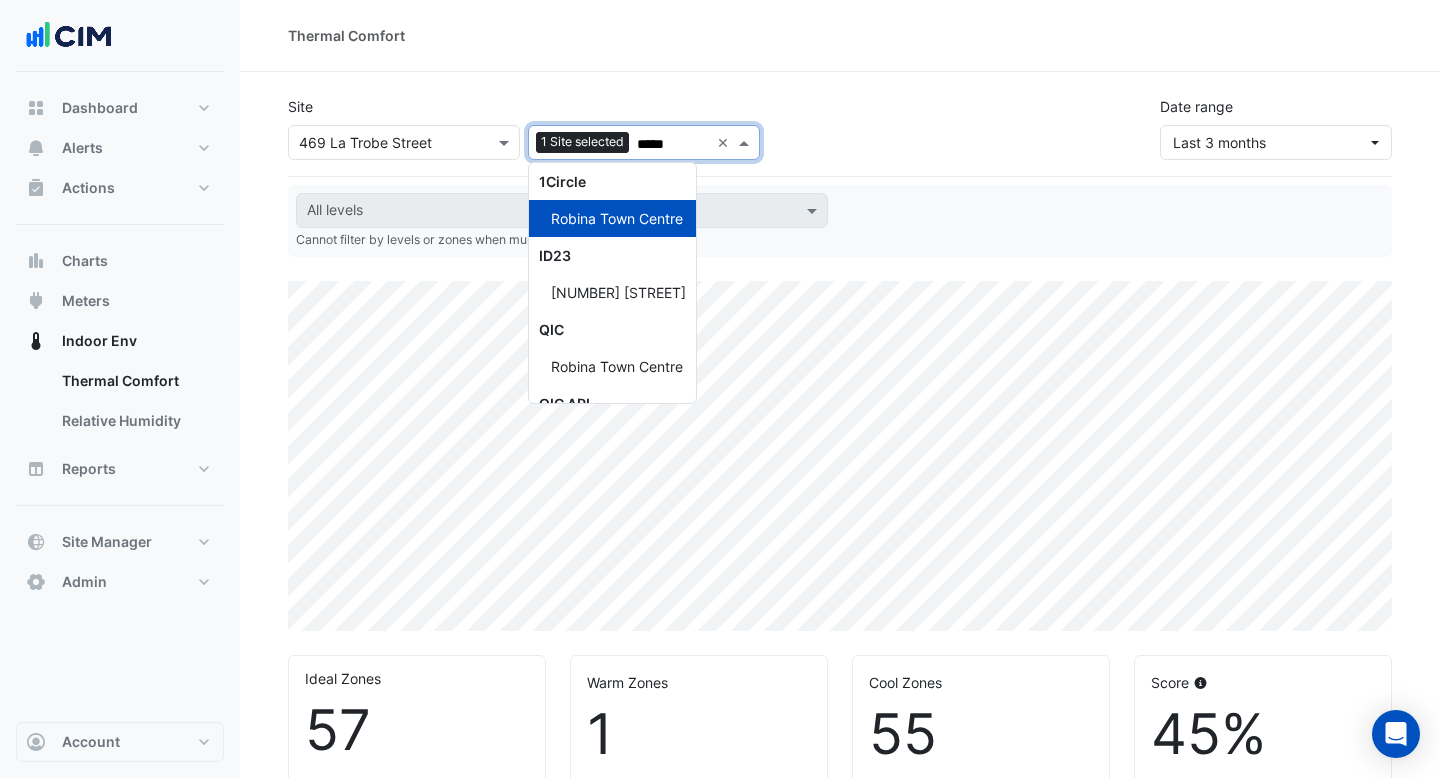 click on "Robina Town Centre" at bounding box center (617, 218) 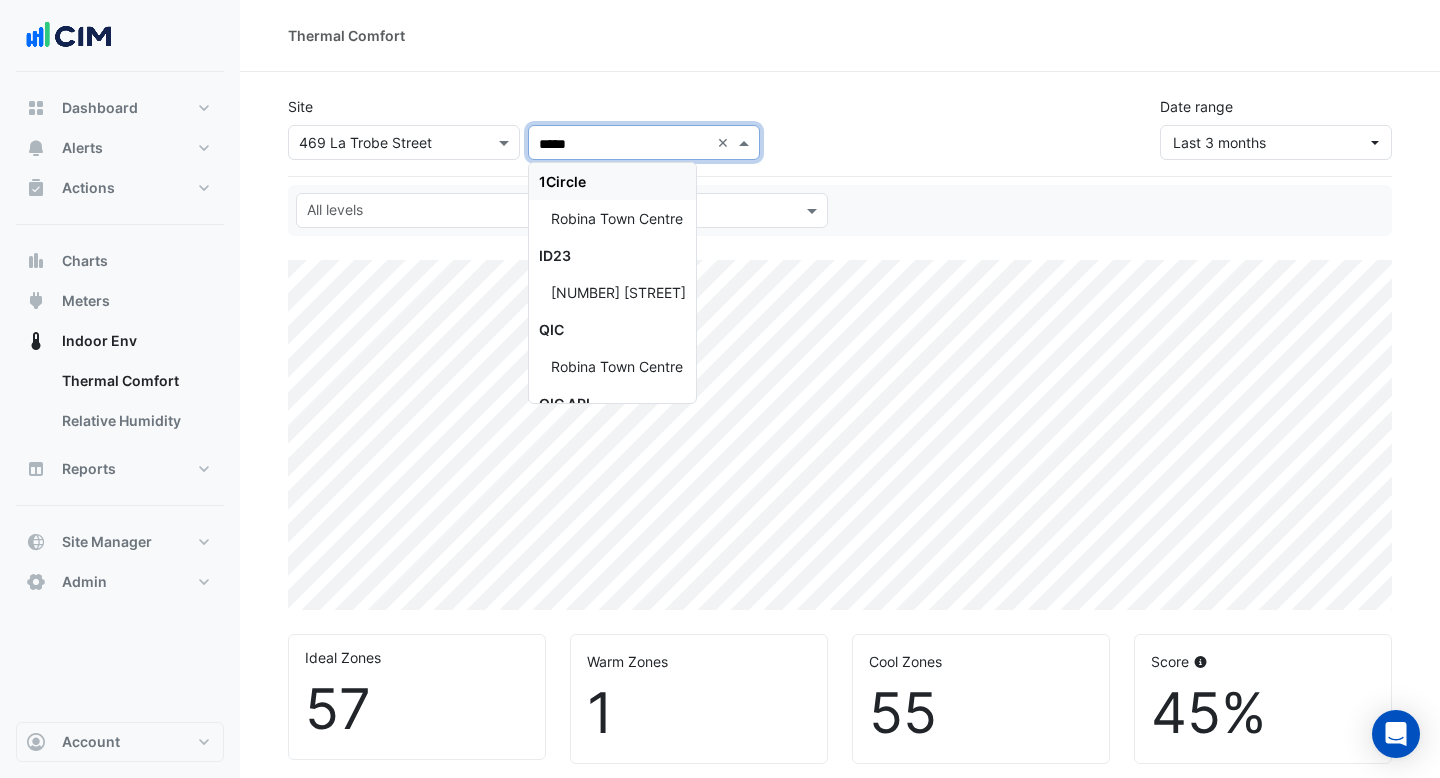 type on "*****" 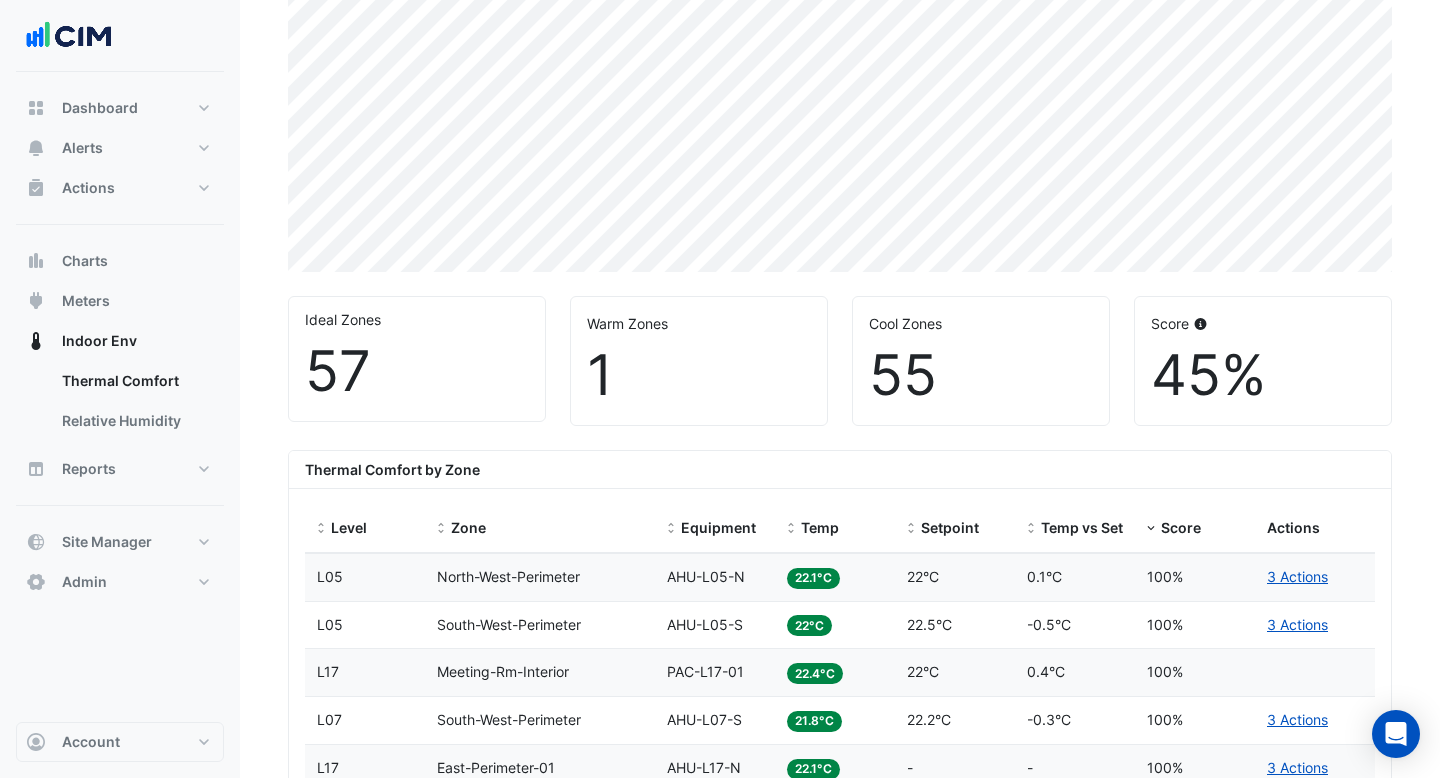 scroll, scrollTop: 339, scrollLeft: 0, axis: vertical 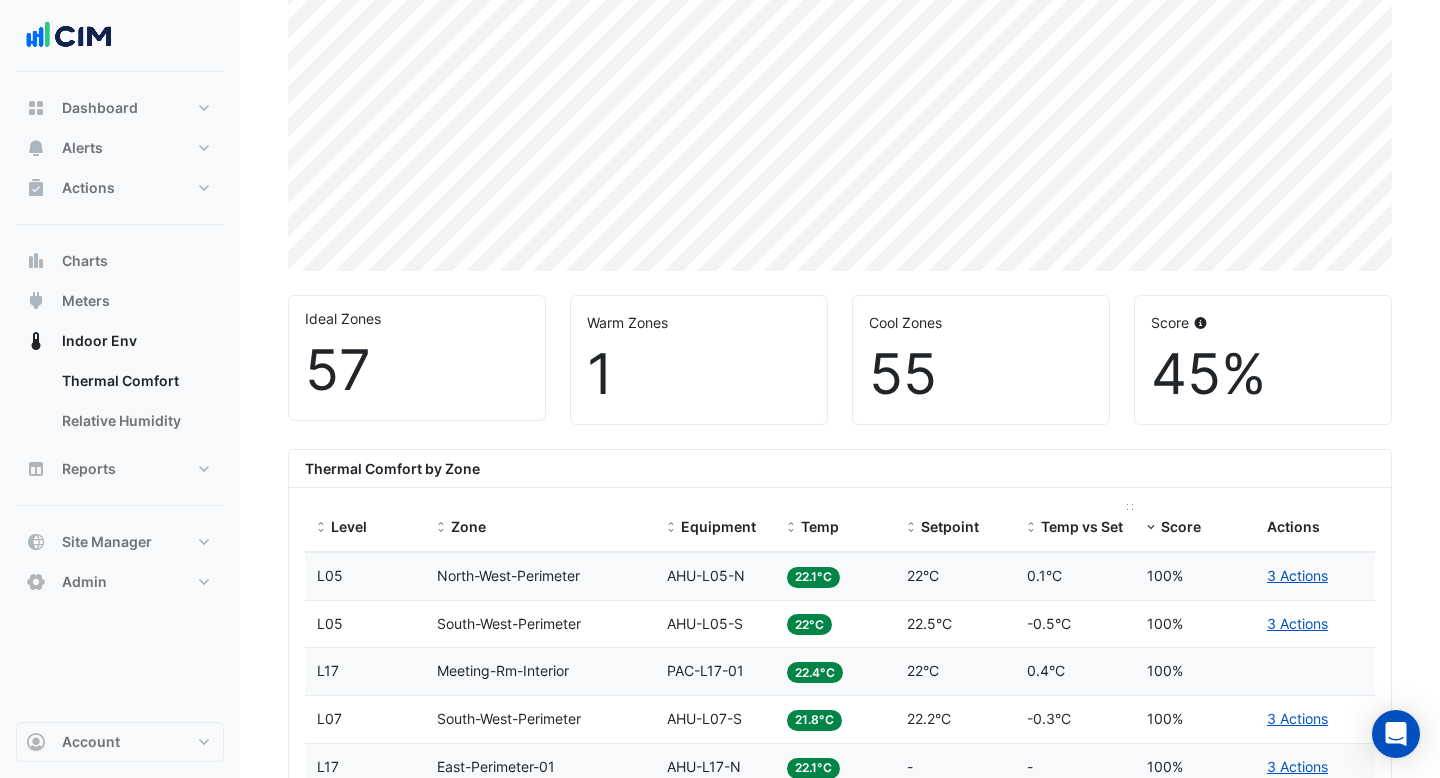 click on "Temp vs Setpoint" at bounding box center (1100, 526) 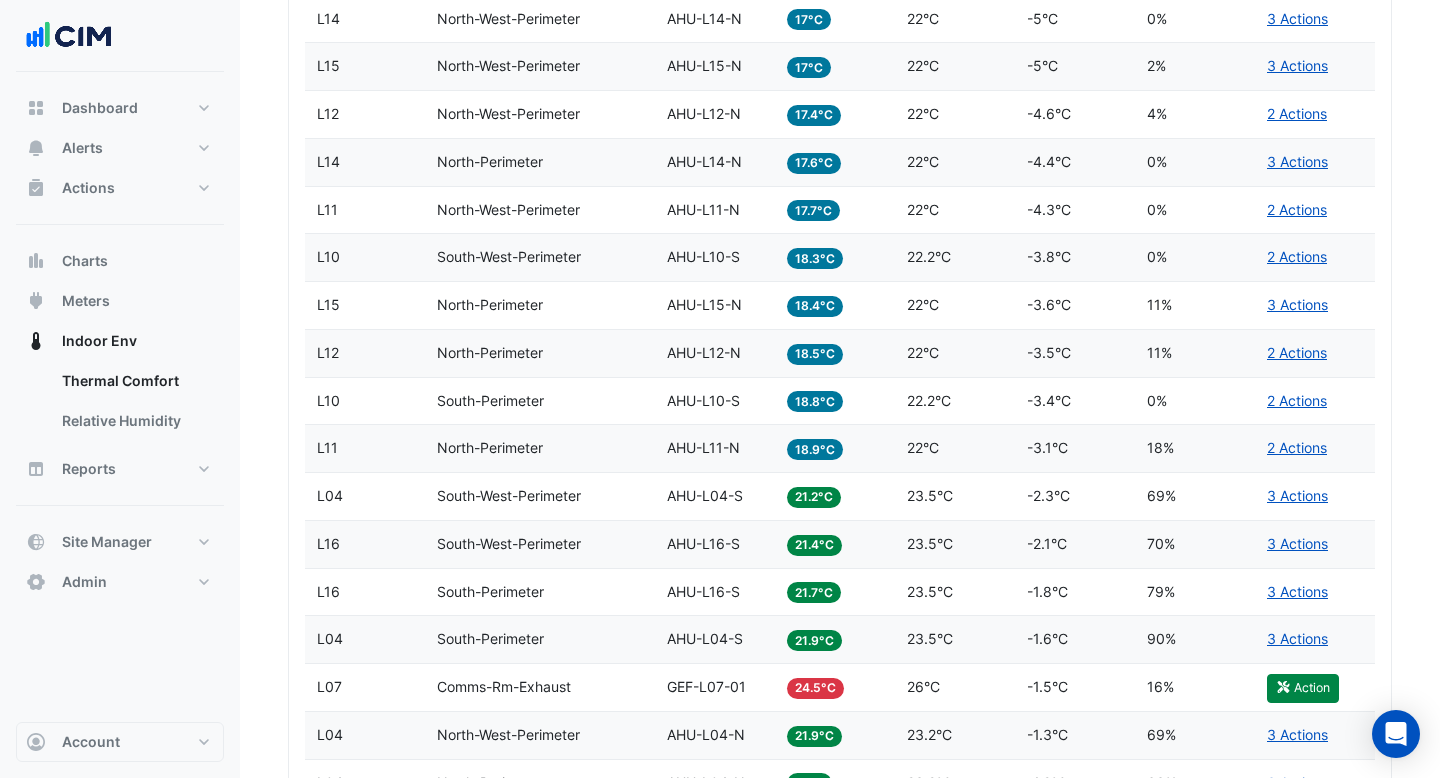 scroll, scrollTop: 1519, scrollLeft: 0, axis: vertical 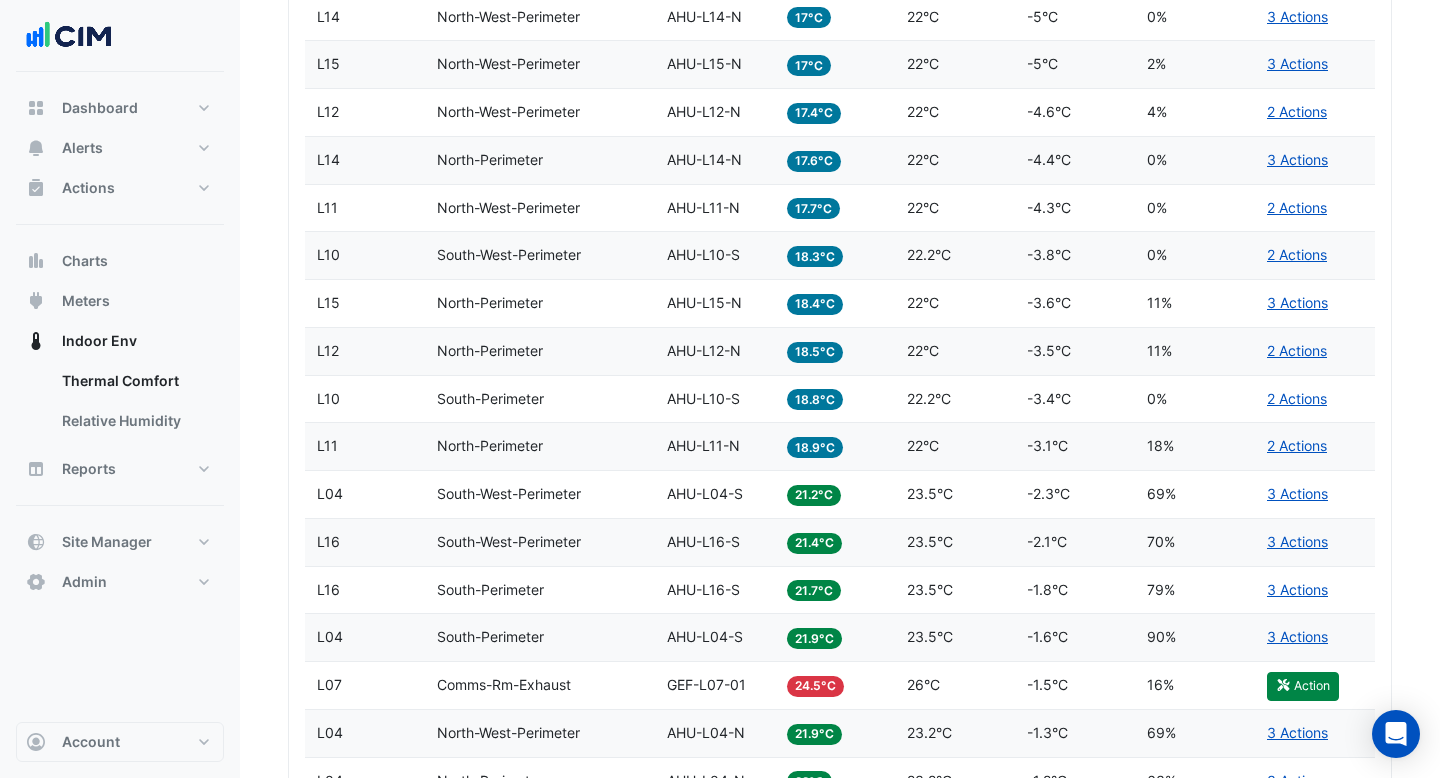click on "Temp
21.4°C" 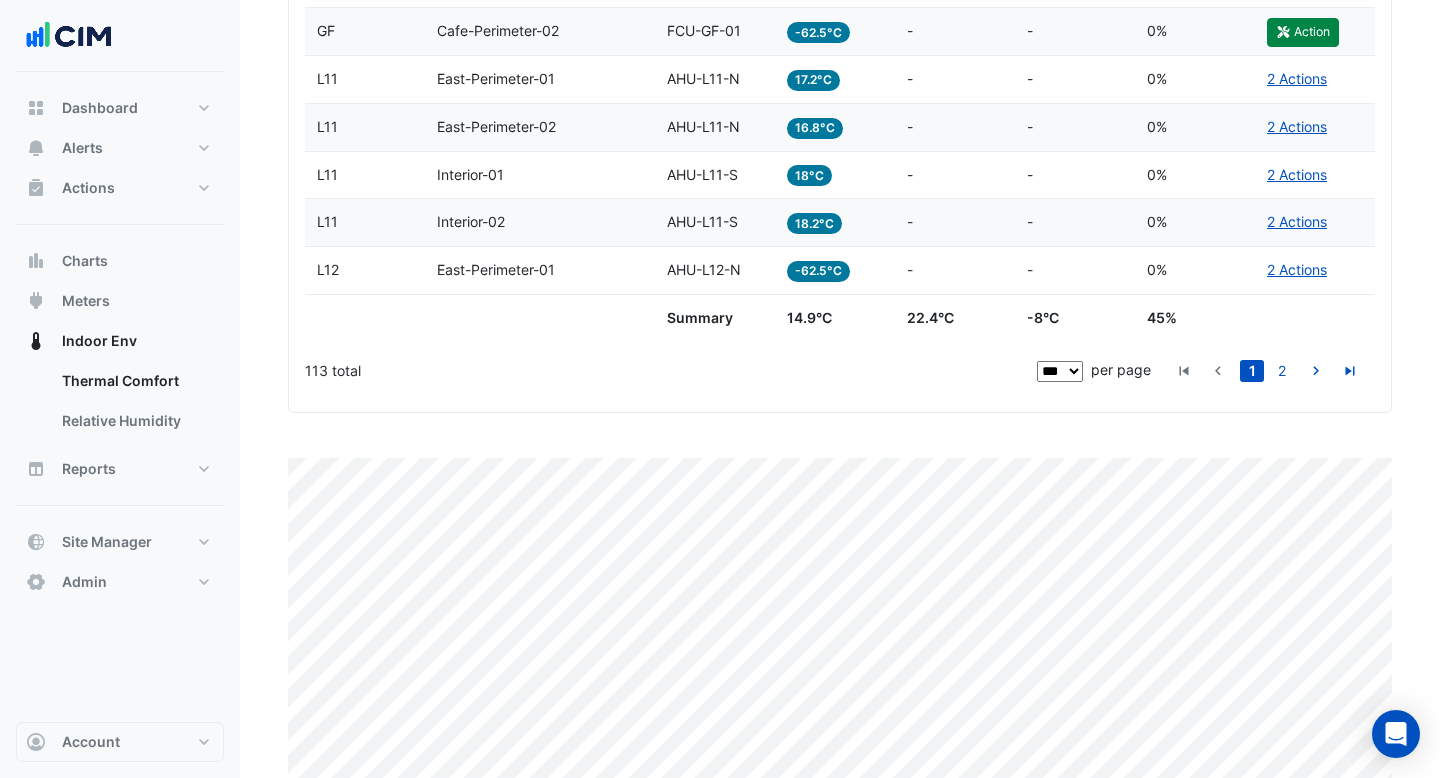 scroll, scrollTop: 5373, scrollLeft: 0, axis: vertical 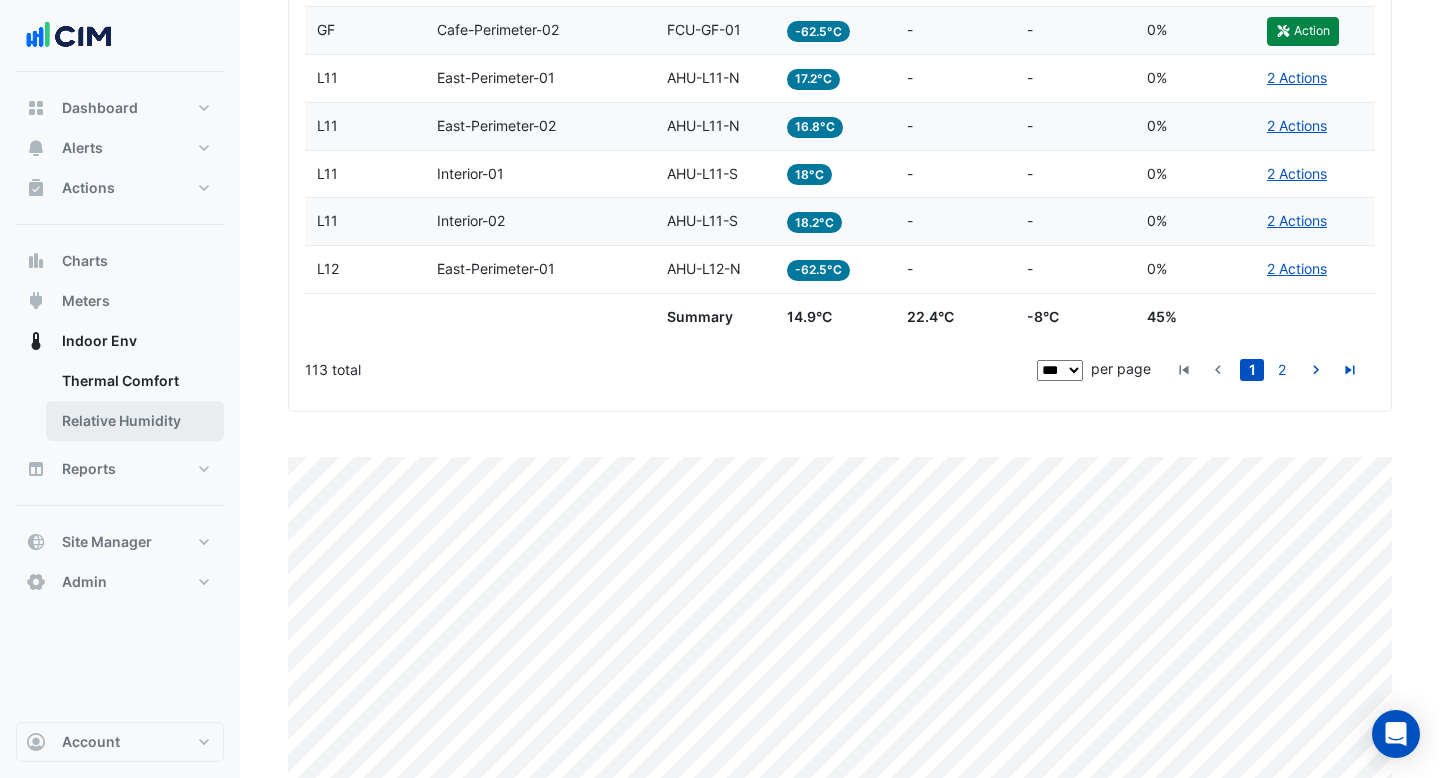 click on "Relative Humidity" at bounding box center [135, 421] 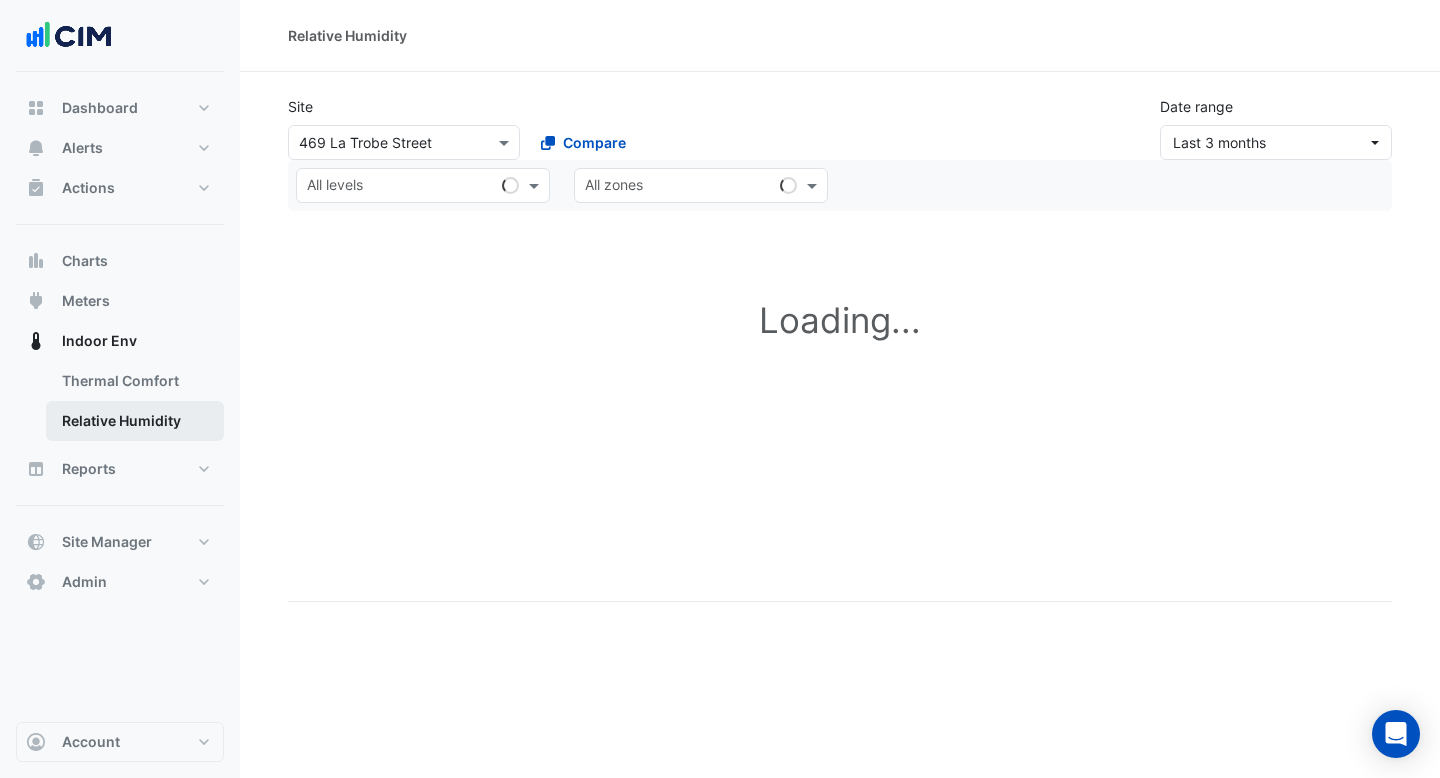 scroll, scrollTop: 0, scrollLeft: 0, axis: both 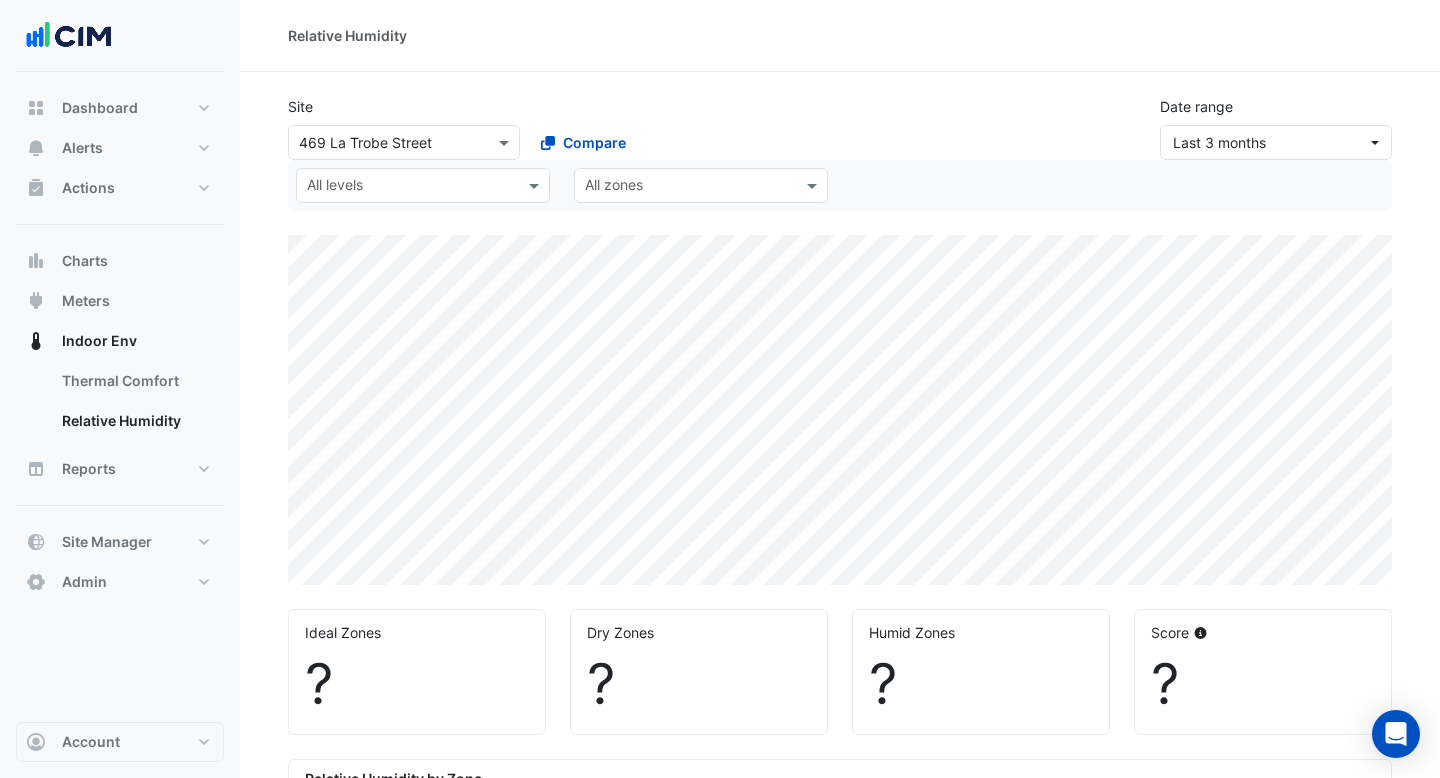 select on "***" 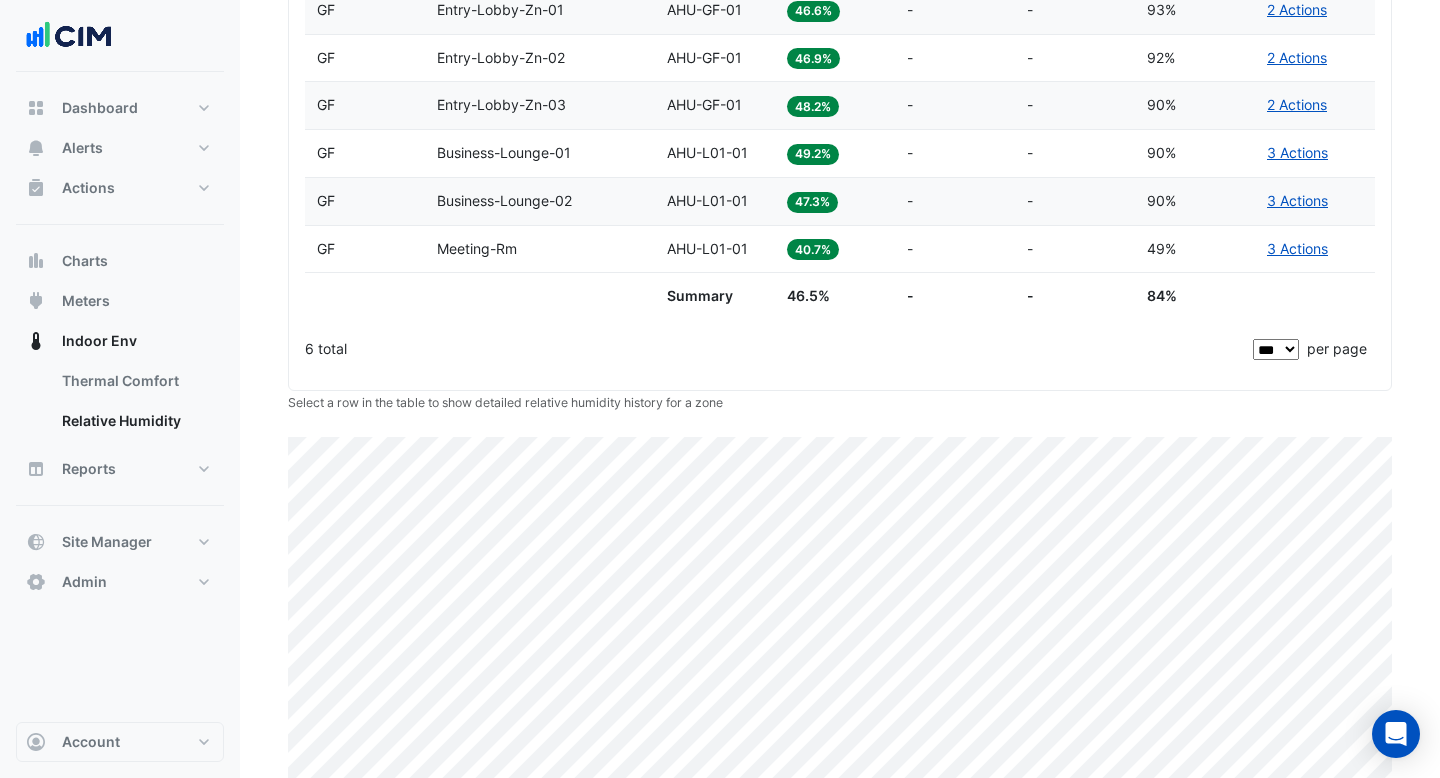 scroll, scrollTop: 878, scrollLeft: 0, axis: vertical 